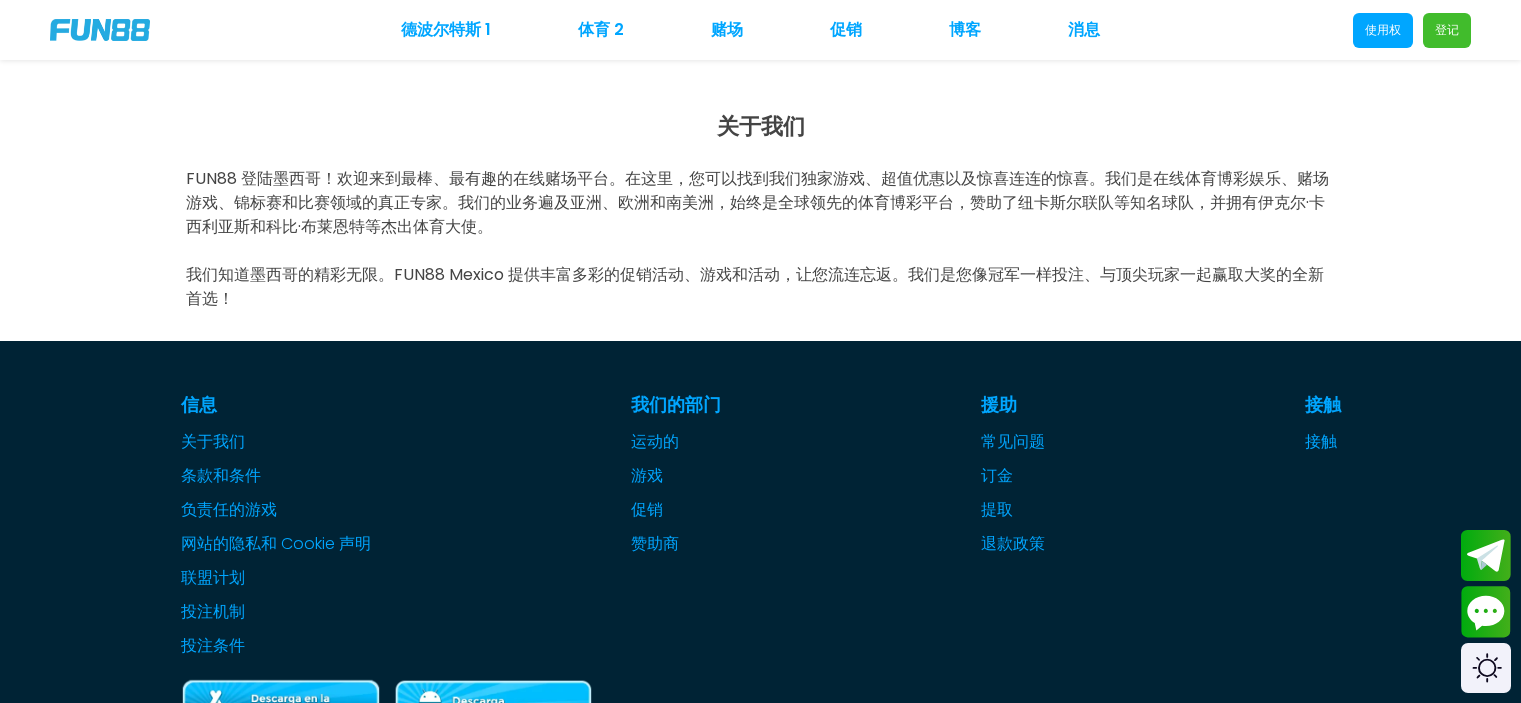 scroll, scrollTop: 0, scrollLeft: 0, axis: both 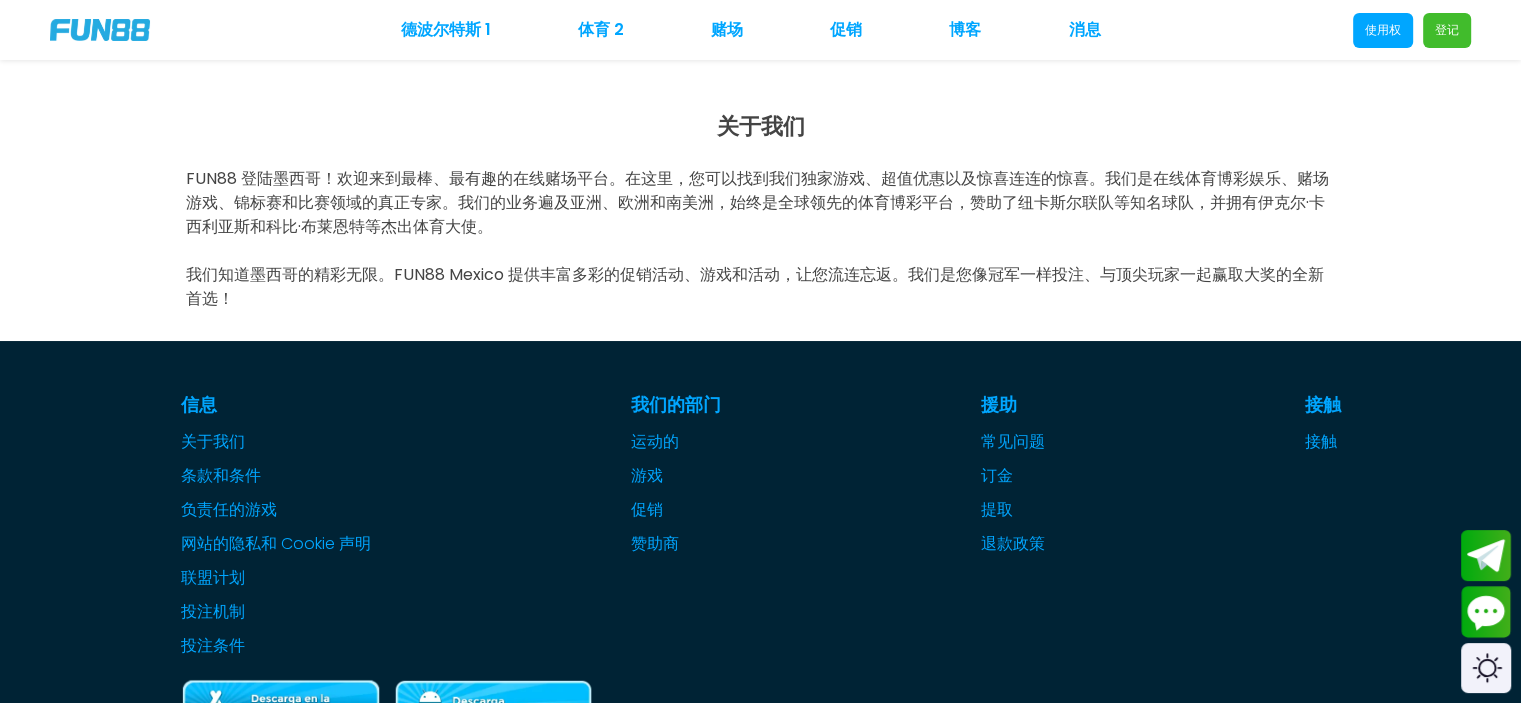 click on "我们知道墨西哥的精彩无限。FUN88 Mexico 提供丰富多彩的促销活动、游戏和活动，让您流连忘返。我们是您像冠军一样投注、与顶尖玩家一起赢取大奖的全新首选！" at bounding box center (755, 286) 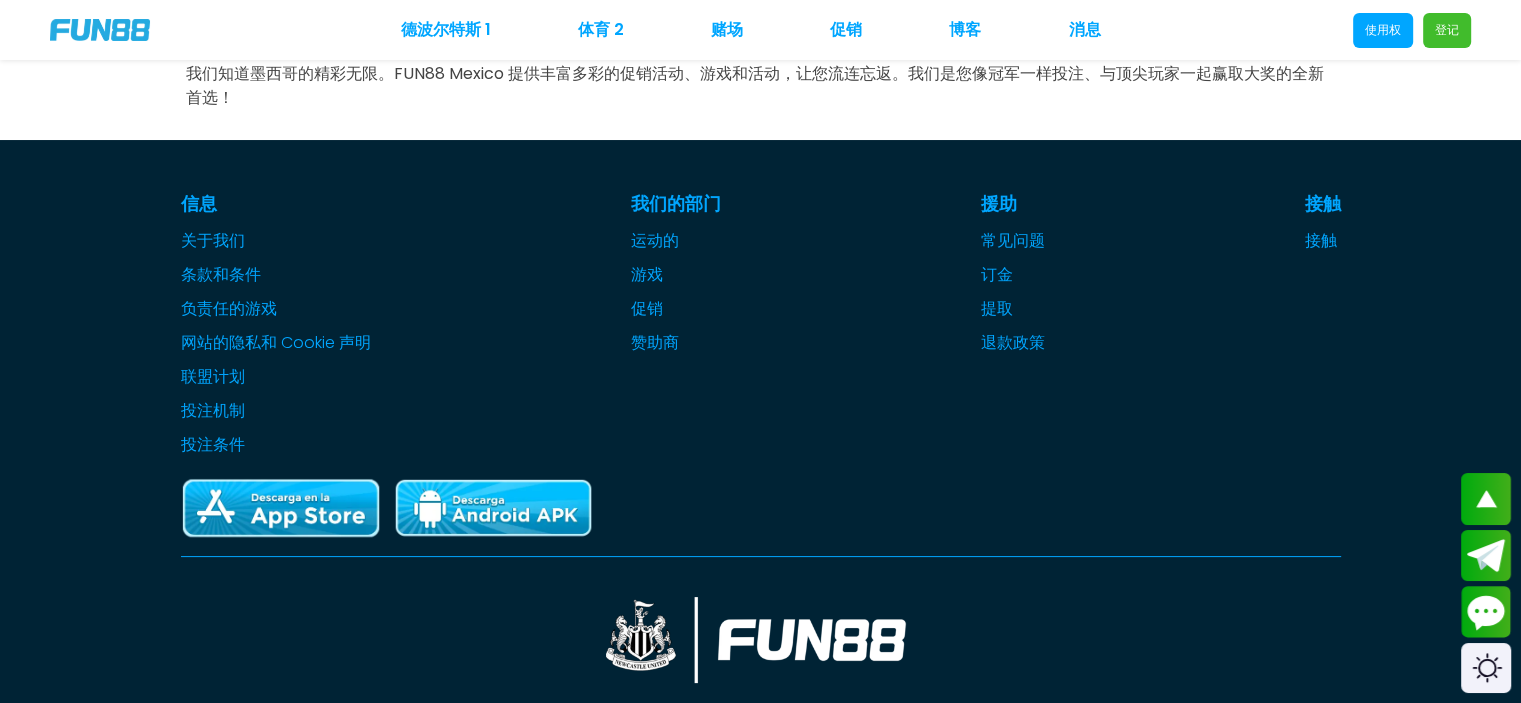 scroll, scrollTop: 97, scrollLeft: 0, axis: vertical 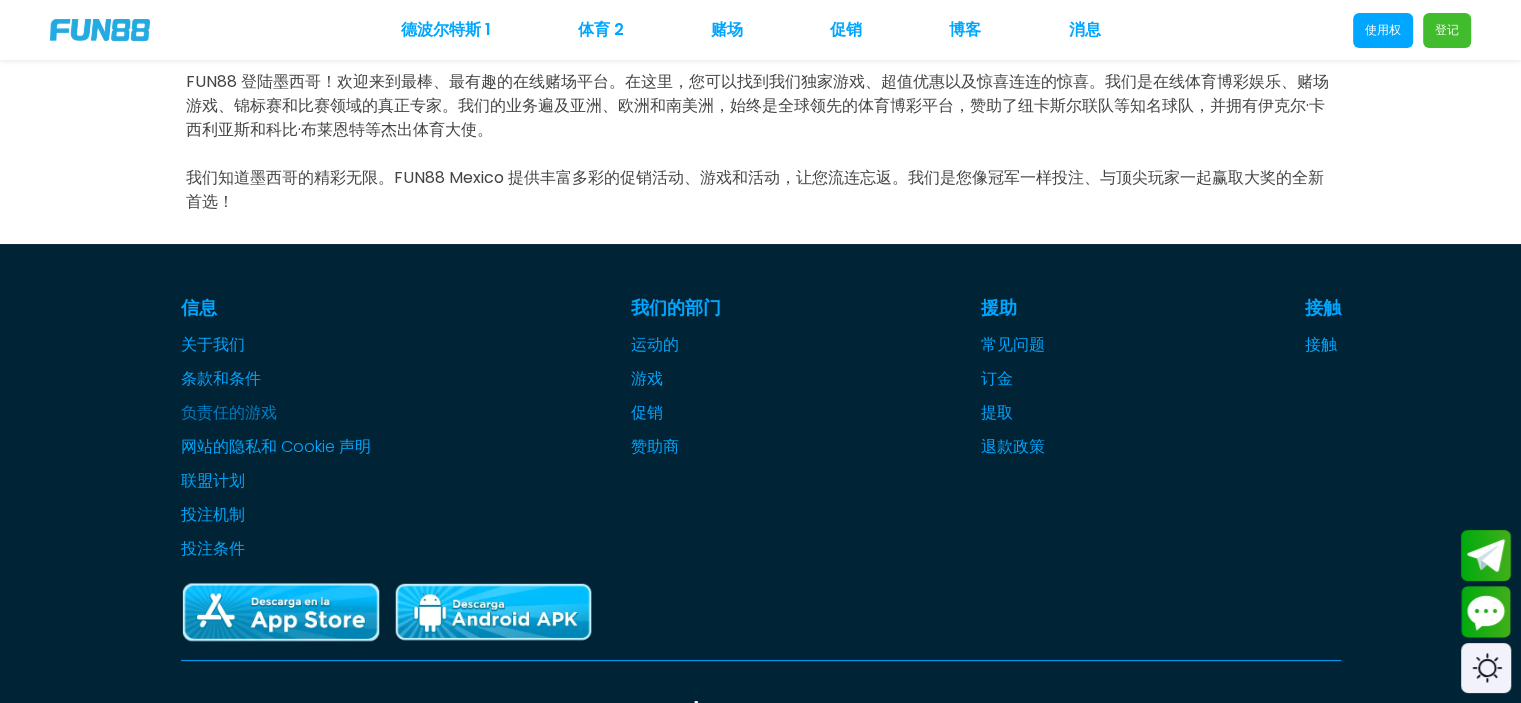click on "负责任的游戏" at bounding box center [229, 412] 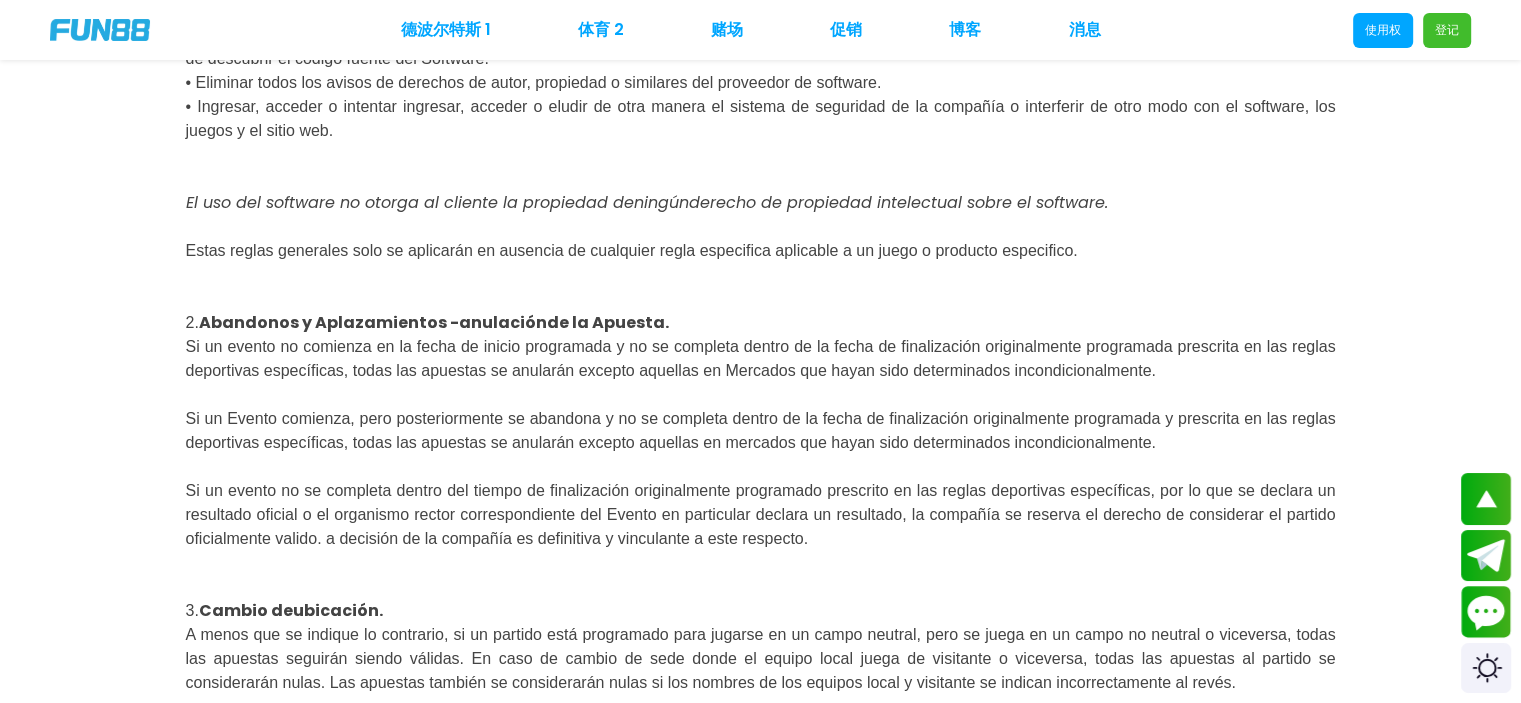 scroll, scrollTop: 2400, scrollLeft: 0, axis: vertical 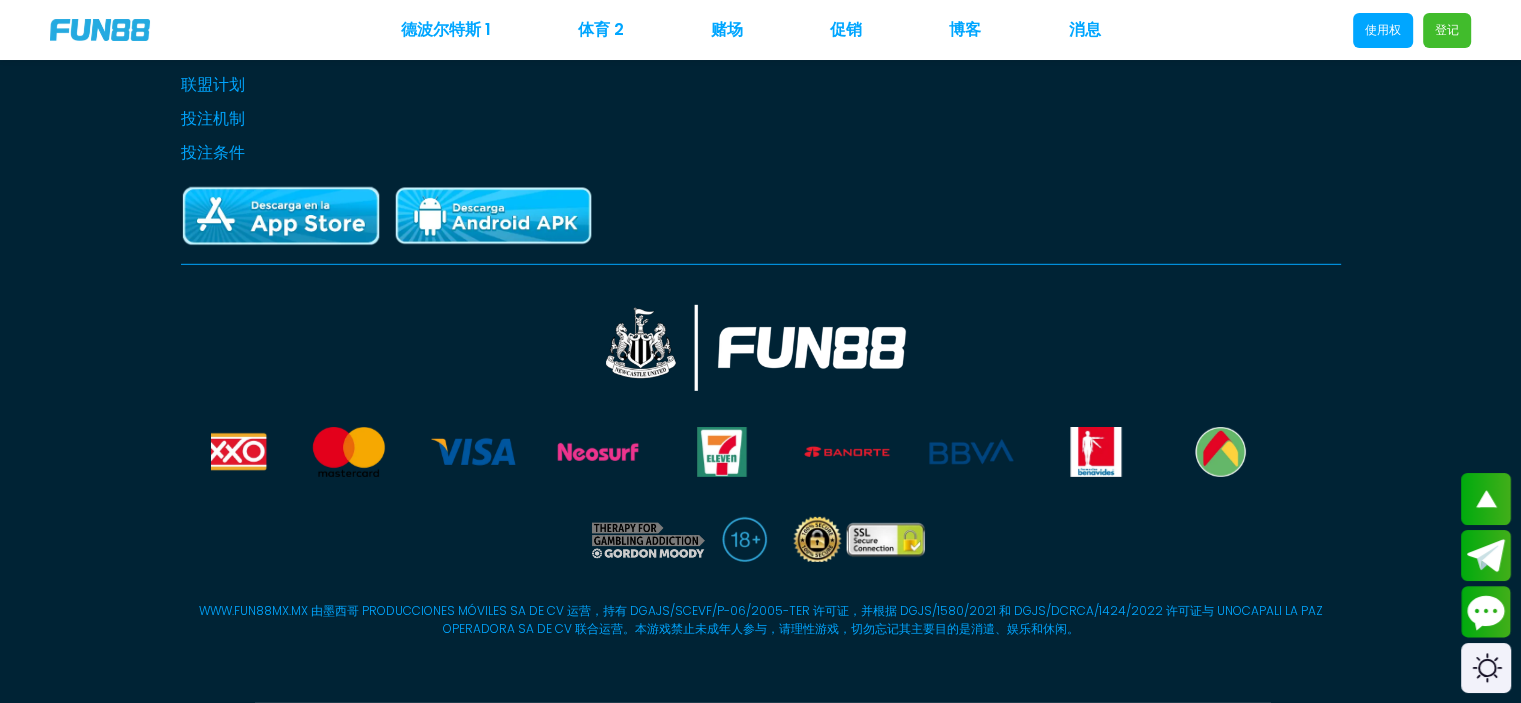 click on "运动的" at bounding box center (655, -52) 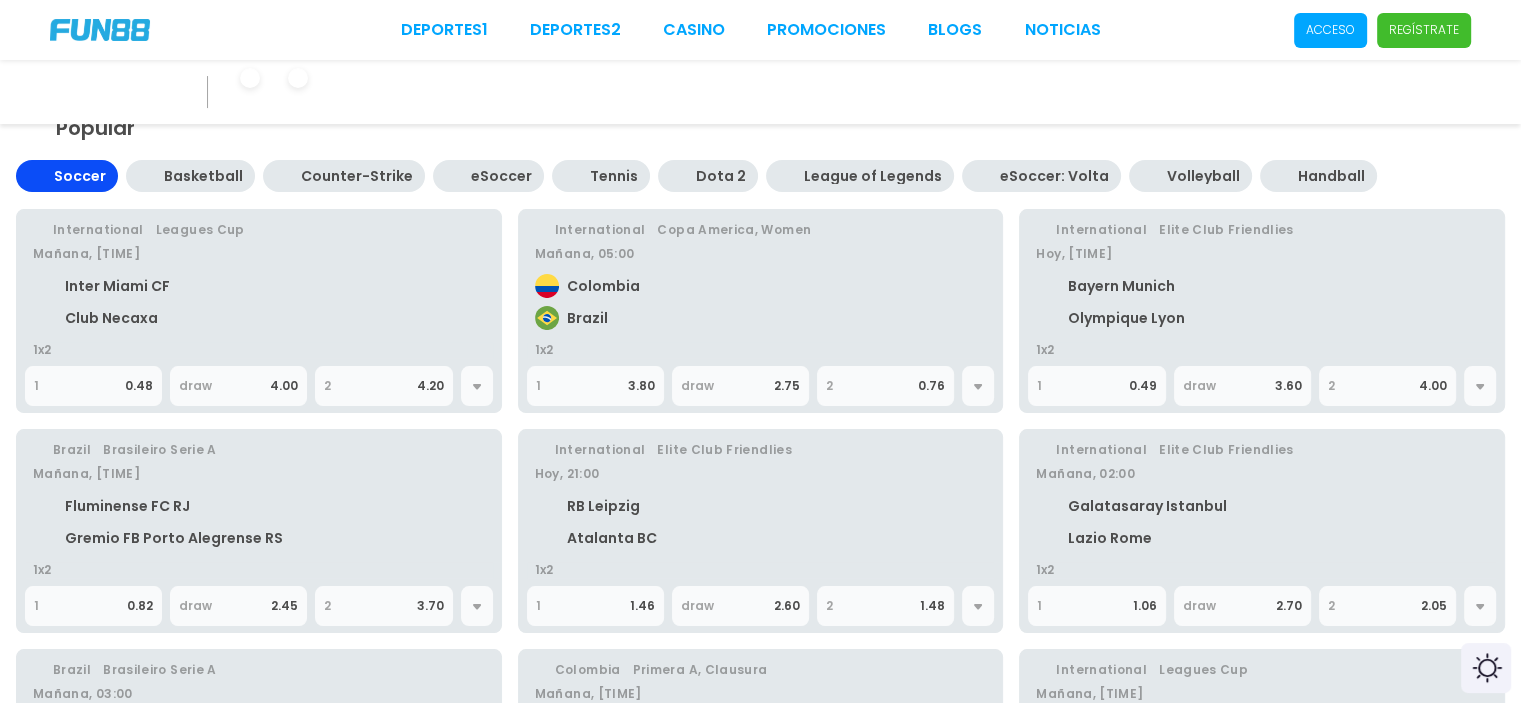 scroll, scrollTop: 0, scrollLeft: 0, axis: both 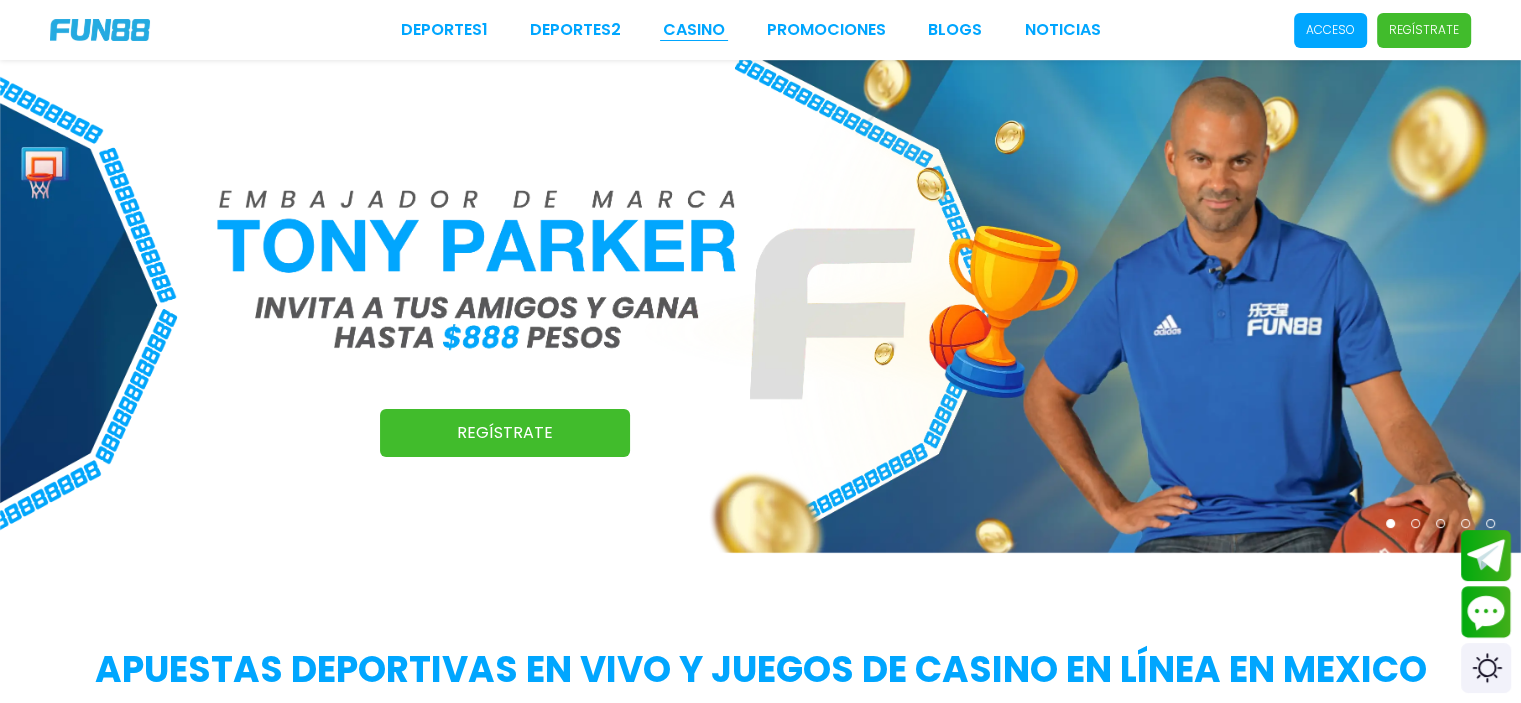 click on "CASINO" at bounding box center (694, 30) 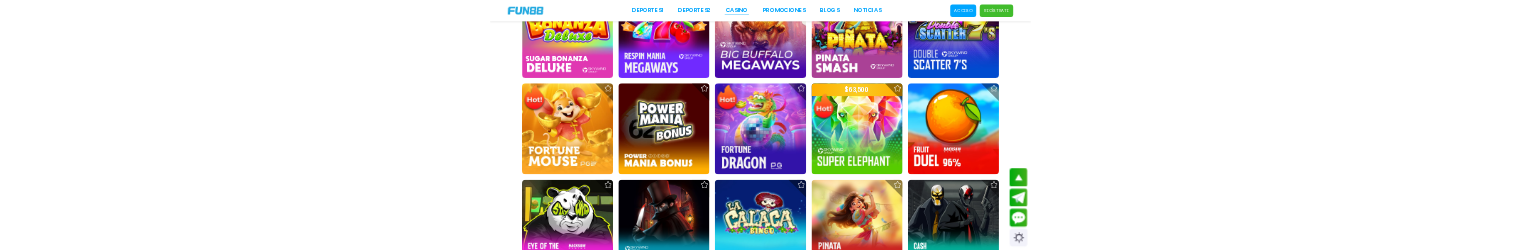scroll, scrollTop: 1500, scrollLeft: 0, axis: vertical 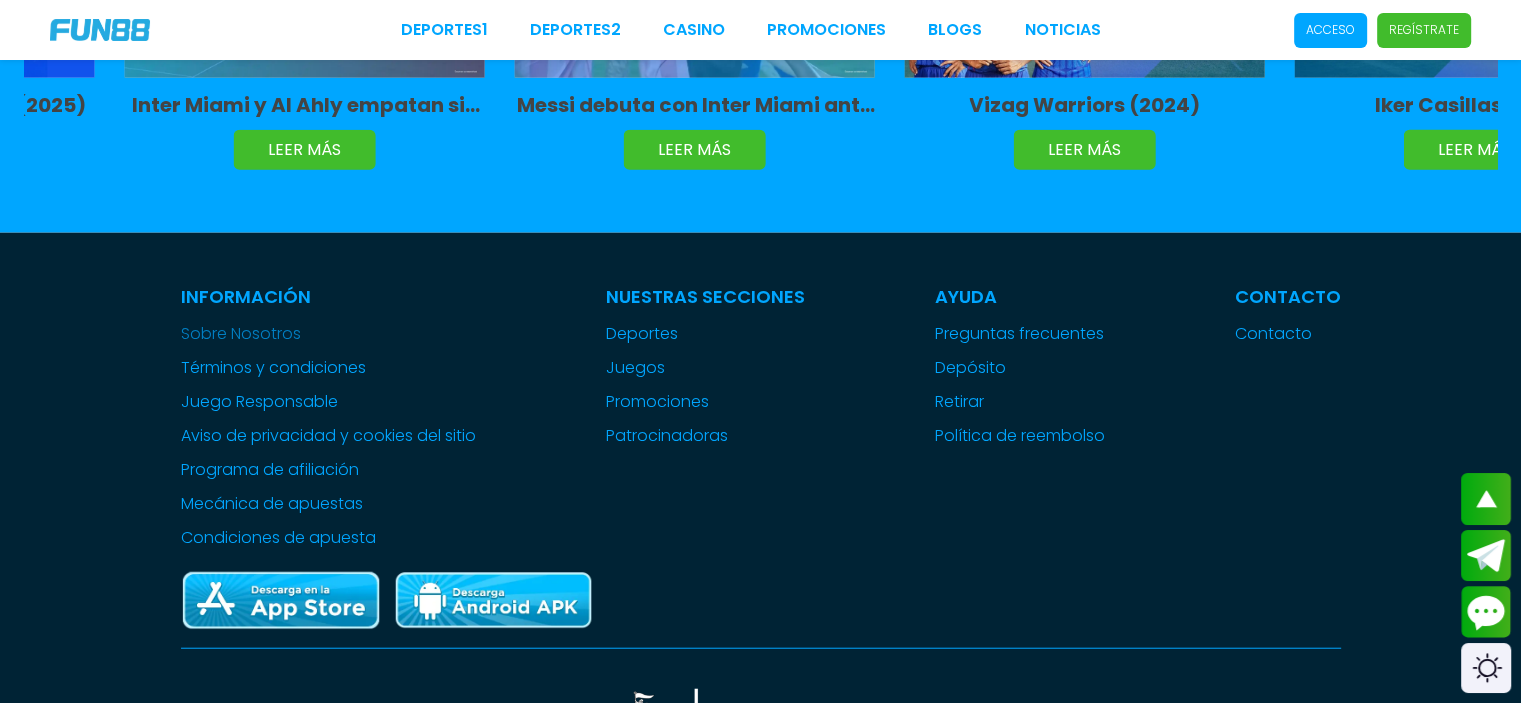 click on "Sobre Nosotros" at bounding box center [328, 334] 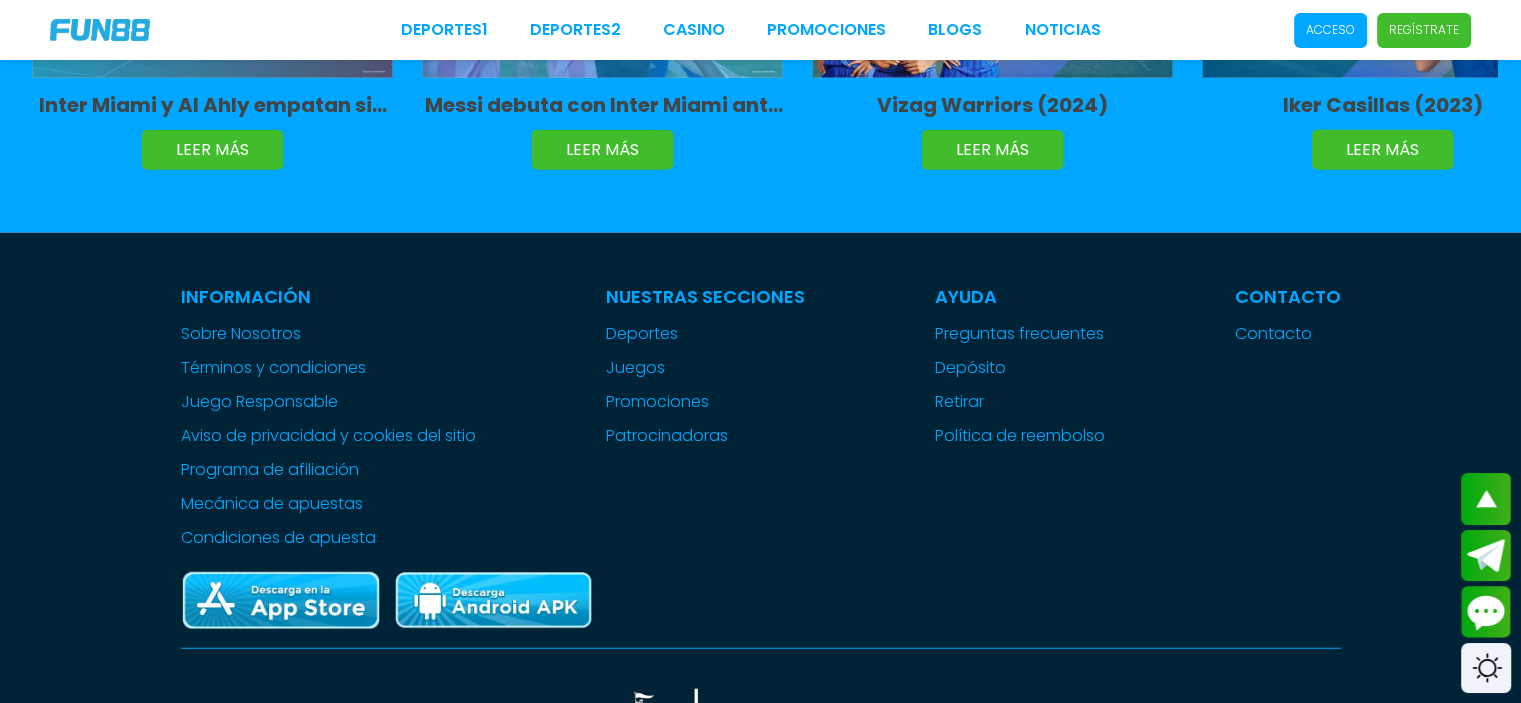 scroll, scrollTop: 0, scrollLeft: 0, axis: both 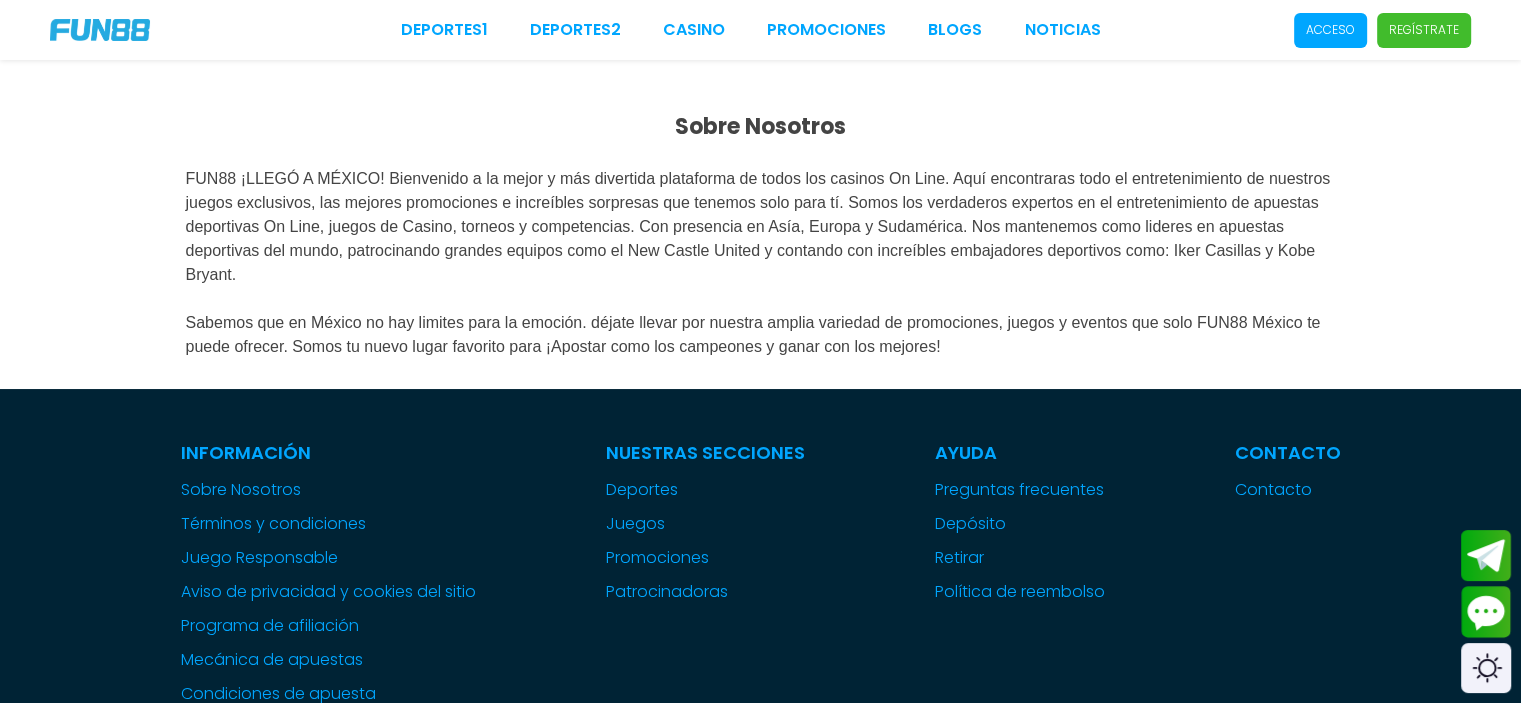 click on "FUN88 ¡LLEGÓ A MÉXICO! Bienvenido a la mejor y más divertida plataforma de todos los casinos On Line. Aquí encontraras todo el entretenimiento de nuestros juegos exclusivos, las mejores promociones e increíbles sorpresas que tenemos solo para tí. Somos los verdaderos expertos en el entretenimiento de apuestas deportivas On Line, juegos de Casino, torneos y competencias. Con presencia en Asía, Europa y Sudamérica. Nos mantenemos como lideres en apuestas deportivas del mundo, patrocinando grandes equipos como el New Castle United y contando con increíbles embajadores deportivos como: Iker Casillas y Kobe Bryant.
Sabemos que en México no hay limites para la emoción. déjate llevar por nuestra amplia variedad de promociones, juegos y eventos que solo FUN88 México te puede ofrecer. Somos tu nuevo lugar favorito para ¡Apostar como los campeones y ganar con los mejores!" at bounding box center (761, 263) 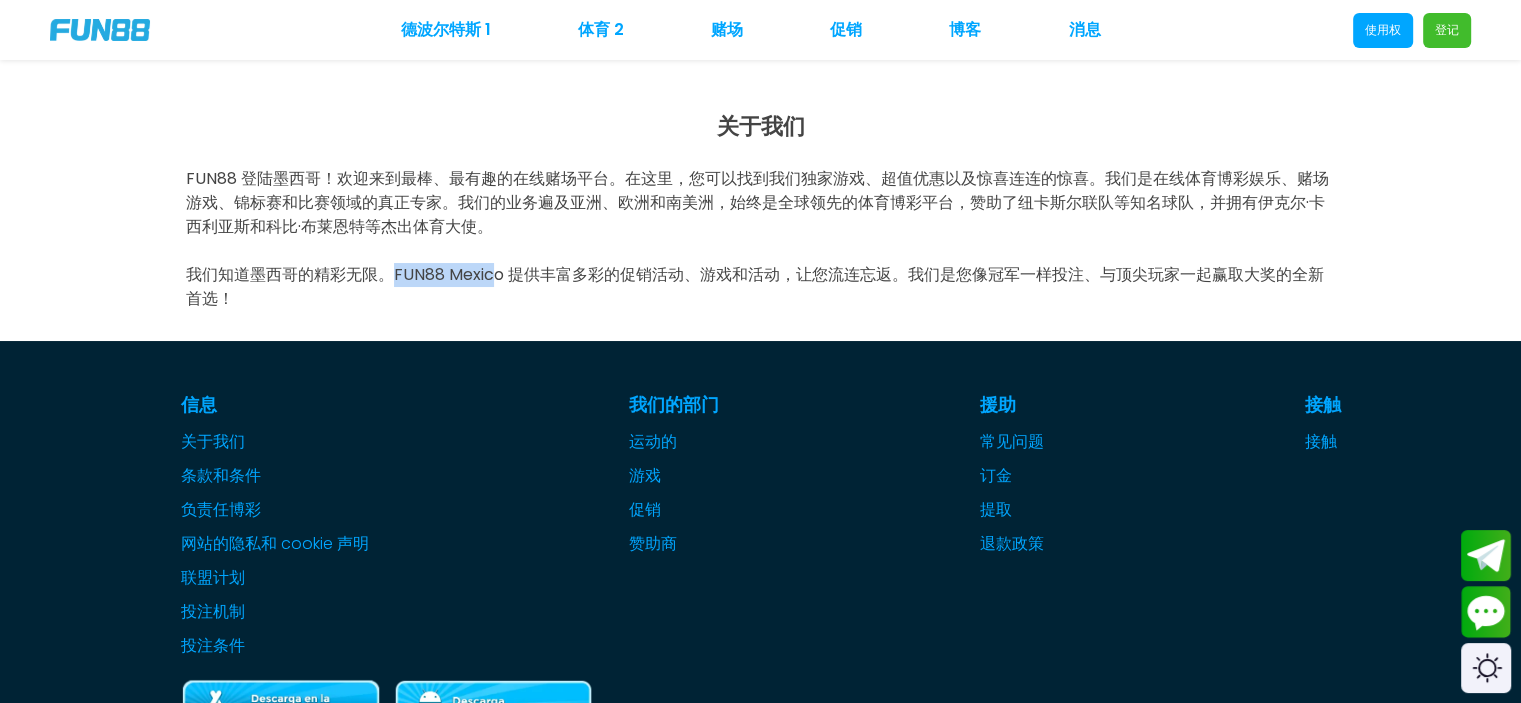 drag, startPoint x: 392, startPoint y: 275, endPoint x: 488, endPoint y: 276, distance: 96.00521 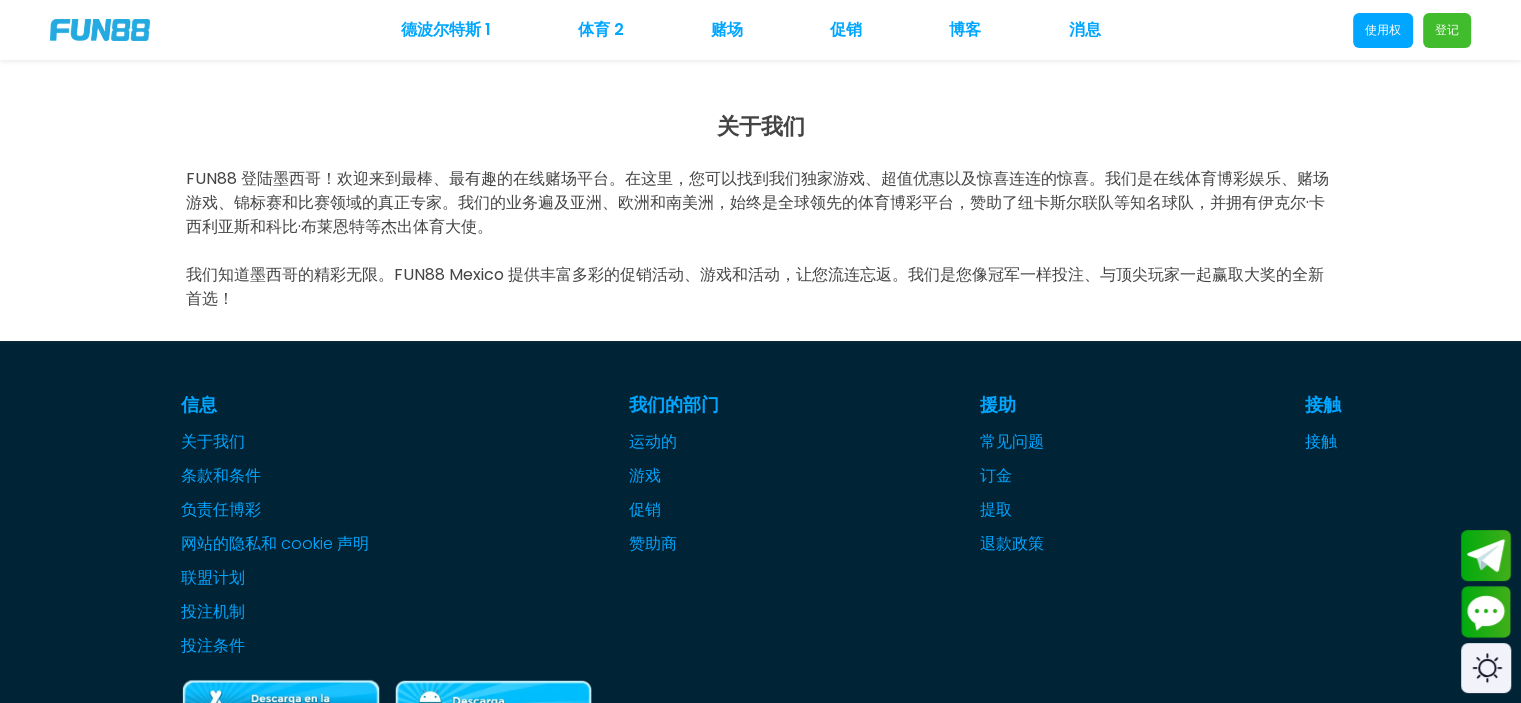 click on "我们知道墨西哥的精彩无限。FUN88 Mexico 提供丰富多彩的促销活动、游戏和活动，让您流连忘返。我们是您像冠军一样投注、与顶尖玩家一起赢取大奖的全新首选！" at bounding box center [755, 286] 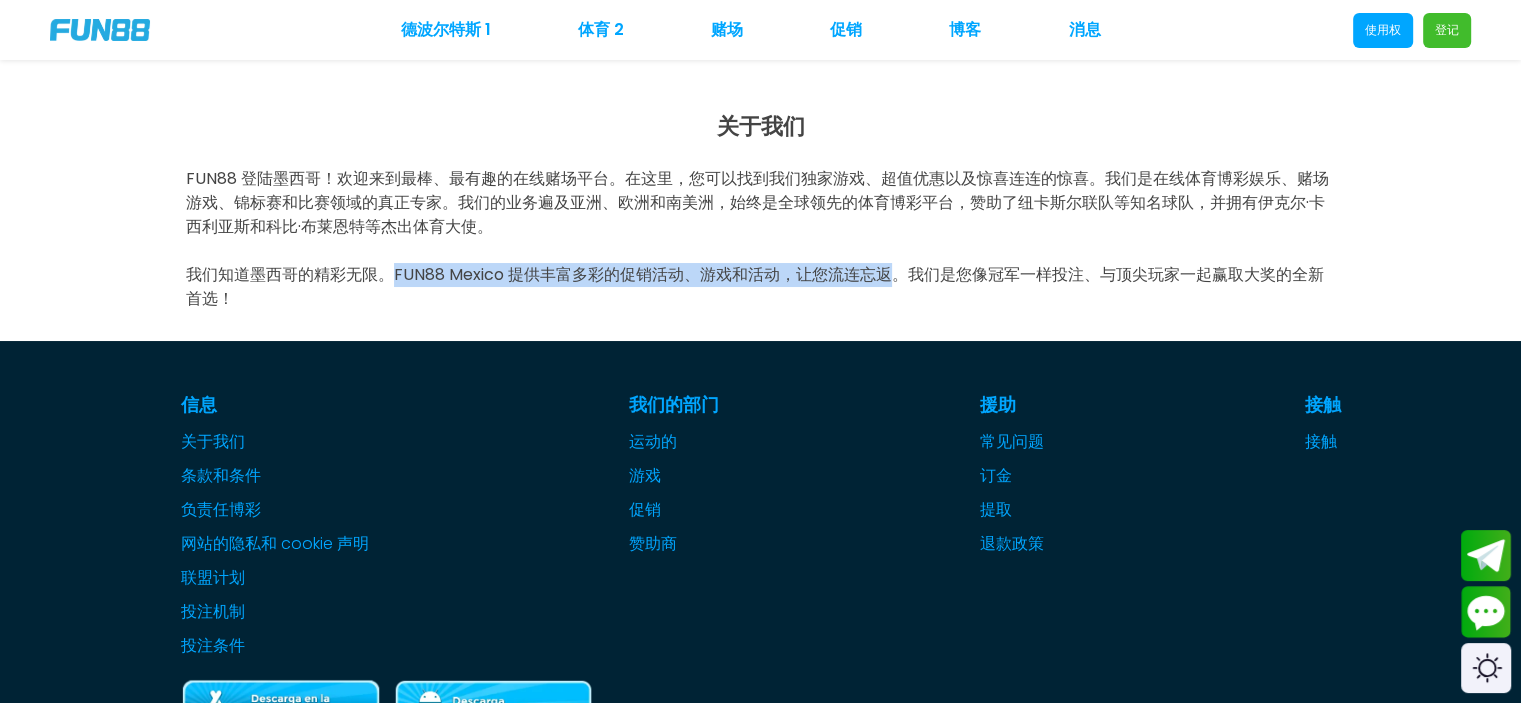 drag, startPoint x: 390, startPoint y: 276, endPoint x: 892, endPoint y: 279, distance: 502.00897 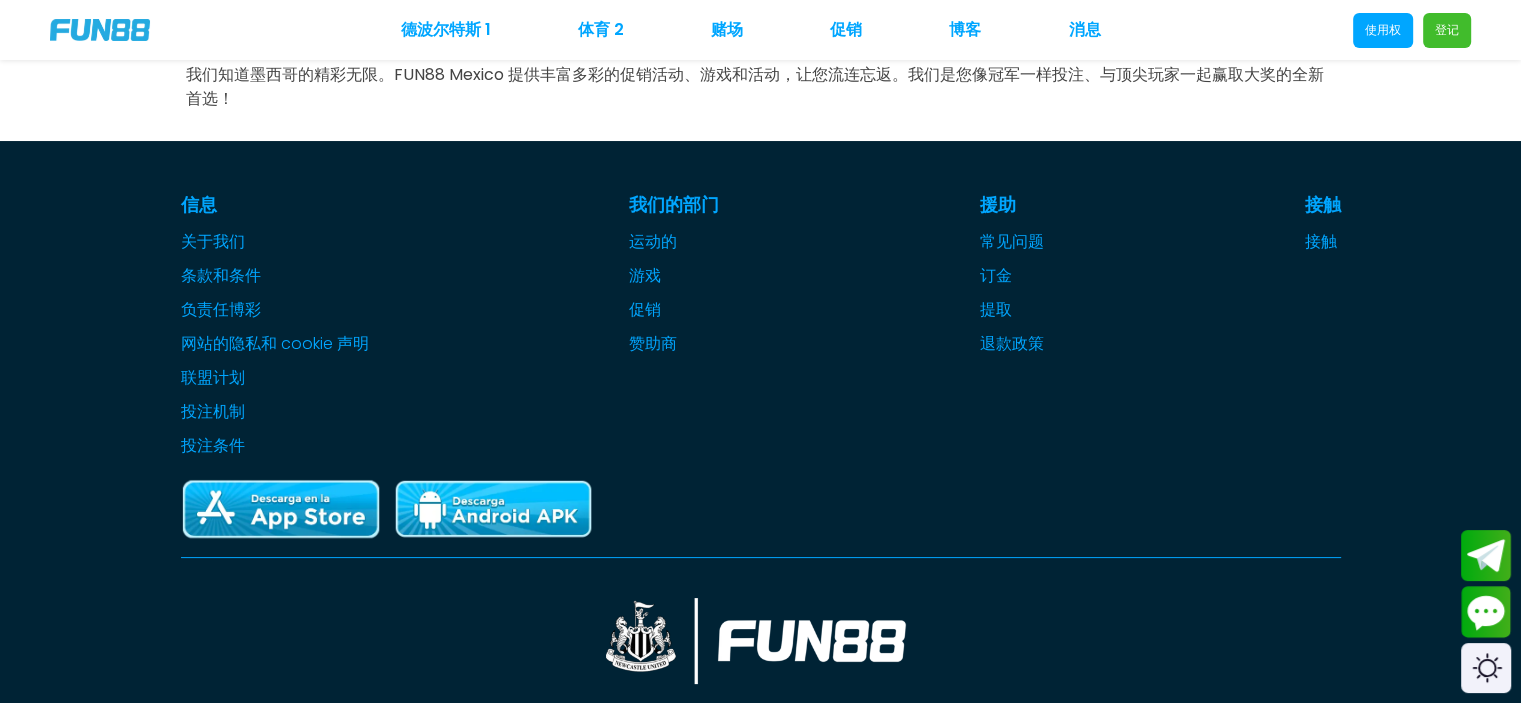 scroll, scrollTop: 100, scrollLeft: 0, axis: vertical 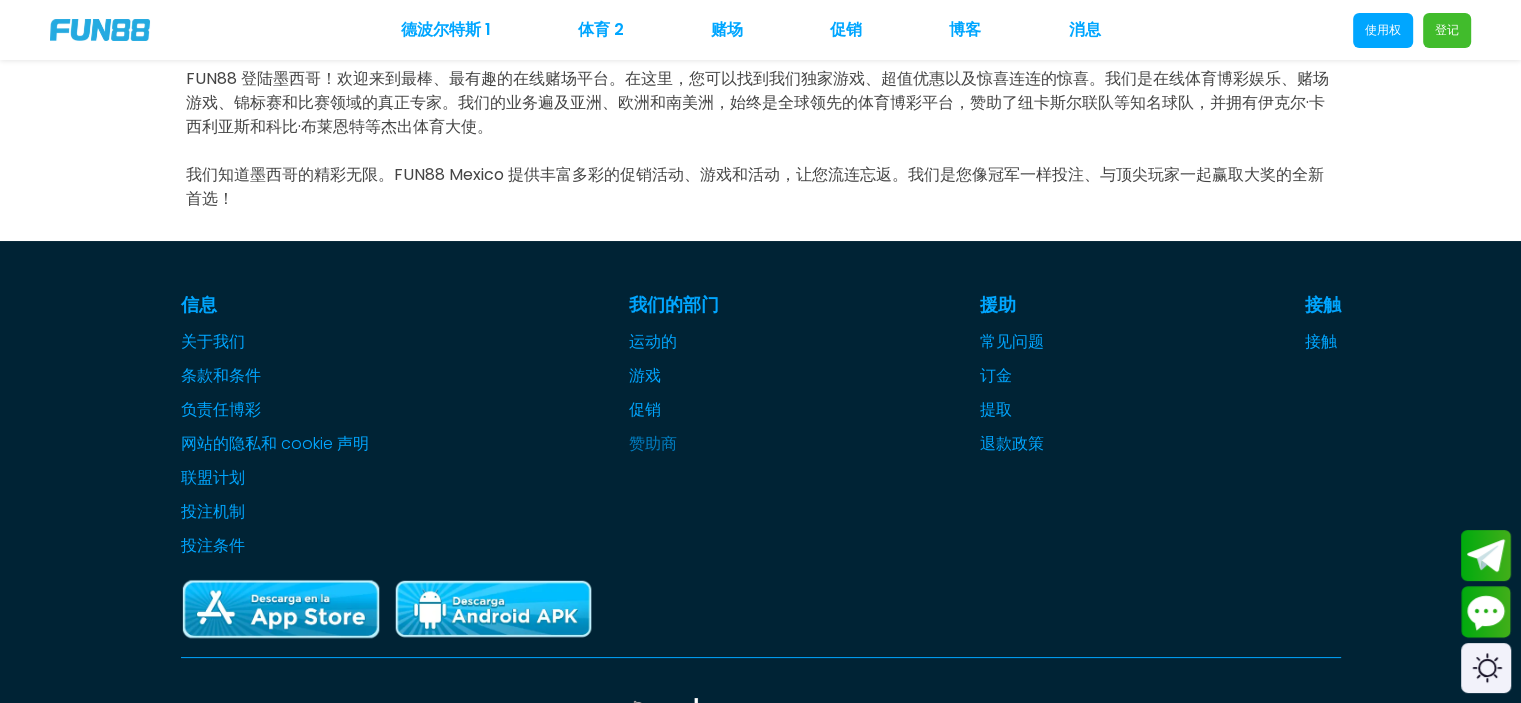 click on "赞助商" at bounding box center [653, 443] 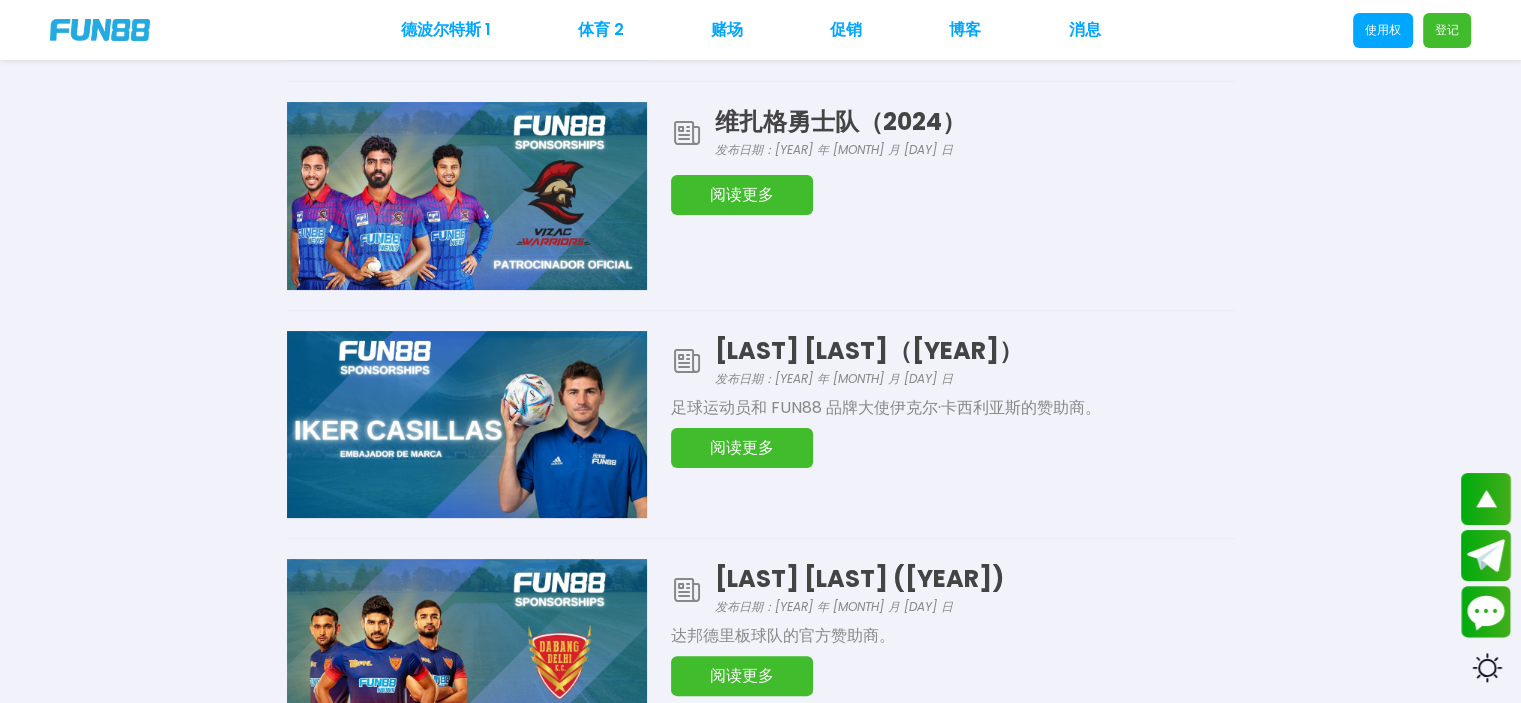 scroll, scrollTop: 600, scrollLeft: 0, axis: vertical 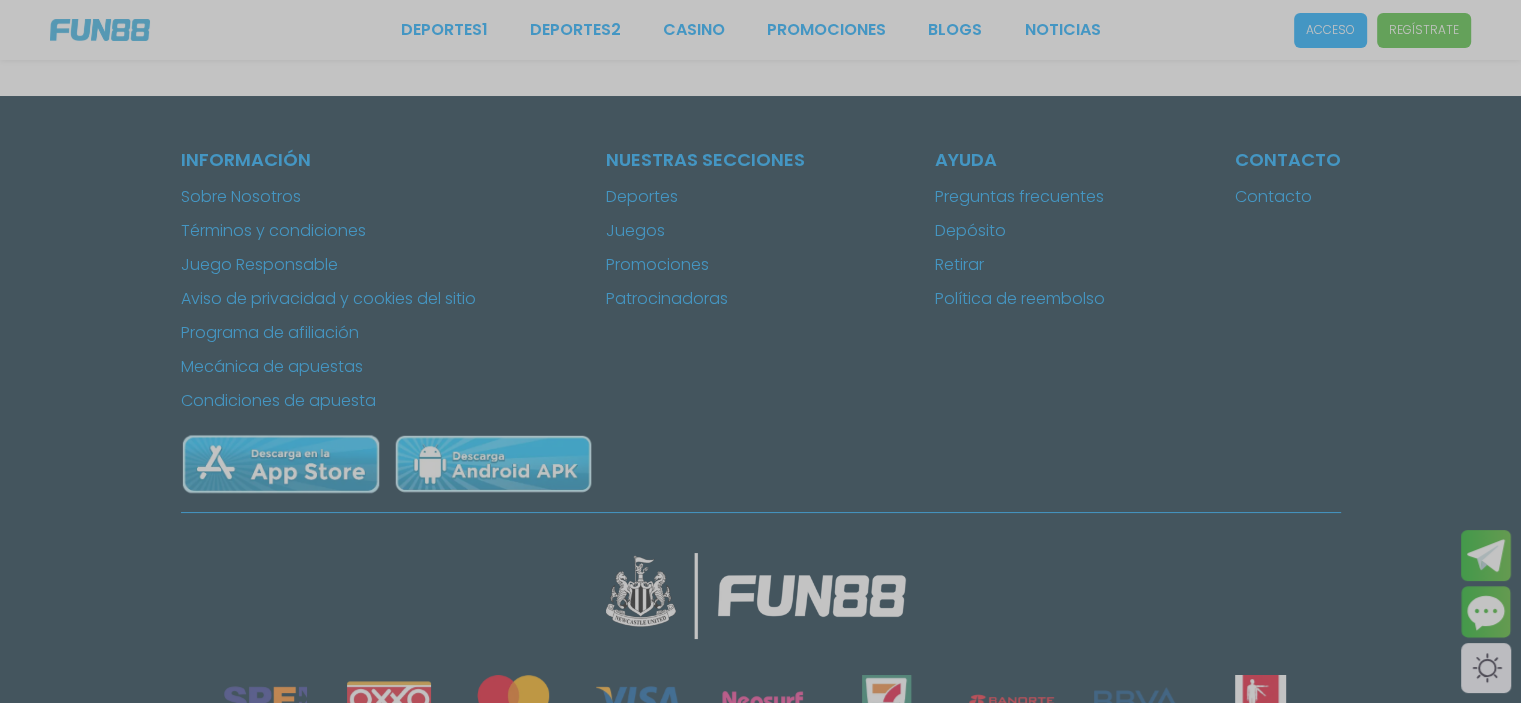 click at bounding box center (760, 351) 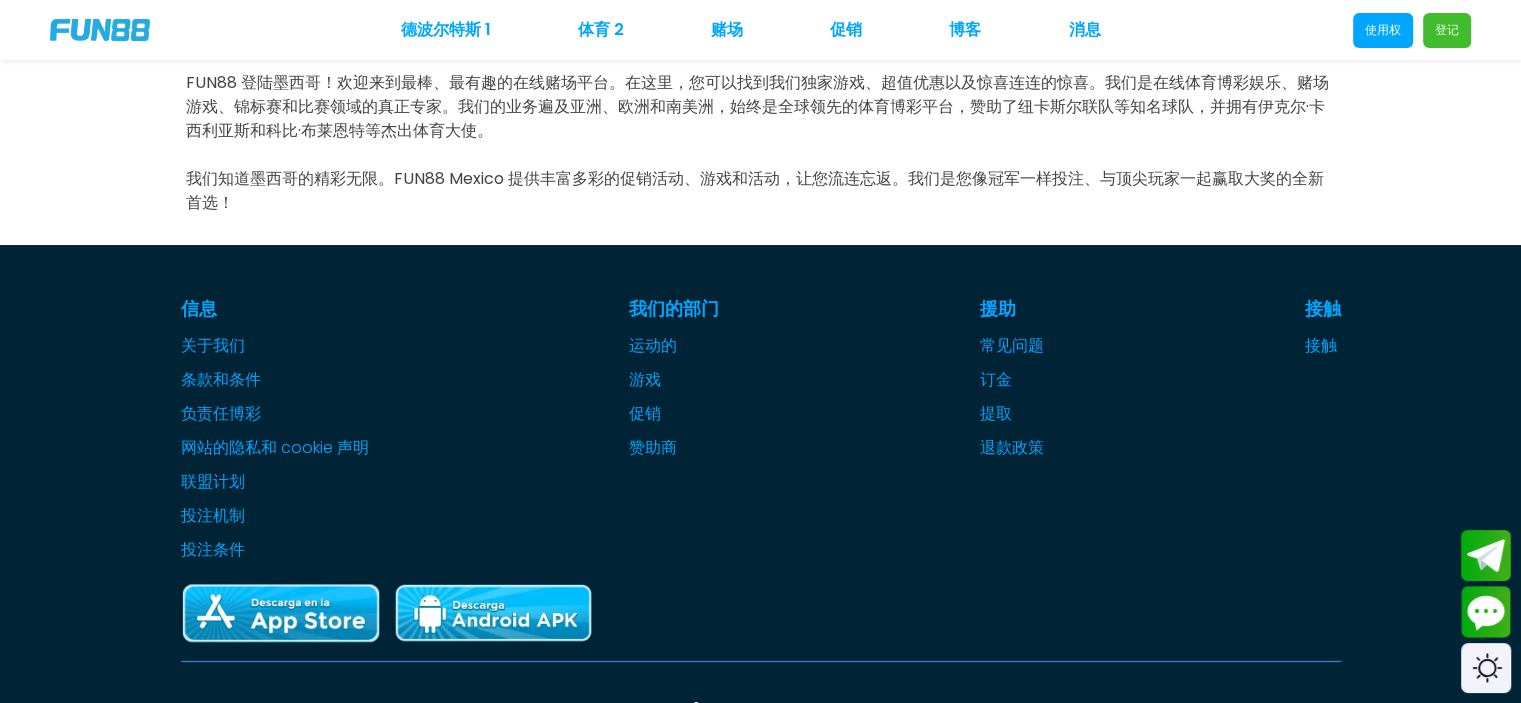 scroll, scrollTop: 200, scrollLeft: 0, axis: vertical 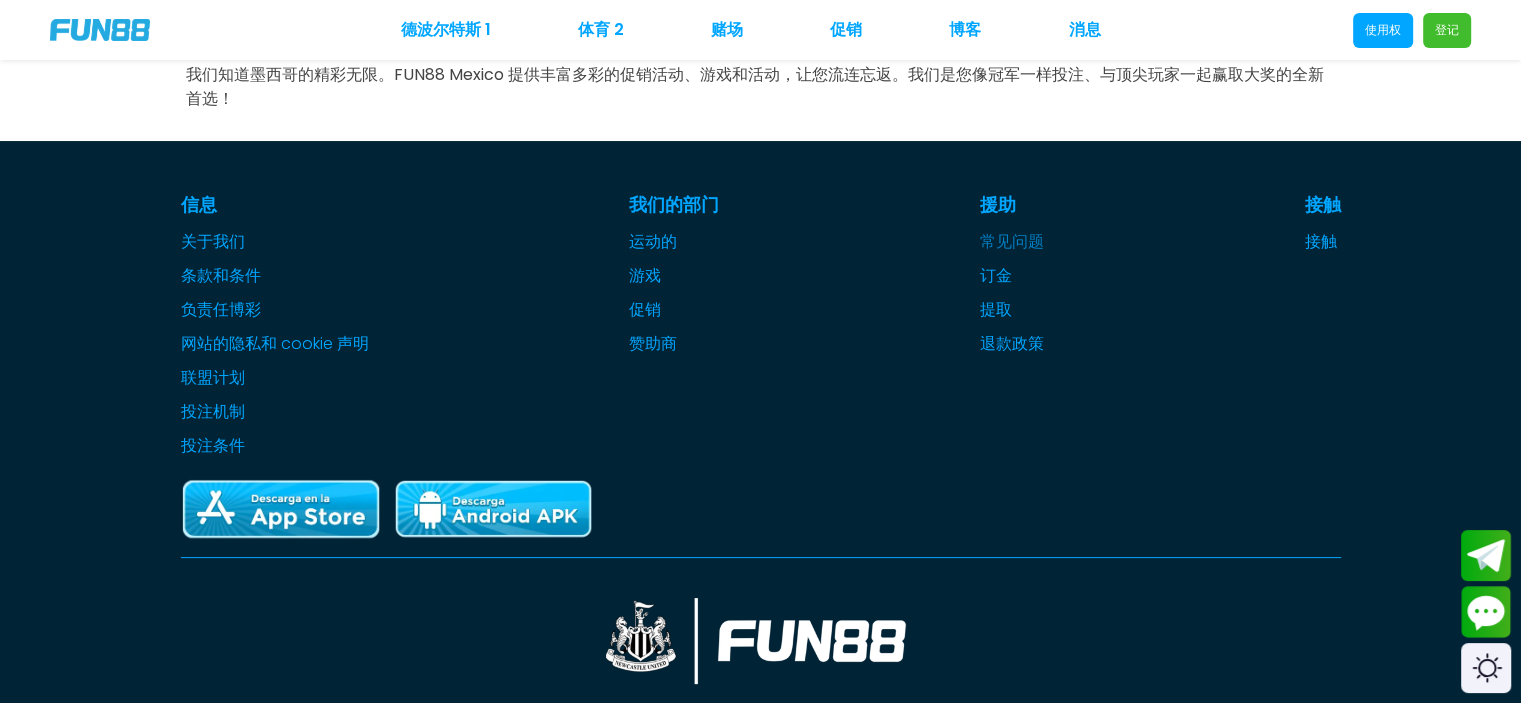 click on "常见问题" at bounding box center [1012, 241] 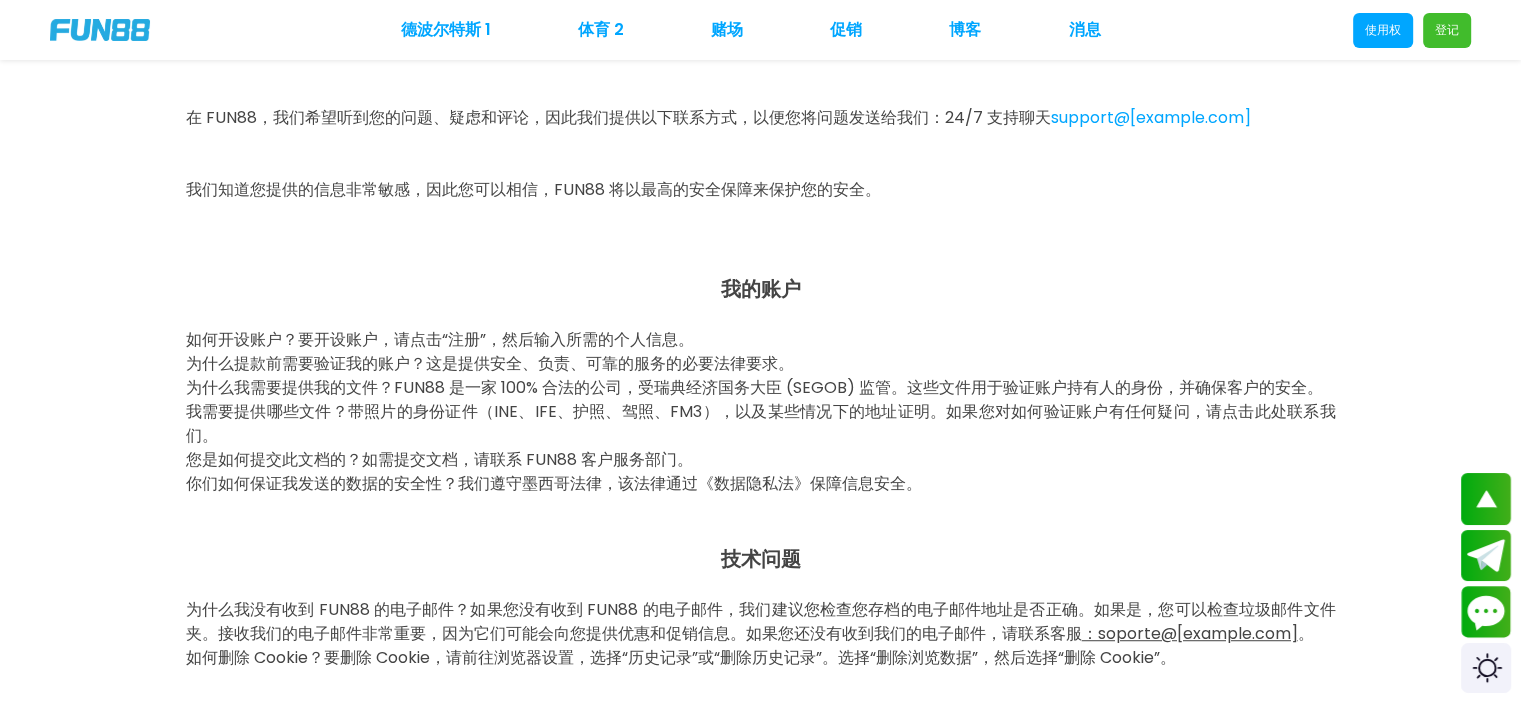 scroll, scrollTop: 1200, scrollLeft: 0, axis: vertical 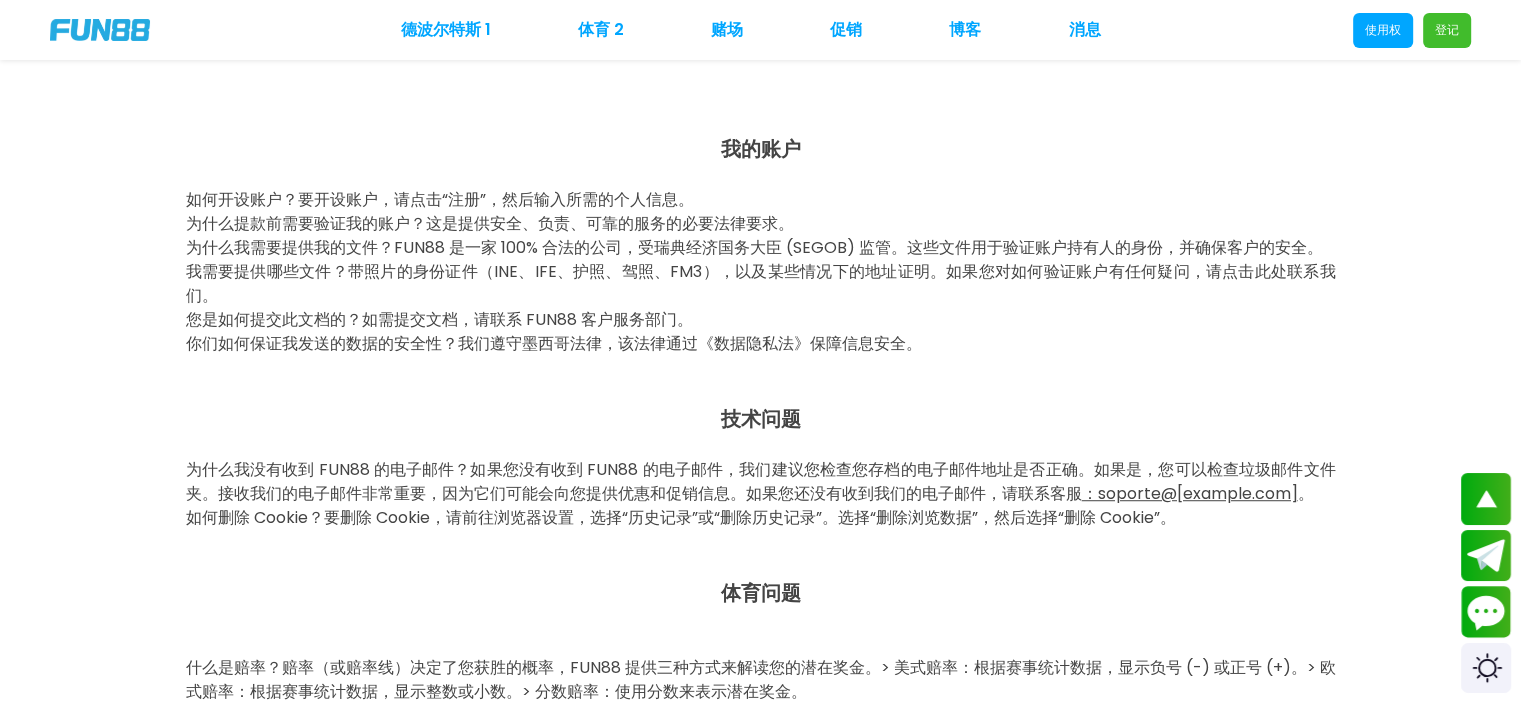 click on "您是如何提交此文档的？如需提交文档，请联系 FUN88 客户服务部门。" at bounding box center (761, 320) 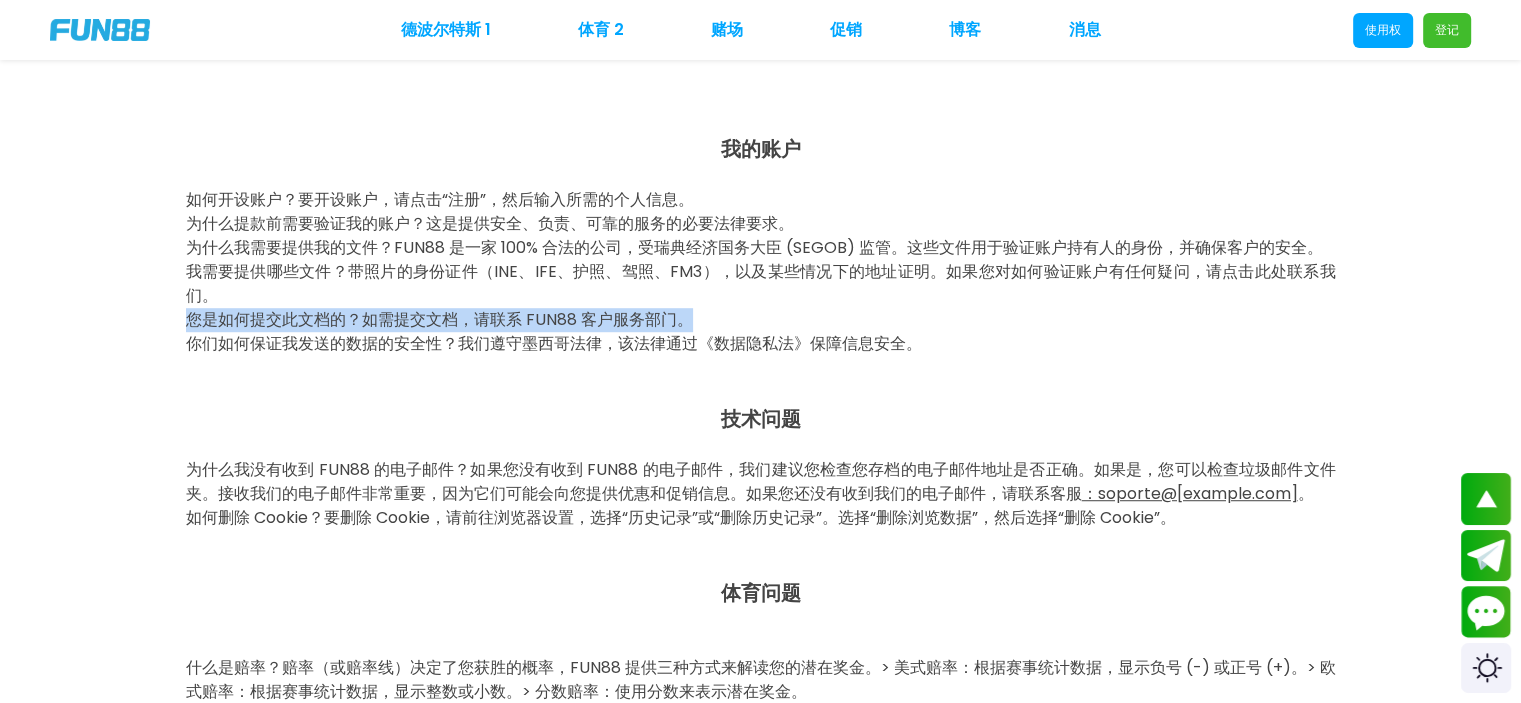 click on "您是如何提交此文档的？如需提交文档，请联系 FUN88 客户服务部门。" at bounding box center (761, 320) 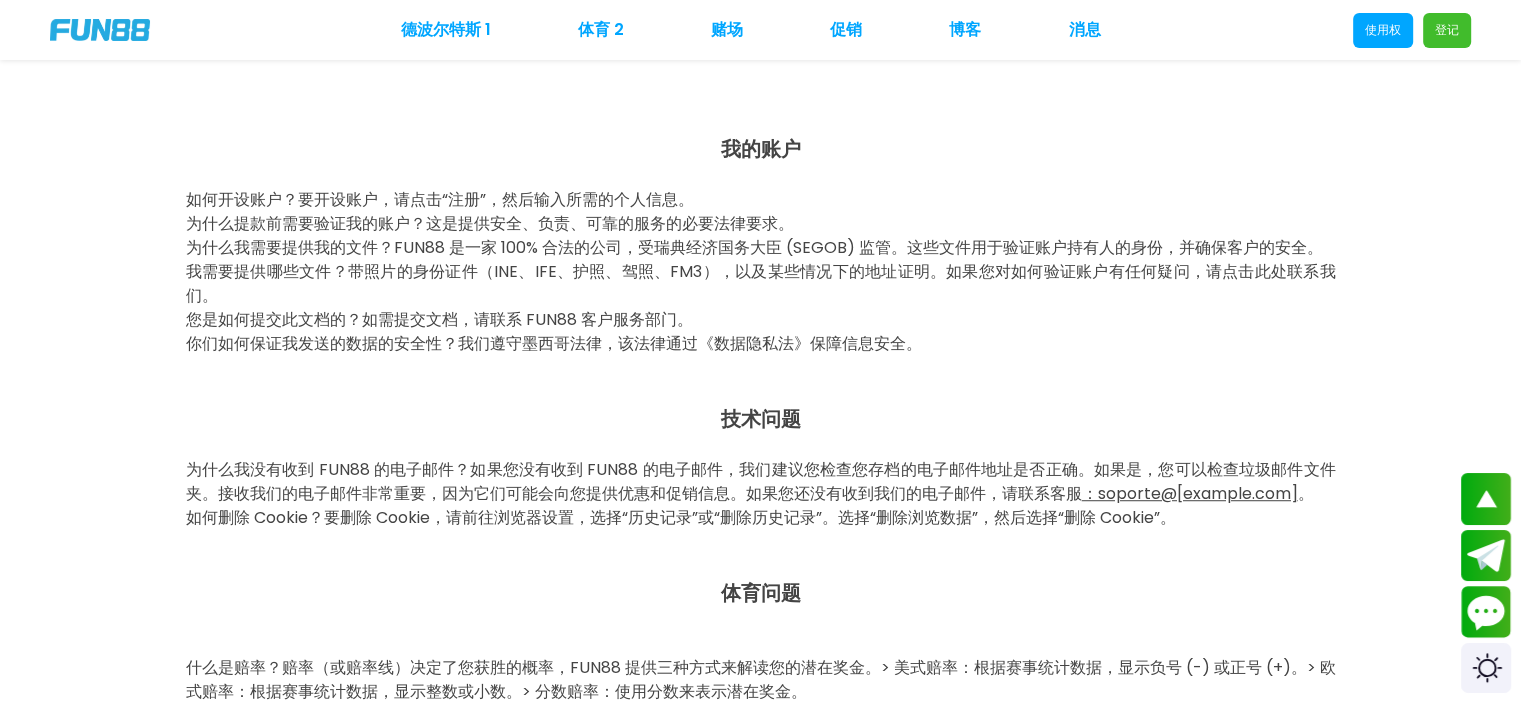 click on "你们如何保证我发送的数据的安全性？我们遵守墨西哥法律，该法律通过《数据隐私法》保障信息安全。" at bounding box center (554, 343) 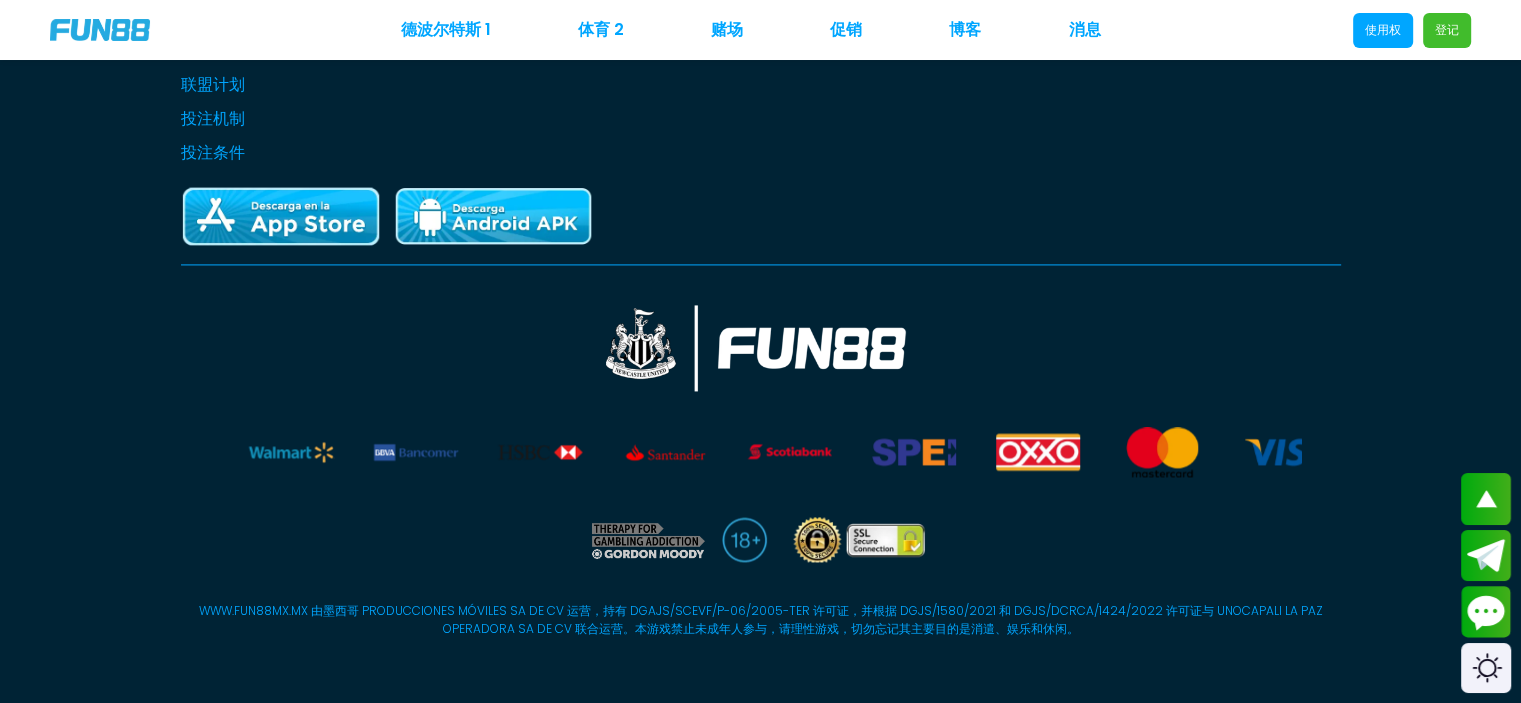 scroll, scrollTop: 2535, scrollLeft: 0, axis: vertical 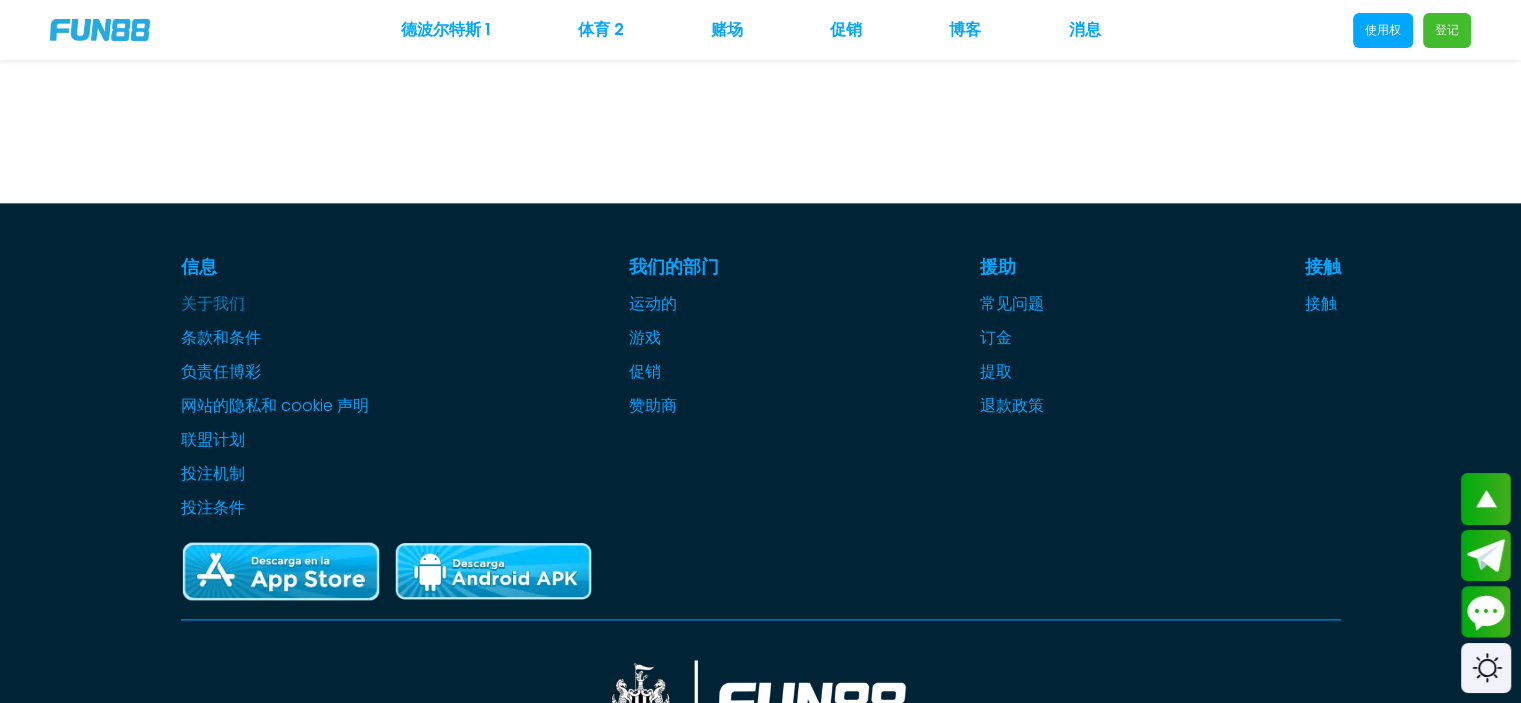 click on "关于我们" at bounding box center (213, 303) 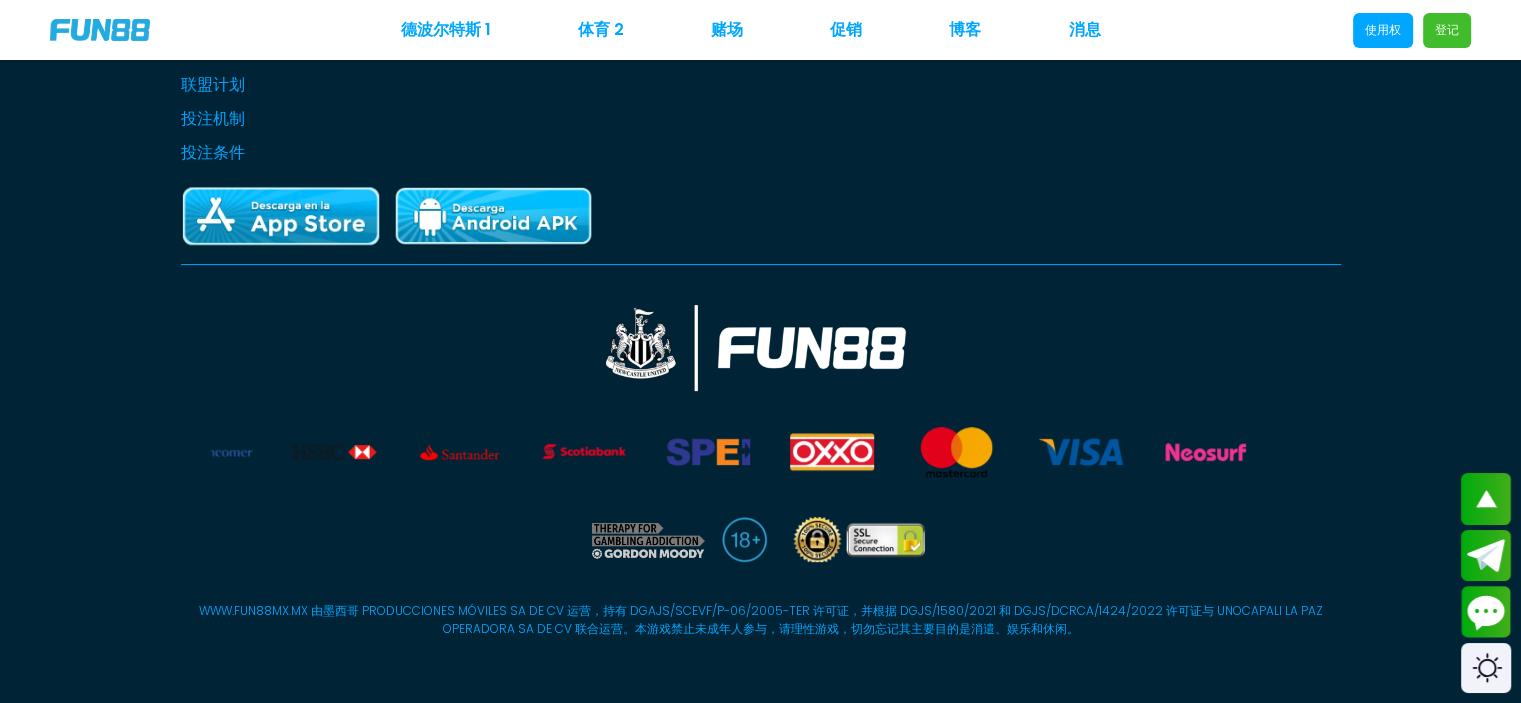scroll, scrollTop: 547, scrollLeft: 0, axis: vertical 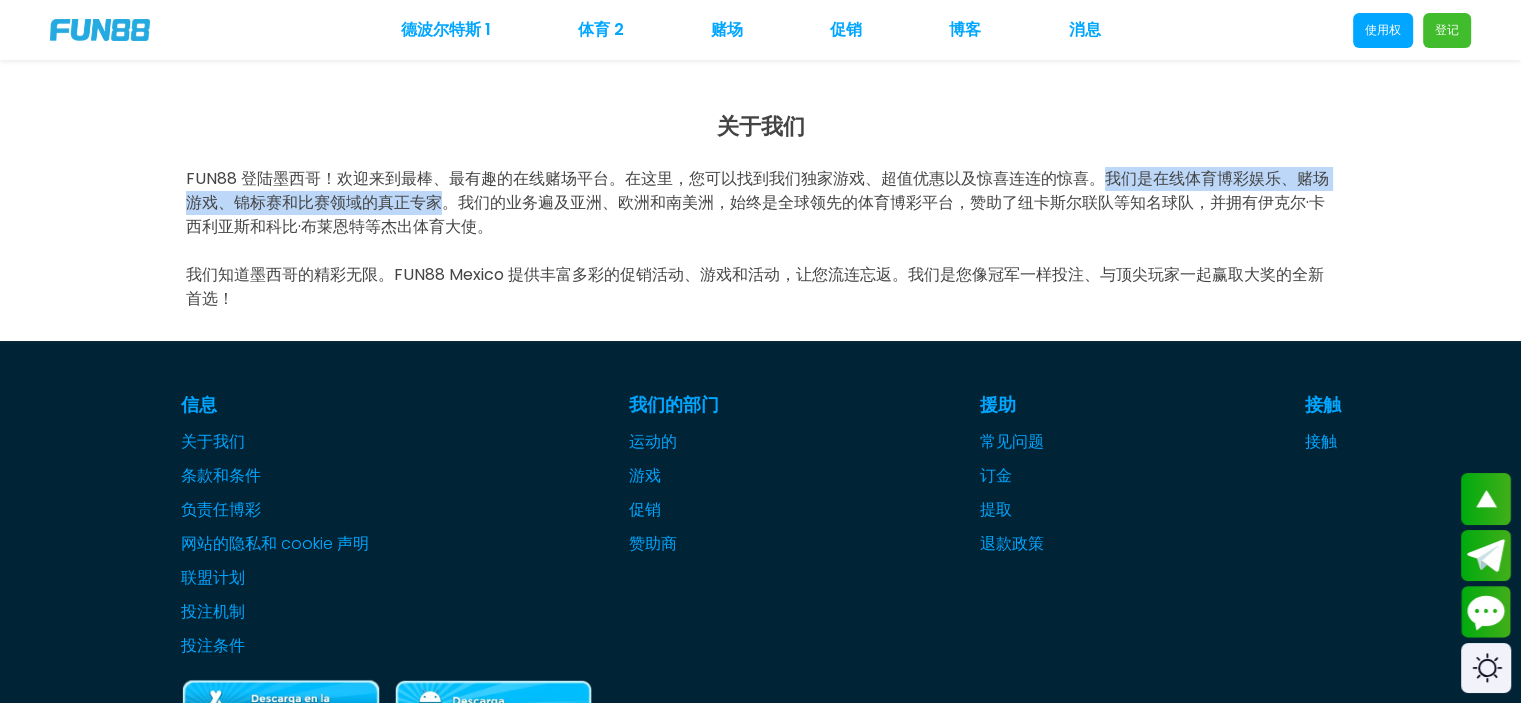 drag, startPoint x: 1109, startPoint y: 177, endPoint x: 448, endPoint y: 209, distance: 661.7741 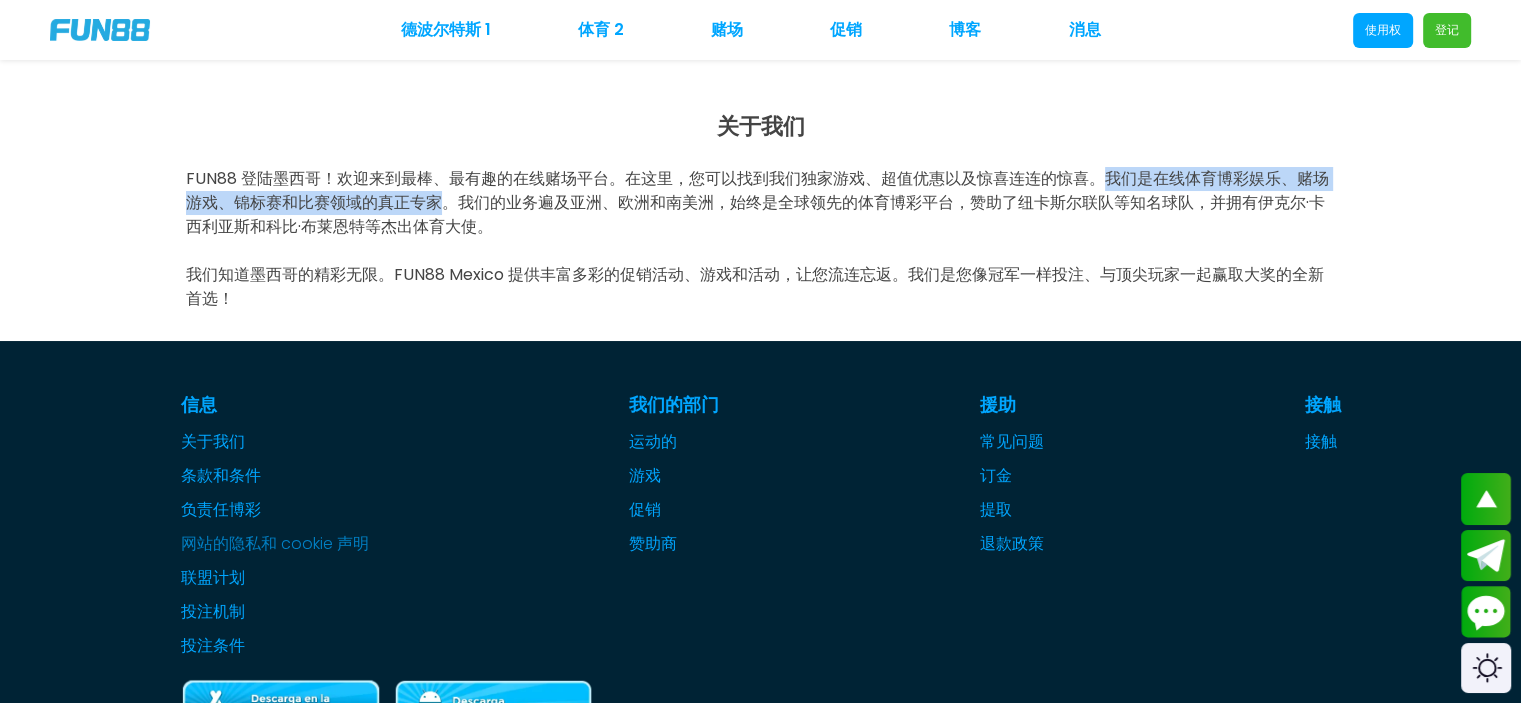 copy on "我们是在线体育博彩娱乐、赌场游戏、锦标赛和比赛领域的真正专家" 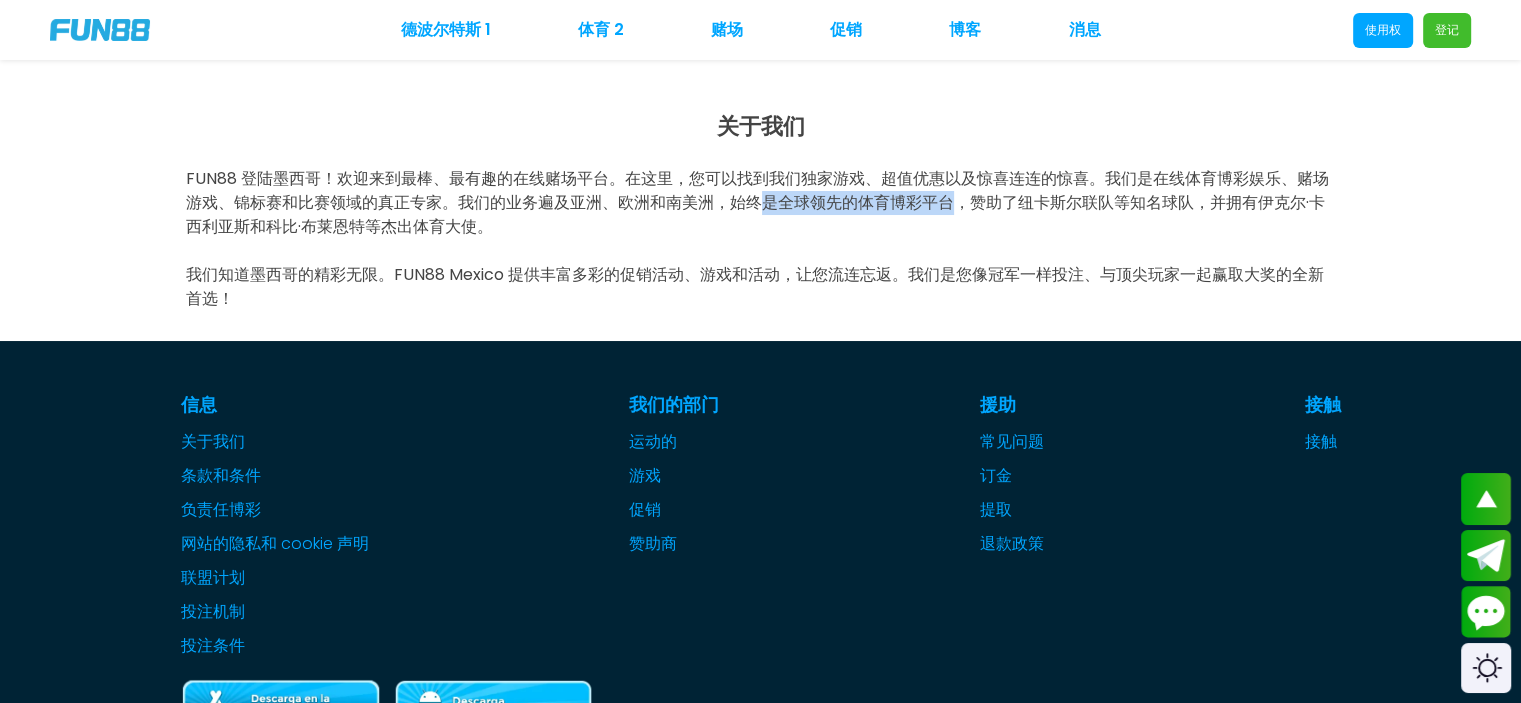 drag, startPoint x: 767, startPoint y: 206, endPoint x: 952, endPoint y: 206, distance: 185 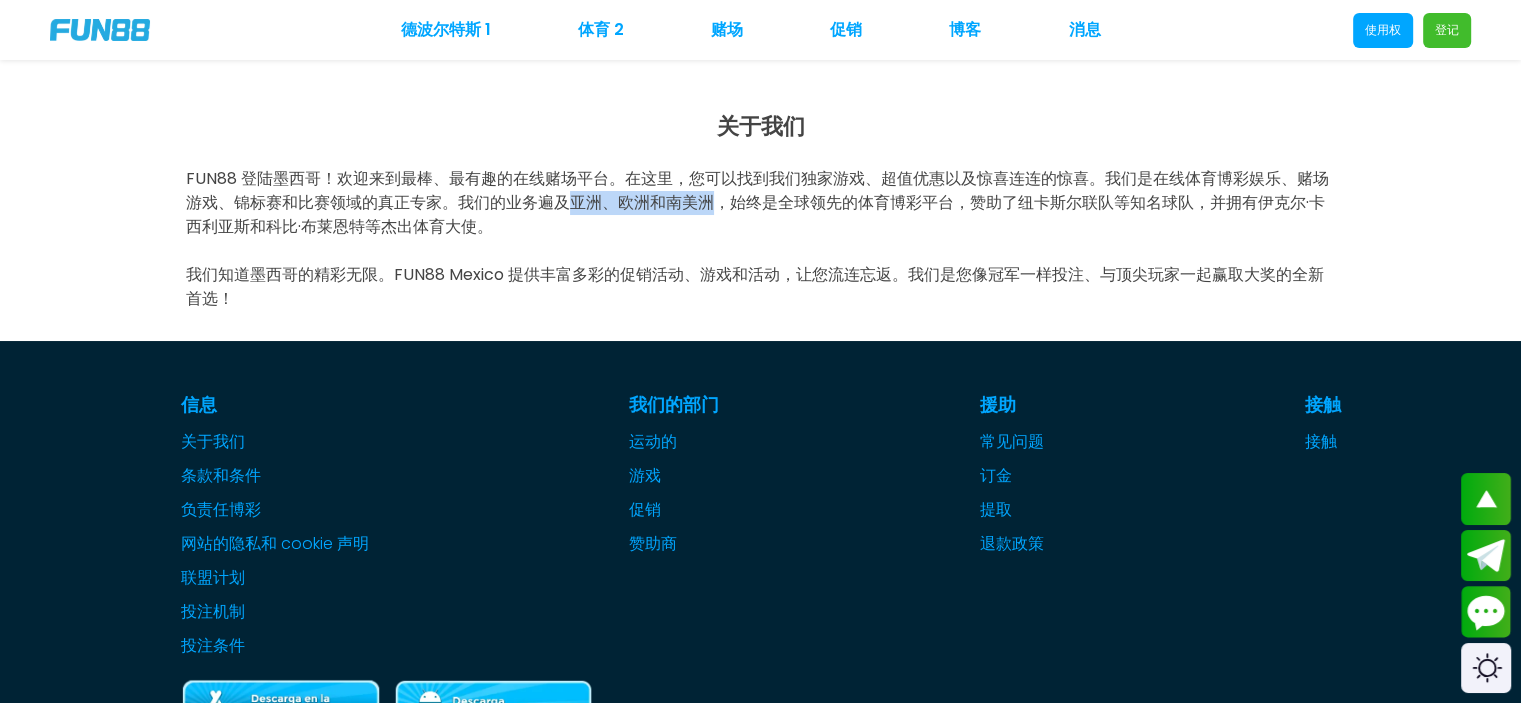 drag, startPoint x: 571, startPoint y: 204, endPoint x: 713, endPoint y: 204, distance: 142 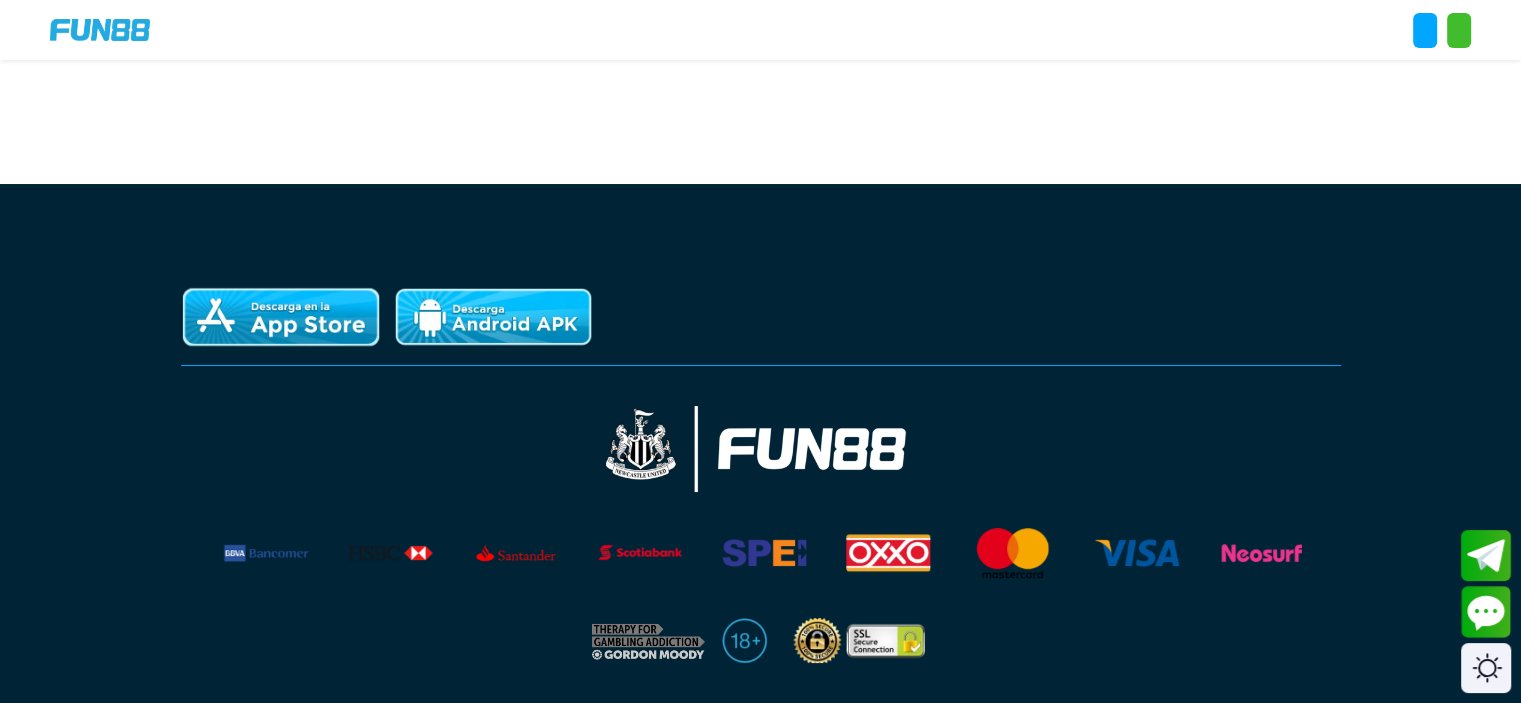 scroll, scrollTop: 0, scrollLeft: 0, axis: both 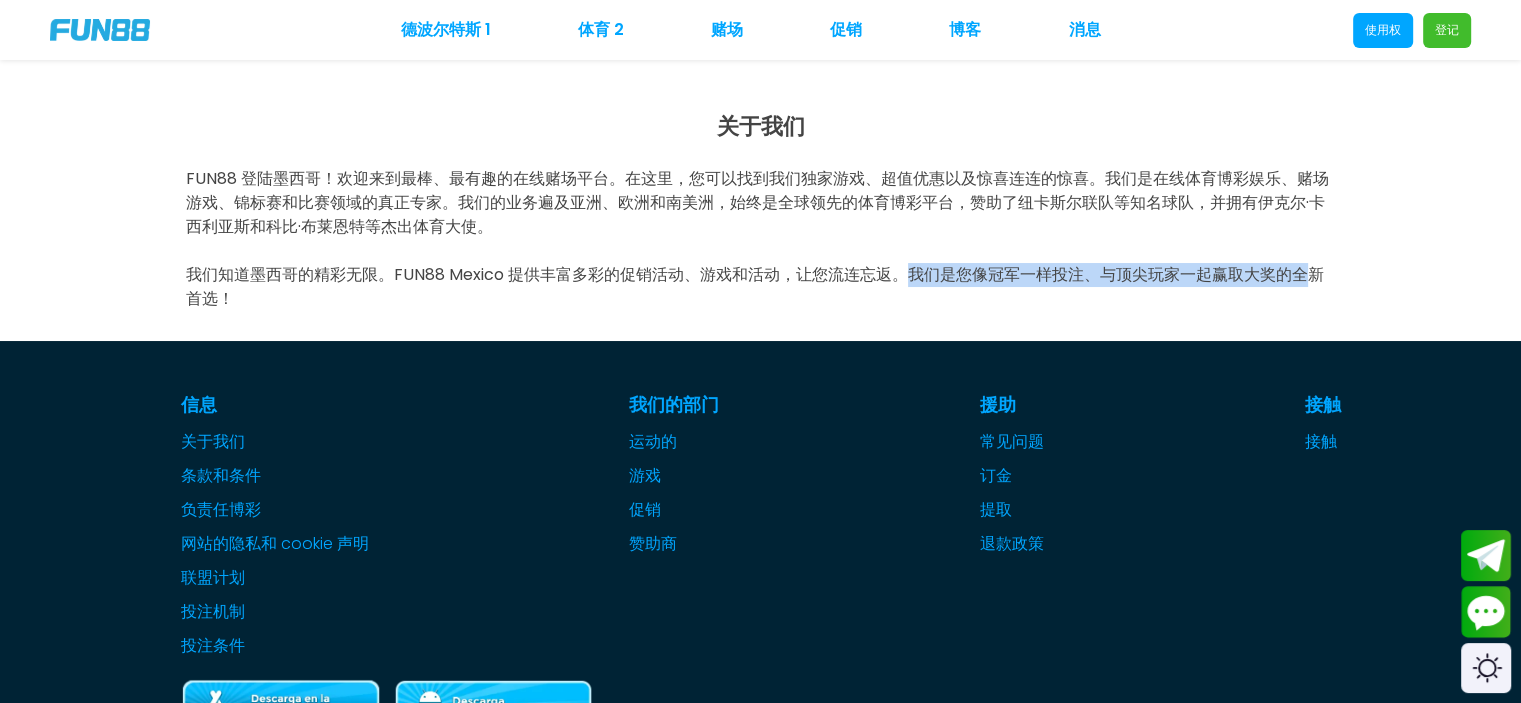 drag, startPoint x: 914, startPoint y: 278, endPoint x: 1300, endPoint y: 276, distance: 386.0052 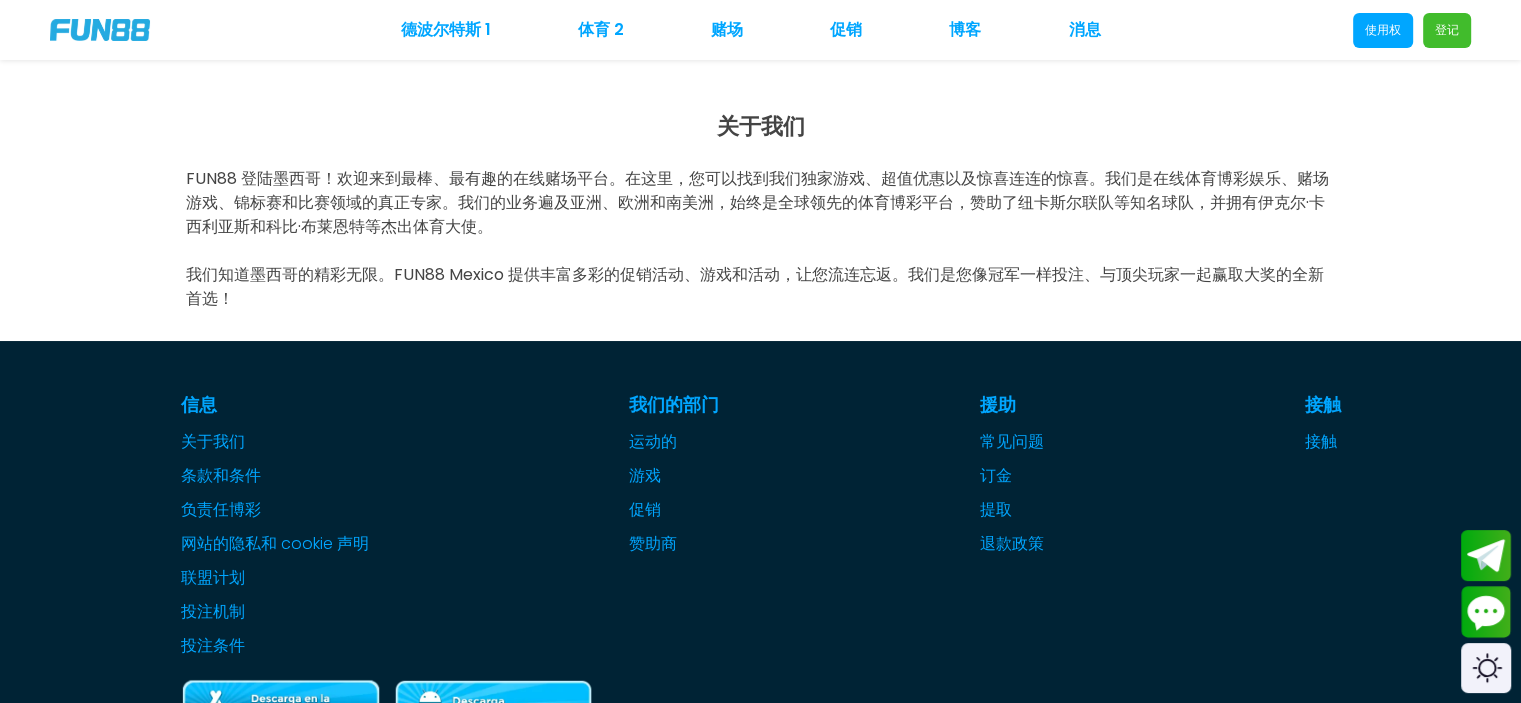 click on "FUN88 登陆墨西哥！欢迎来到最棒、最有趣的在线赌场平台。在这里，您可以找到我们独家游戏、超值优惠以及惊喜连连的惊喜。我们是在线体育博彩娱乐、赌场游戏、锦标赛和比赛领域的真正专家。我们的业务遍及亚洲、欧洲和南美洲，始终是全球领先的体育博彩平台，赞助了纽卡斯尔联队等知名球队，并拥有伊克尔·卡西利亚斯和科比·布莱恩特等杰出体育大使。
我们知道墨西哥的精彩无限。FUN88 Mexico 提供丰富多彩的促销活动、游戏和活动，让您流连忘返。我们是您像冠军一样投注、与顶尖玩家一起赢取大奖的全新首选！" at bounding box center [761, 239] 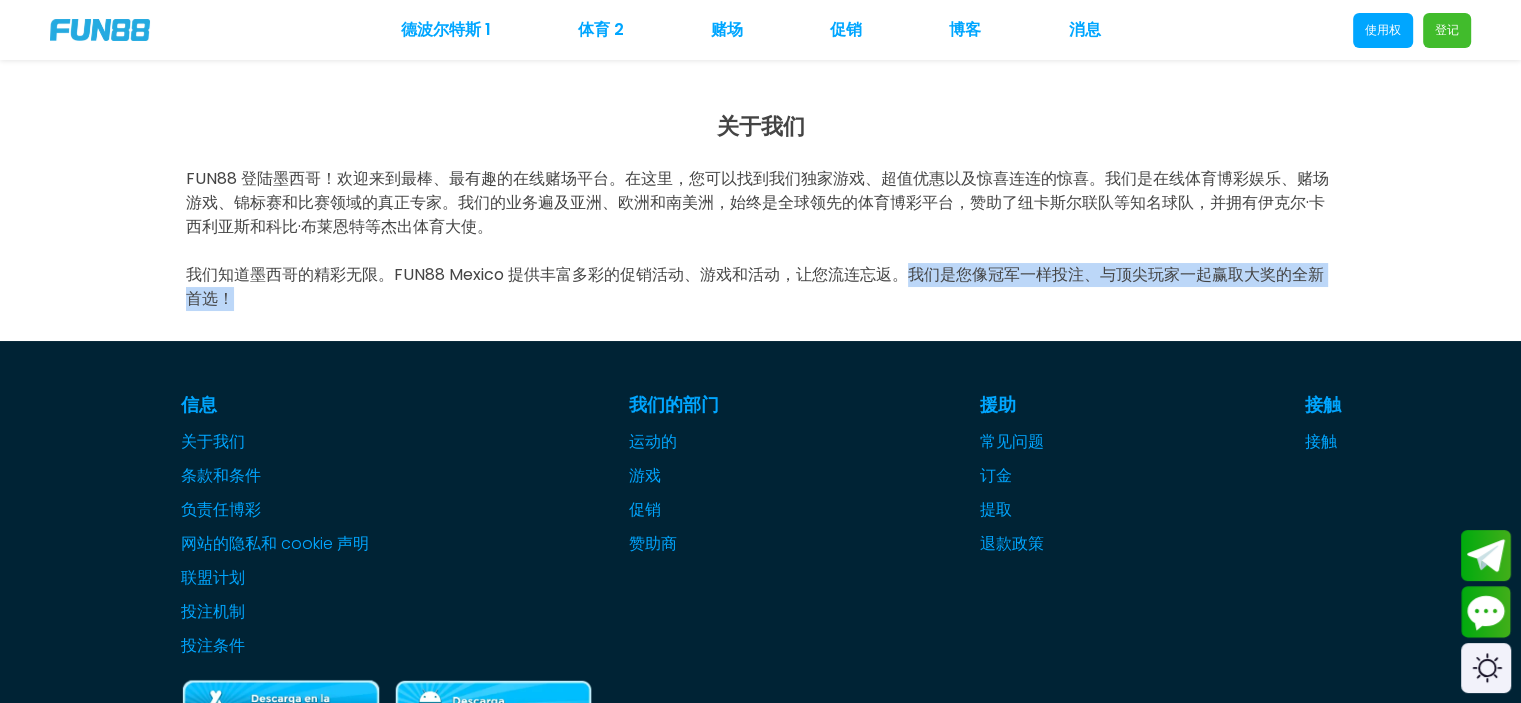 drag, startPoint x: 913, startPoint y: 278, endPoint x: 232, endPoint y: 314, distance: 681.95087 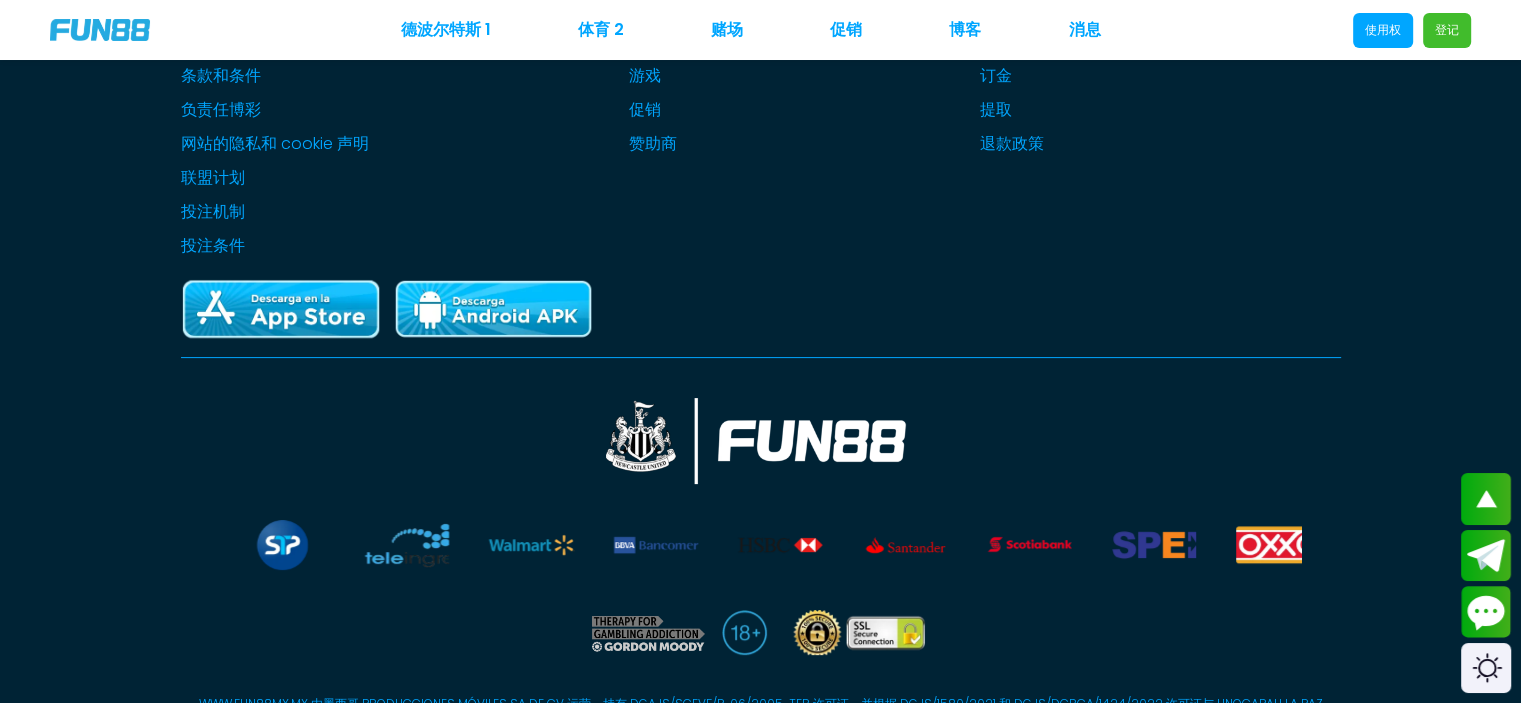 scroll, scrollTop: 0, scrollLeft: 0, axis: both 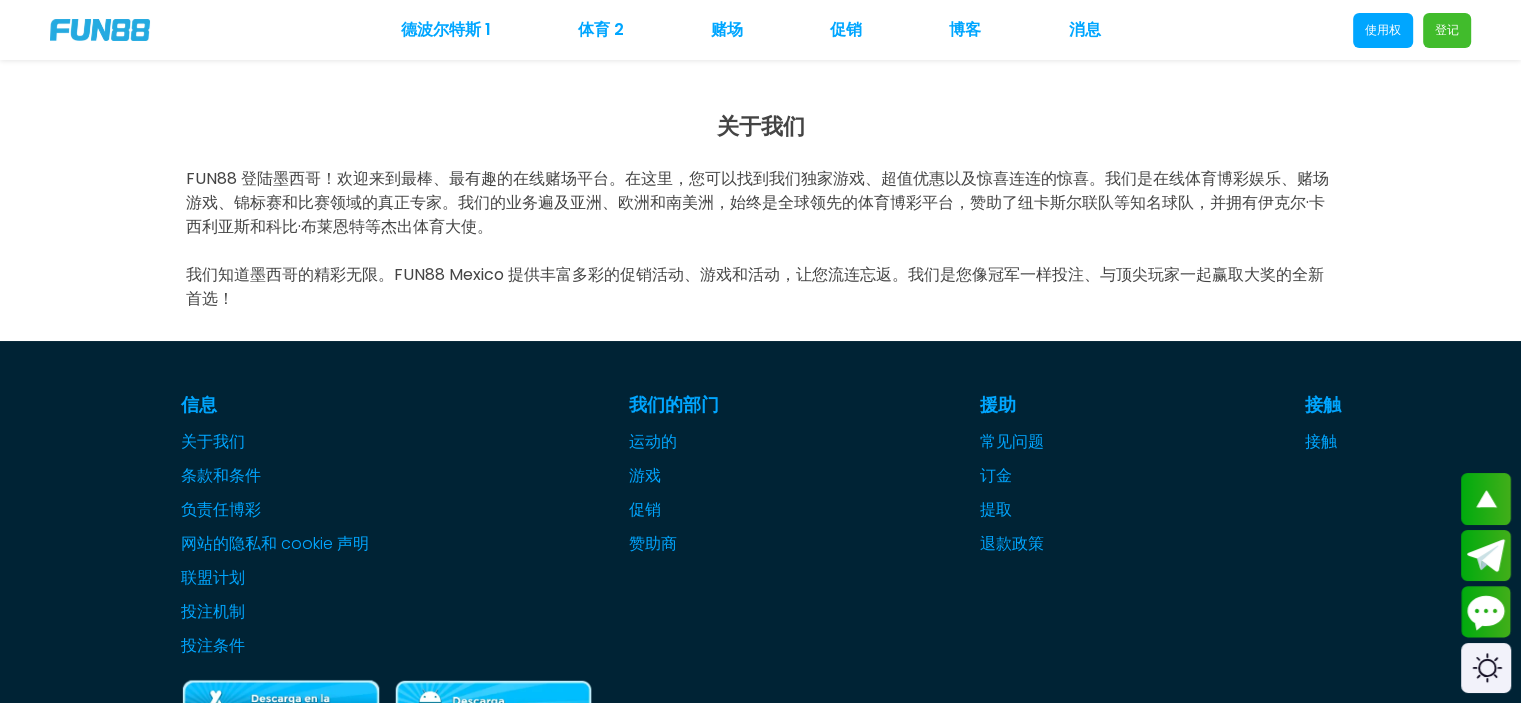 click on "FUN88 登陆墨西哥！欢迎来到最棒、最有趣的在线赌场平台。在这里，您可以找到我们独家游戏、超值优惠以及惊喜连连的惊喜。我们是在线体育博彩娱乐、赌场游戏、锦标赛和比赛领域的真正专家。我们的业务遍及亚洲、欧洲和南美洲，始终是全球领先的体育博彩平台，赞助了纽卡斯尔联队等知名球队，并拥有伊克尔·卡西利亚斯和科比·布莱恩特等杰出体育大使。
我们知道墨西哥的精彩无限。FUN88 Mexico 提供丰富多彩的促销活动、游戏和活动，让您流连忘返。我们是您像冠军一样投注、与顶尖玩家一起赢取大奖的全新首选！" at bounding box center [761, 239] 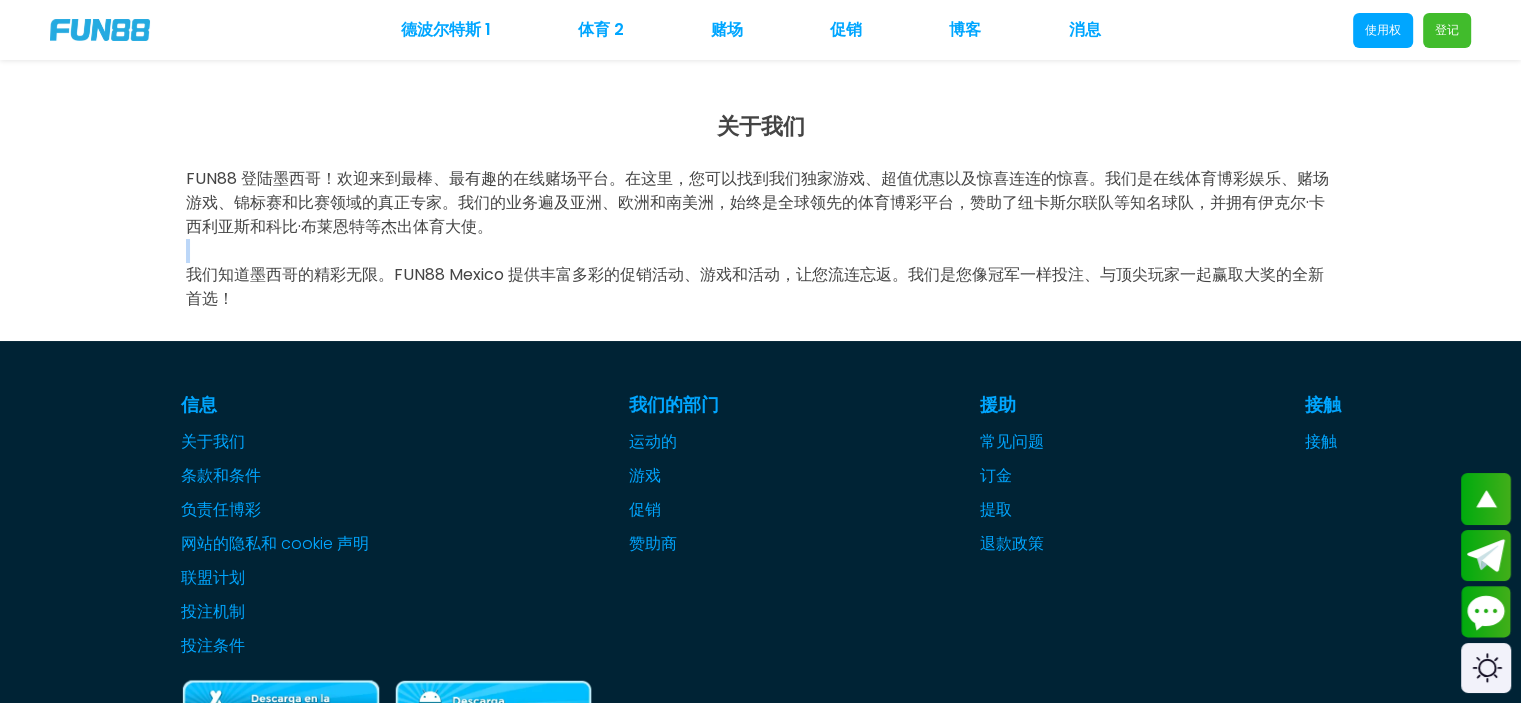 click on "FUN88 登陆墨西哥！欢迎来到最棒、最有趣的在线赌场平台。在这里，您可以找到我们独家游戏、超值优惠以及惊喜连连的惊喜。我们是在线体育博彩娱乐、赌场游戏、锦标赛和比赛领域的真正专家。我们的业务遍及亚洲、欧洲和南美洲，始终是全球领先的体育博彩平台，赞助了纽卡斯尔联队等知名球队，并拥有伊克尔·卡西利亚斯和科比·布莱恩特等杰出体育大使。
我们知道墨西哥的精彩无限。FUN88 Mexico 提供丰富多彩的促销活动、游戏和活动，让您流连忘返。我们是您像冠军一样投注、与顶尖玩家一起赢取大奖的全新首选！" at bounding box center [761, 239] 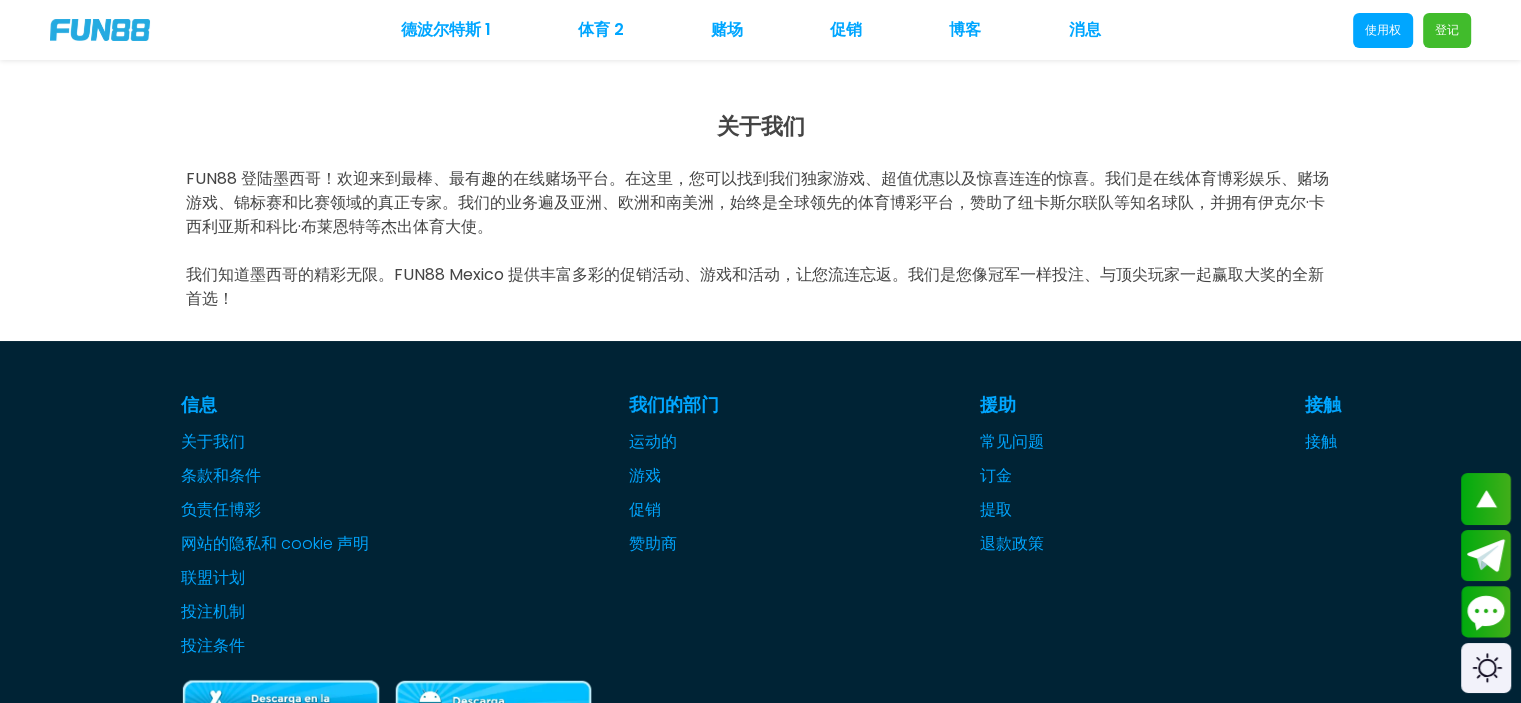 click on "我们知道墨西哥的精彩无限。FUN88 Mexico 提供丰富多彩的促销活动、游戏和活动，让您流连忘返。我们是您像冠军一样投注、与顶尖玩家一起赢取大奖的全新首选！" at bounding box center [755, 286] 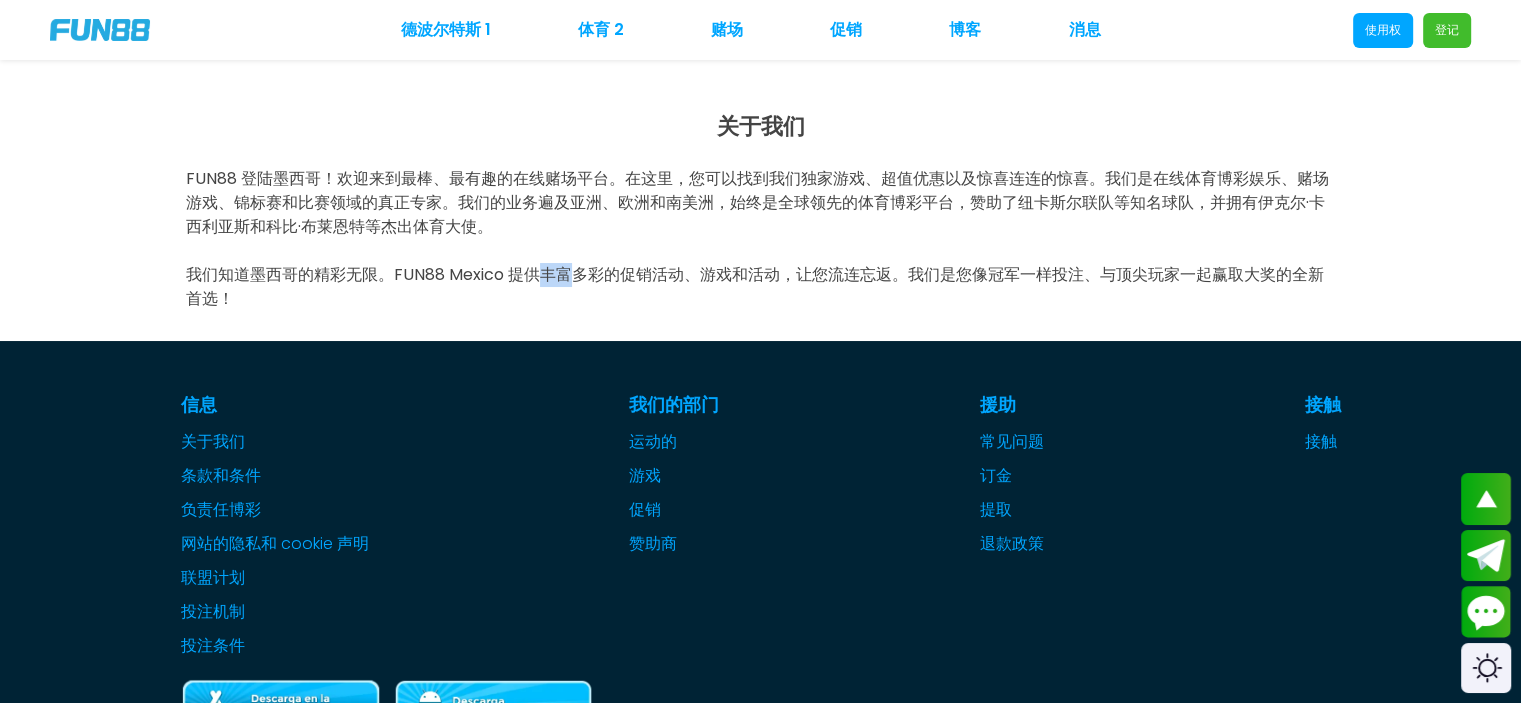click on "我们知道墨西哥的精彩无限。FUN88 Mexico 提供丰富多彩的促销活动、游戏和活动，让您流连忘返。我们是您像冠军一样投注、与顶尖玩家一起赢取大奖的全新首选！" at bounding box center [755, 286] 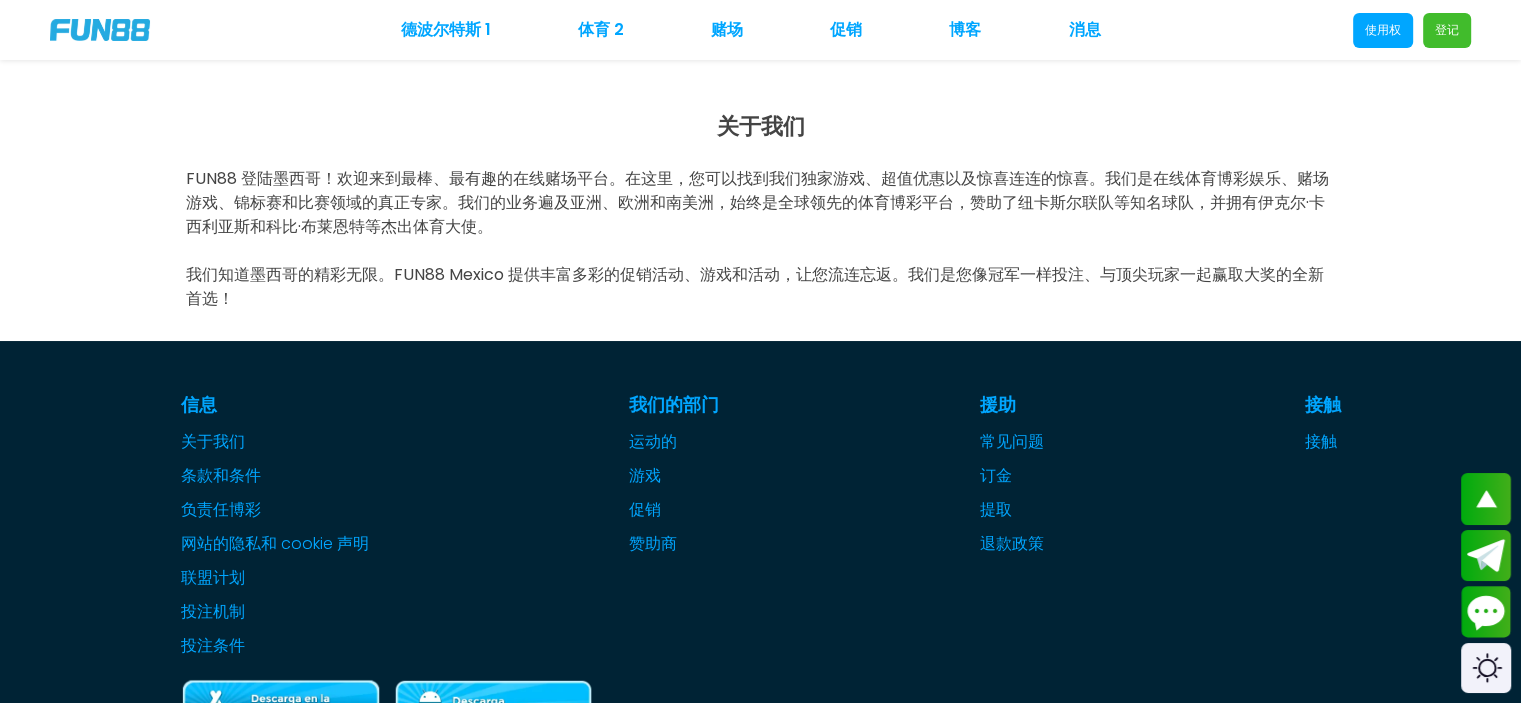 click on "FUN88 登陆墨西哥！欢迎来到最棒、最有趣的在线赌场平台。在这里，您可以找到我们独家游戏、超值优惠以及惊喜连连的惊喜。我们是在线体育博彩娱乐、赌场游戏、锦标赛和比赛领域的真正专家。我们的业务遍及亚洲、欧洲和南美洲，始终是全球领先的体育博彩平台，赞助了纽卡斯尔联队等知名球队，并拥有伊克尔·卡西利亚斯和科比·布莱恩特等杰出体育大使。
我们知道墨西哥的精彩无限。FUN88 Mexico 提供丰富多彩的促销活动、游戏和活动，让您流连忘返。我们是您像冠军一样投注、与顶尖玩家一起赢取大奖的全新首选！" at bounding box center (761, 239) 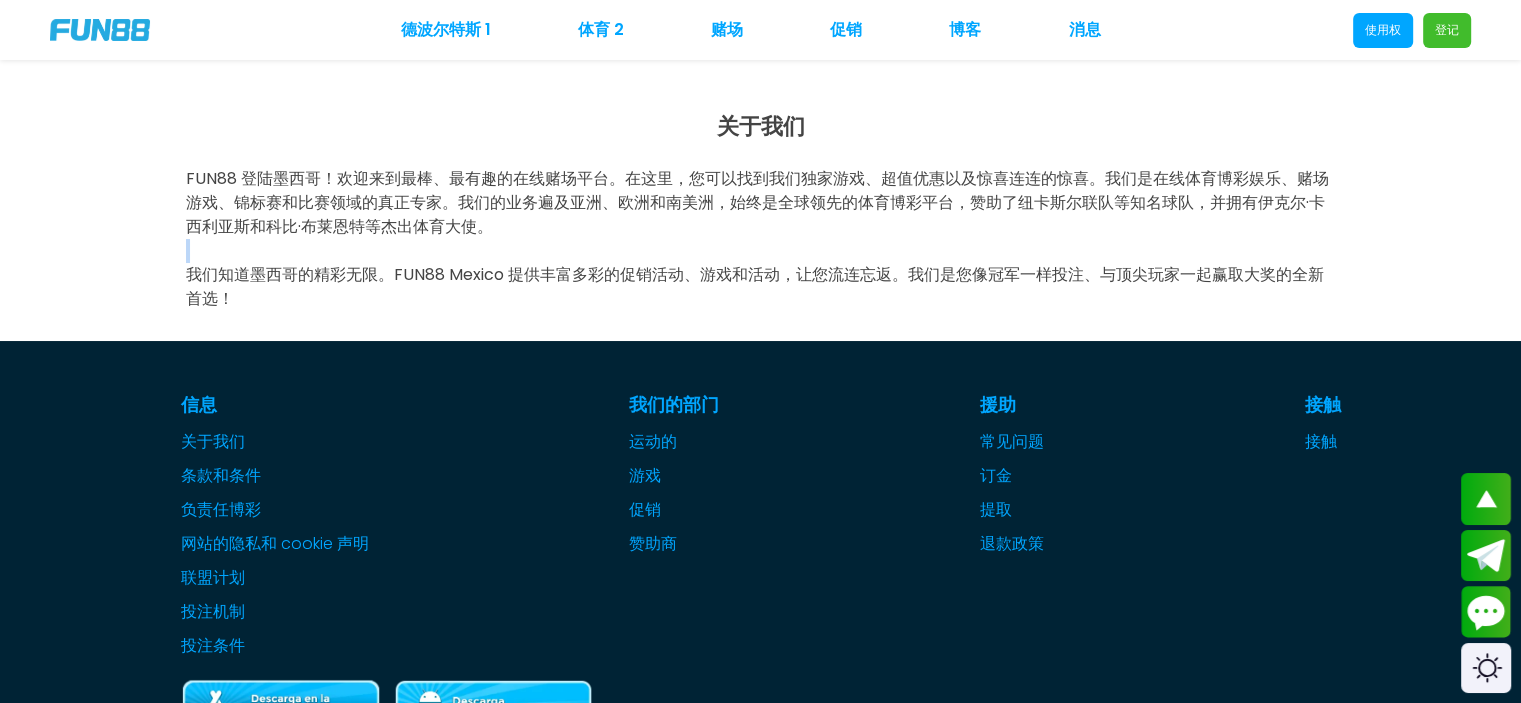 click on "FUN88 登陆墨西哥！欢迎来到最棒、最有趣的在线赌场平台。在这里，您可以找到我们独家游戏、超值优惠以及惊喜连连的惊喜。我们是在线体育博彩娱乐、赌场游戏、锦标赛和比赛领域的真正专家。我们的业务遍及亚洲、欧洲和南美洲，始终是全球领先的体育博彩平台，赞助了纽卡斯尔联队等知名球队，并拥有伊克尔·卡西利亚斯和科比·布莱恩特等杰出体育大使。
我们知道墨西哥的精彩无限。FUN88 Mexico 提供丰富多彩的促销活动、游戏和活动，让您流连忘返。我们是您像冠军一样投注、与顶尖玩家一起赢取大奖的全新首选！" at bounding box center (761, 239) 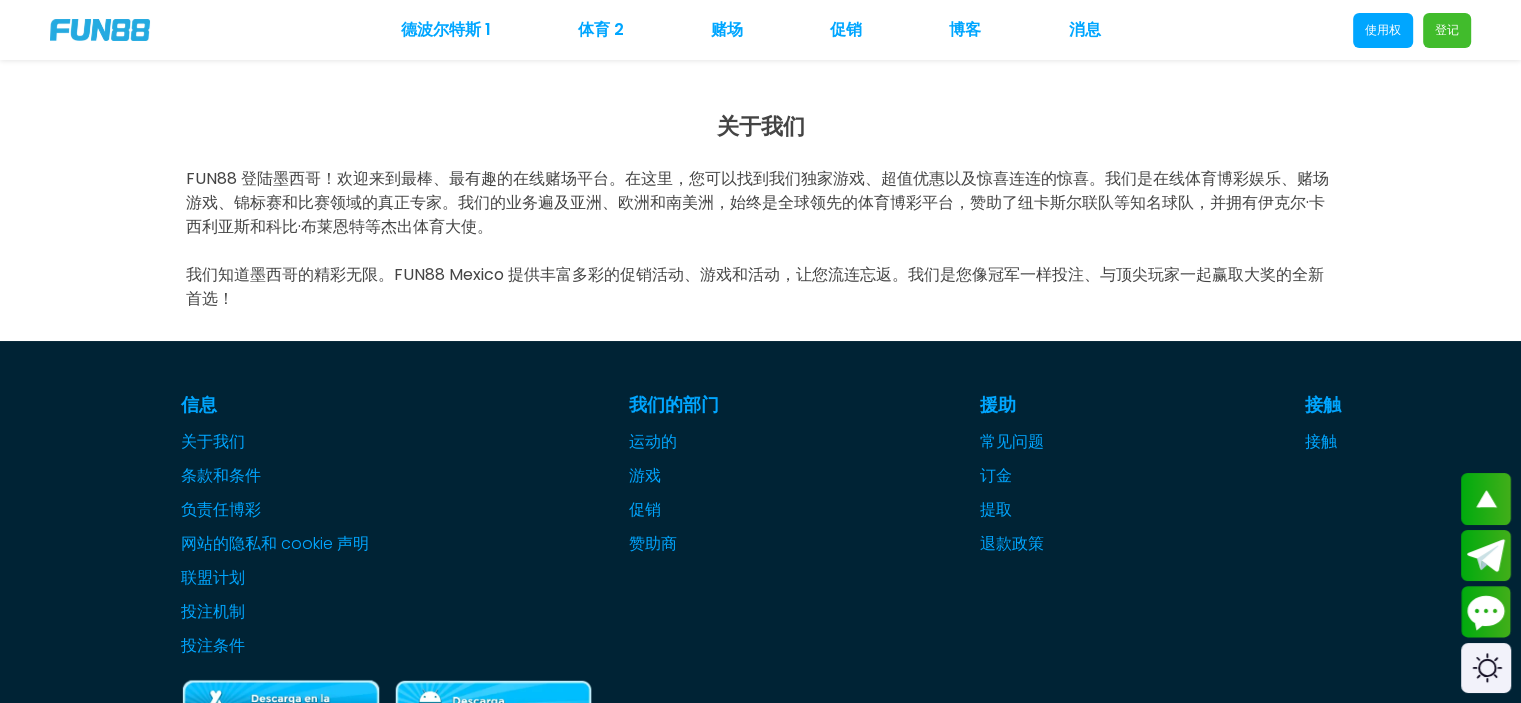 click on "我们知道墨西哥的精彩无限。FUN88 Mexico 提供丰富多彩的促销活动、游戏和活动，让您流连忘返。我们是您像冠军一样投注、与顶尖玩家一起赢取大奖的全新首选！" at bounding box center (755, 286) 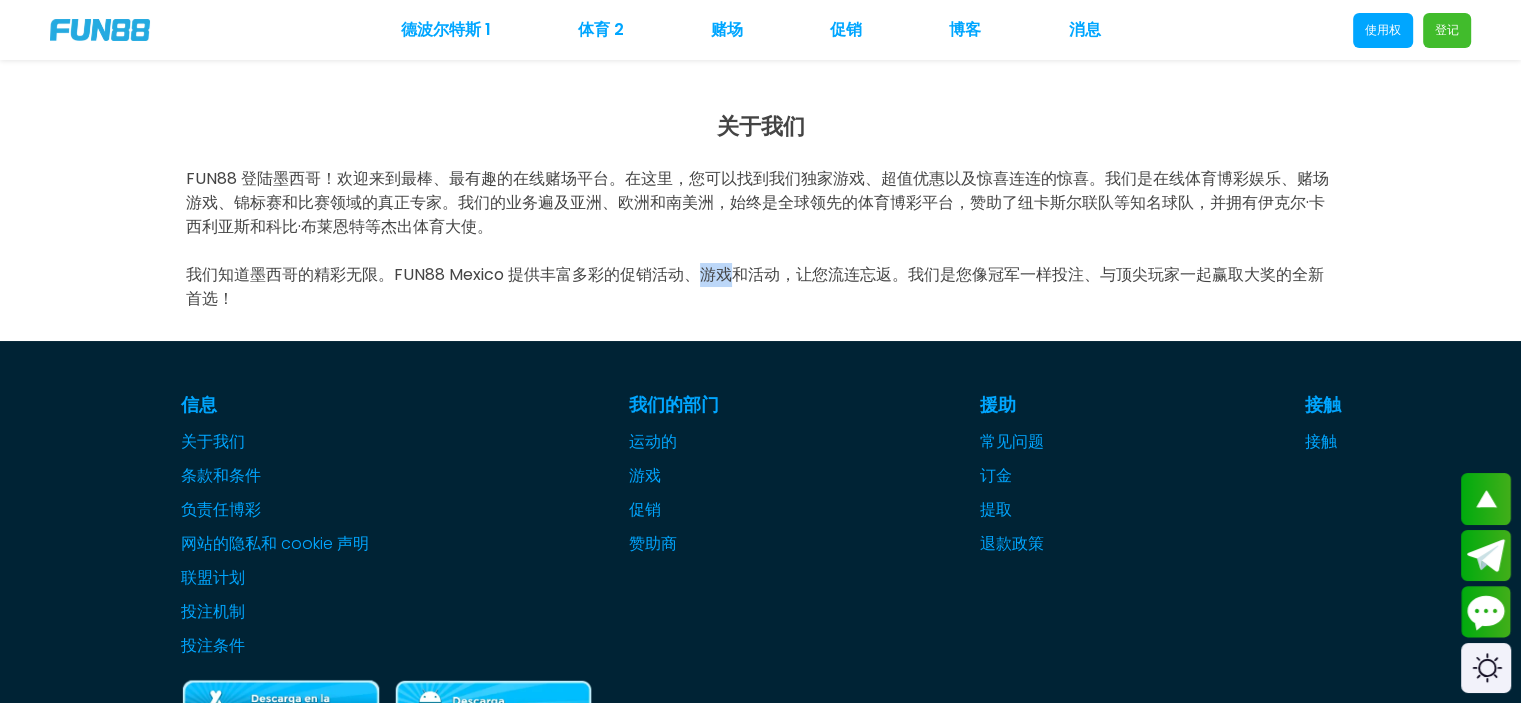 click on "我们知道墨西哥的精彩无限。FUN88 Mexico 提供丰富多彩的促销活动、游戏和活动，让您流连忘返。我们是您像冠军一样投注、与顶尖玩家一起赢取大奖的全新首选！" at bounding box center [755, 286] 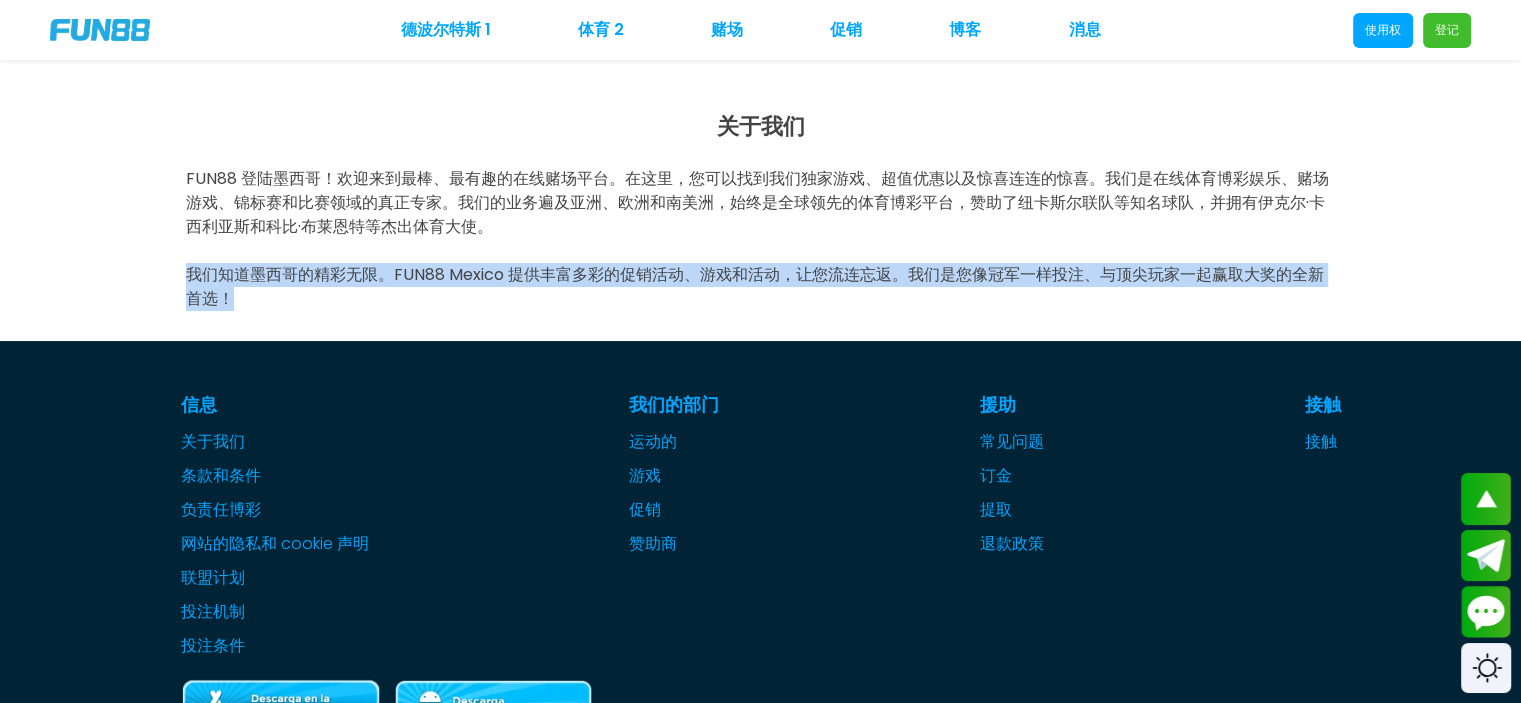 click on "我们知道墨西哥的精彩无限。FUN88 Mexico 提供丰富多彩的促销活动、游戏和活动，让您流连忘返。我们是您像冠军一样投注、与顶尖玩家一起赢取大奖的全新首选！" at bounding box center [755, 286] 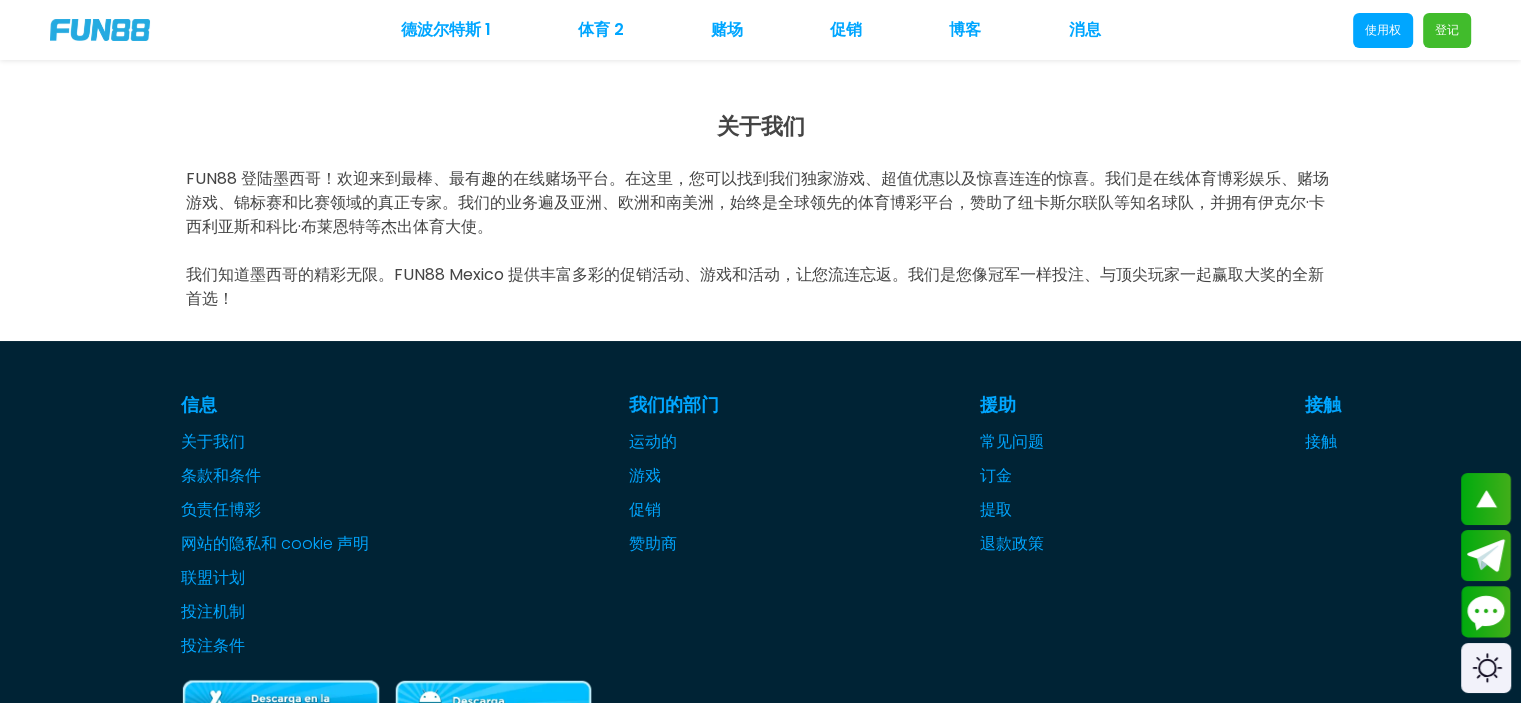 click on "FUN88 登陆墨西哥！欢迎来到最棒、最有趣的在线赌场平台。在这里，您可以找到我们独家游戏、超值优惠以及惊喜连连的惊喜。我们是在线体育博彩娱乐、赌场游戏、锦标赛和比赛领域的真正专家。我们的业务遍及亚洲、欧洲和南美洲，始终是全球领先的体育博彩平台，赞助了纽卡斯尔联队等知名球队，并拥有伊克尔·卡西利亚斯和科比·布莱恩特等杰出体育大使。
我们知道墨西哥的精彩无限。FUN88 Mexico 提供丰富多彩的促销活动、游戏和活动，让您流连忘返。我们是您像冠军一样投注、与顶尖玩家一起赢取大奖的全新首选！" at bounding box center (761, 239) 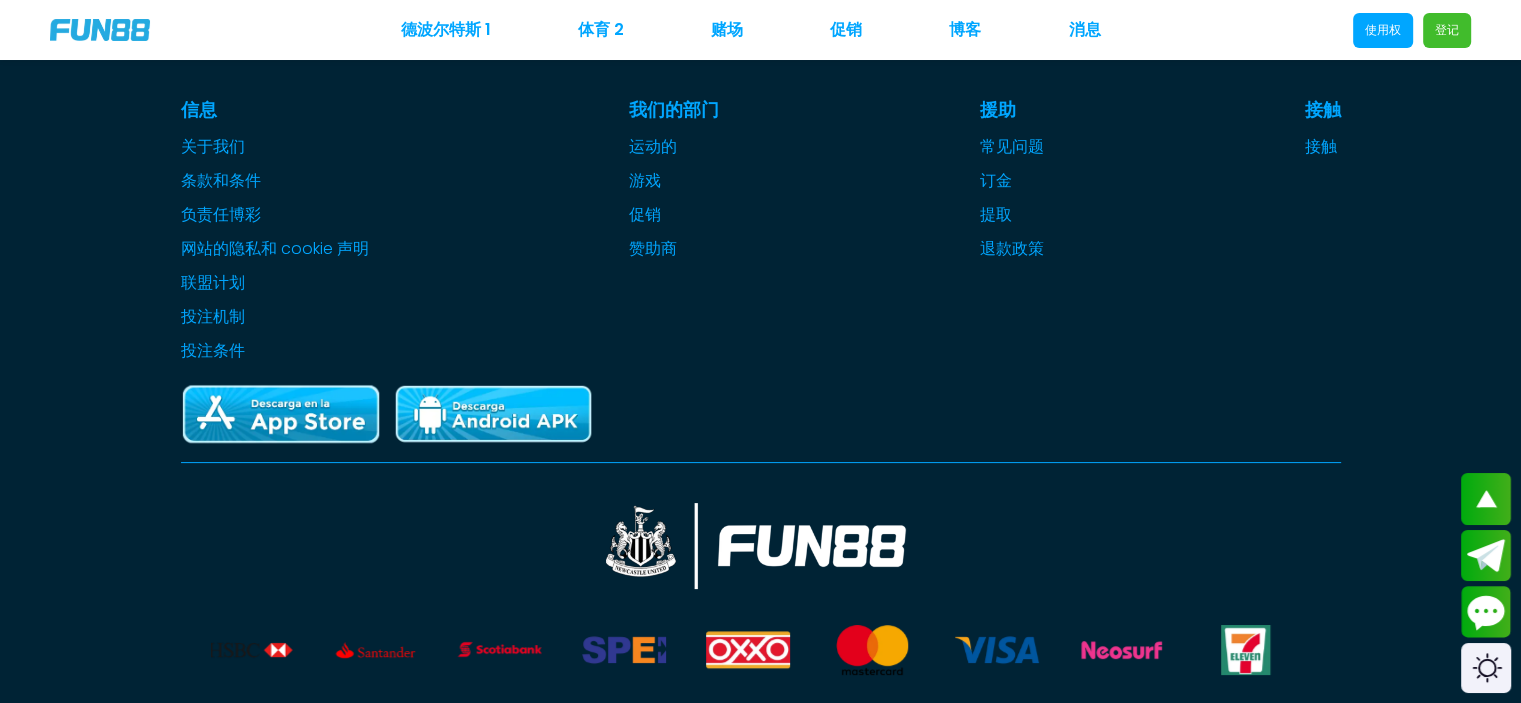 scroll, scrollTop: 0, scrollLeft: 0, axis: both 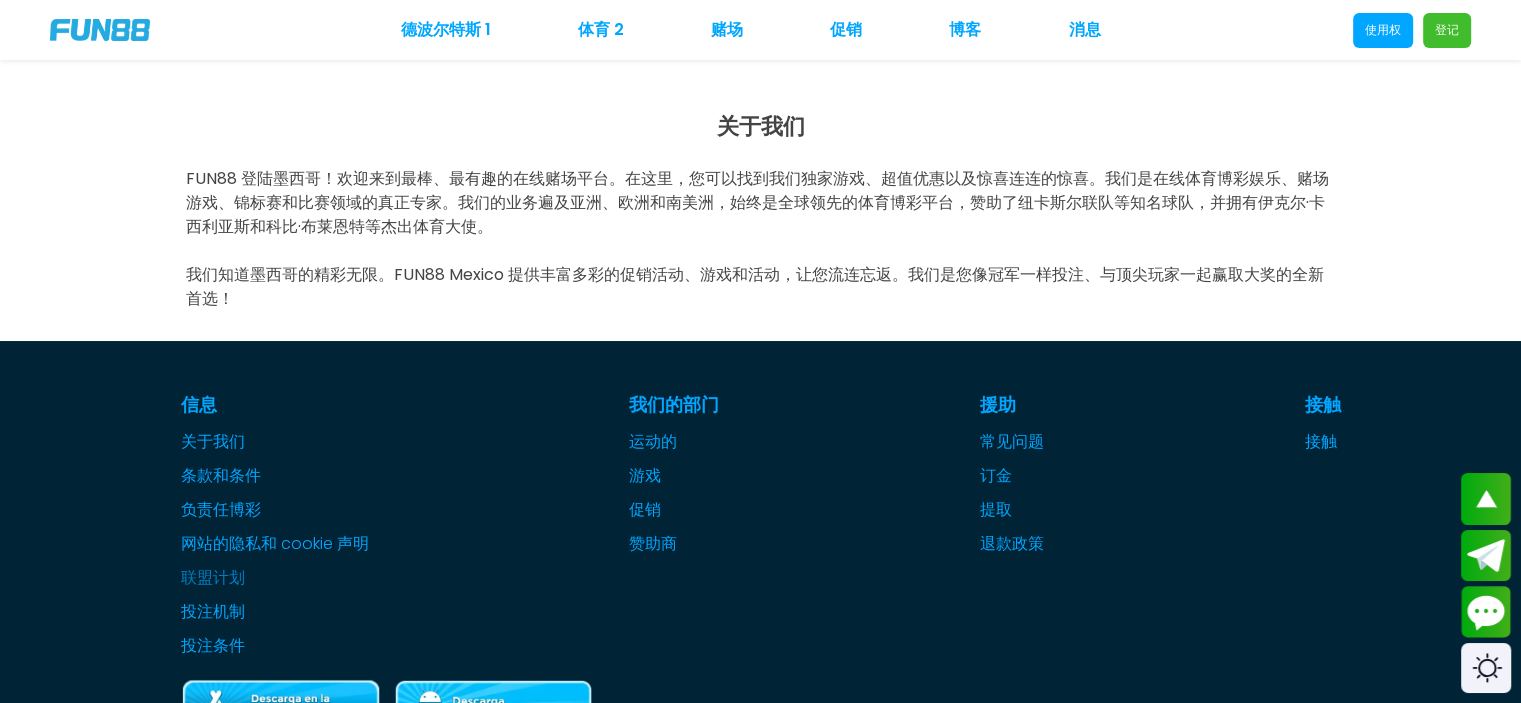 click on "联盟计划" at bounding box center (213, 577) 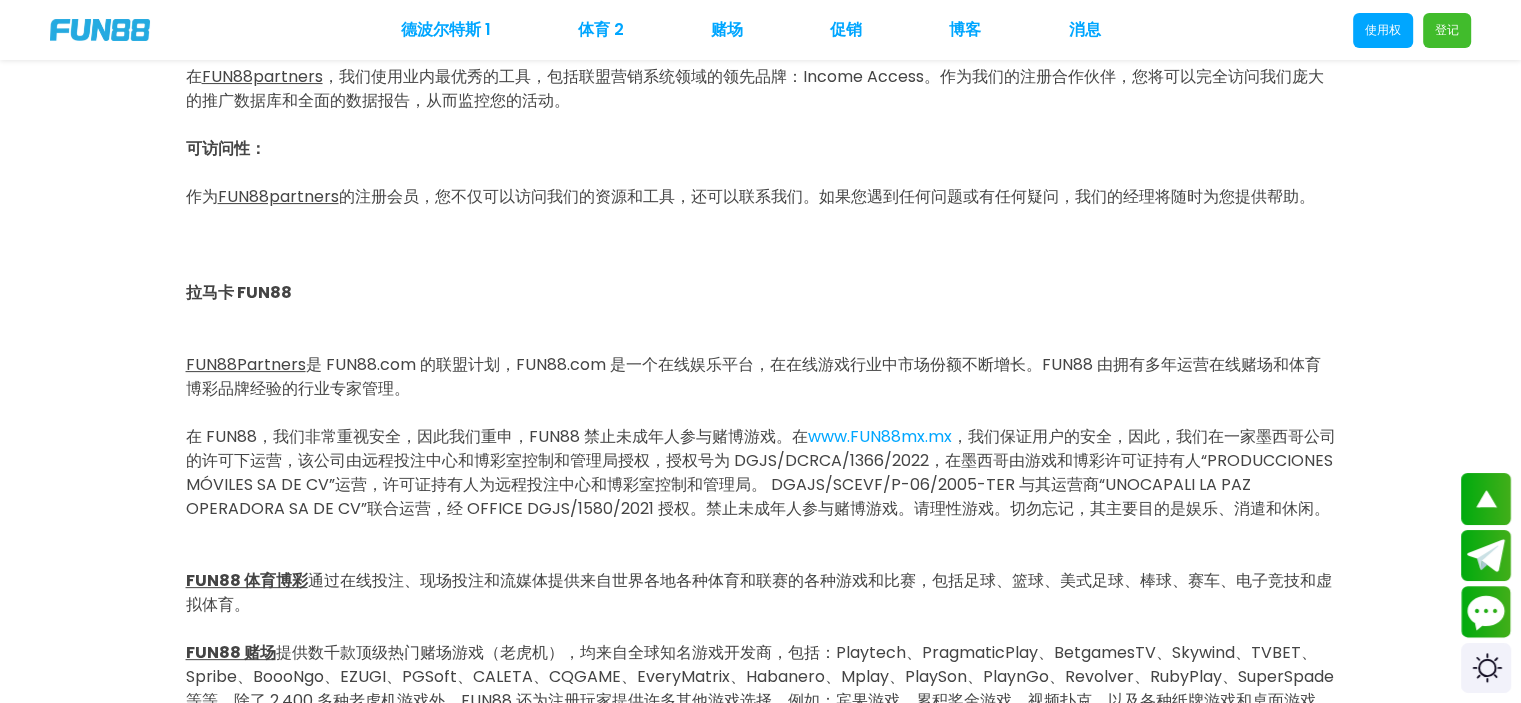 scroll, scrollTop: 500, scrollLeft: 0, axis: vertical 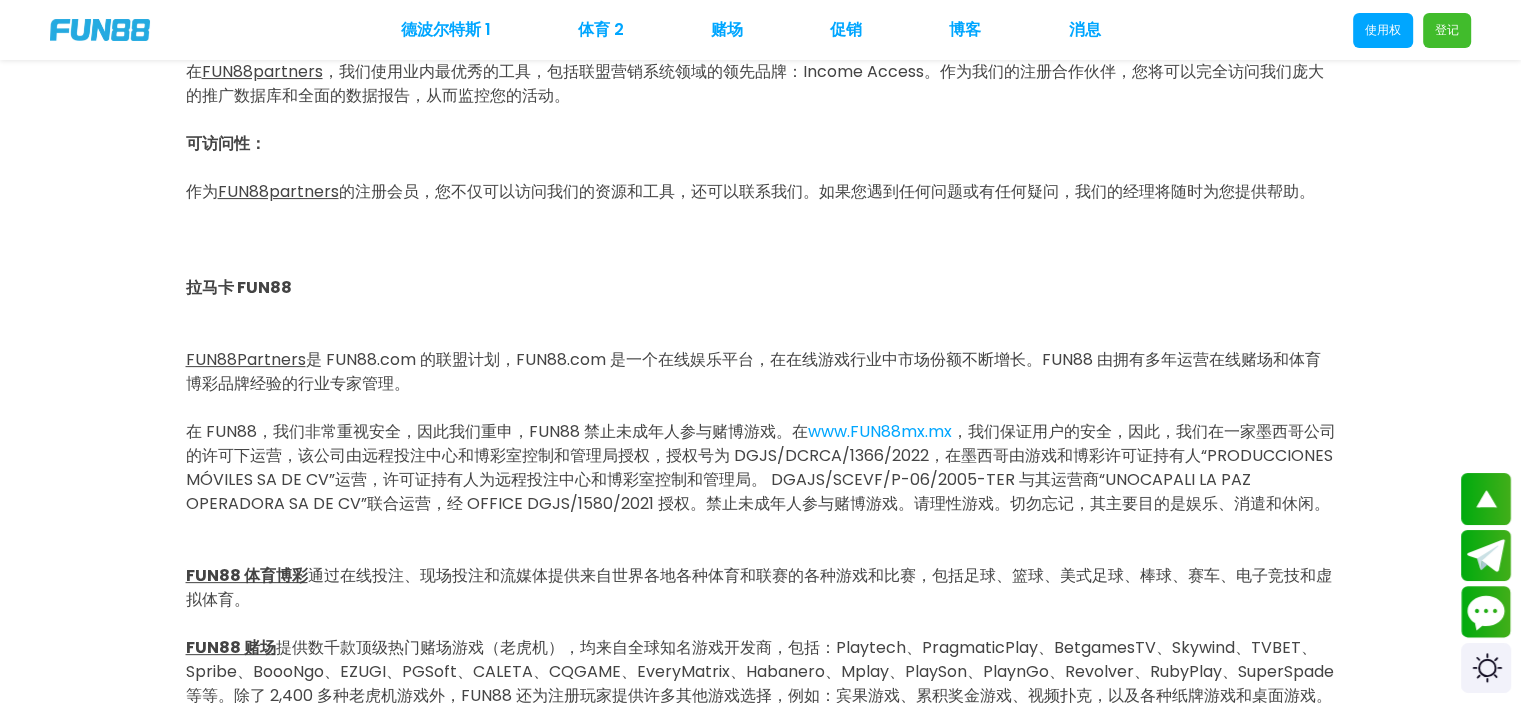 click on "拉马卡 FUN88" at bounding box center [239, 287] 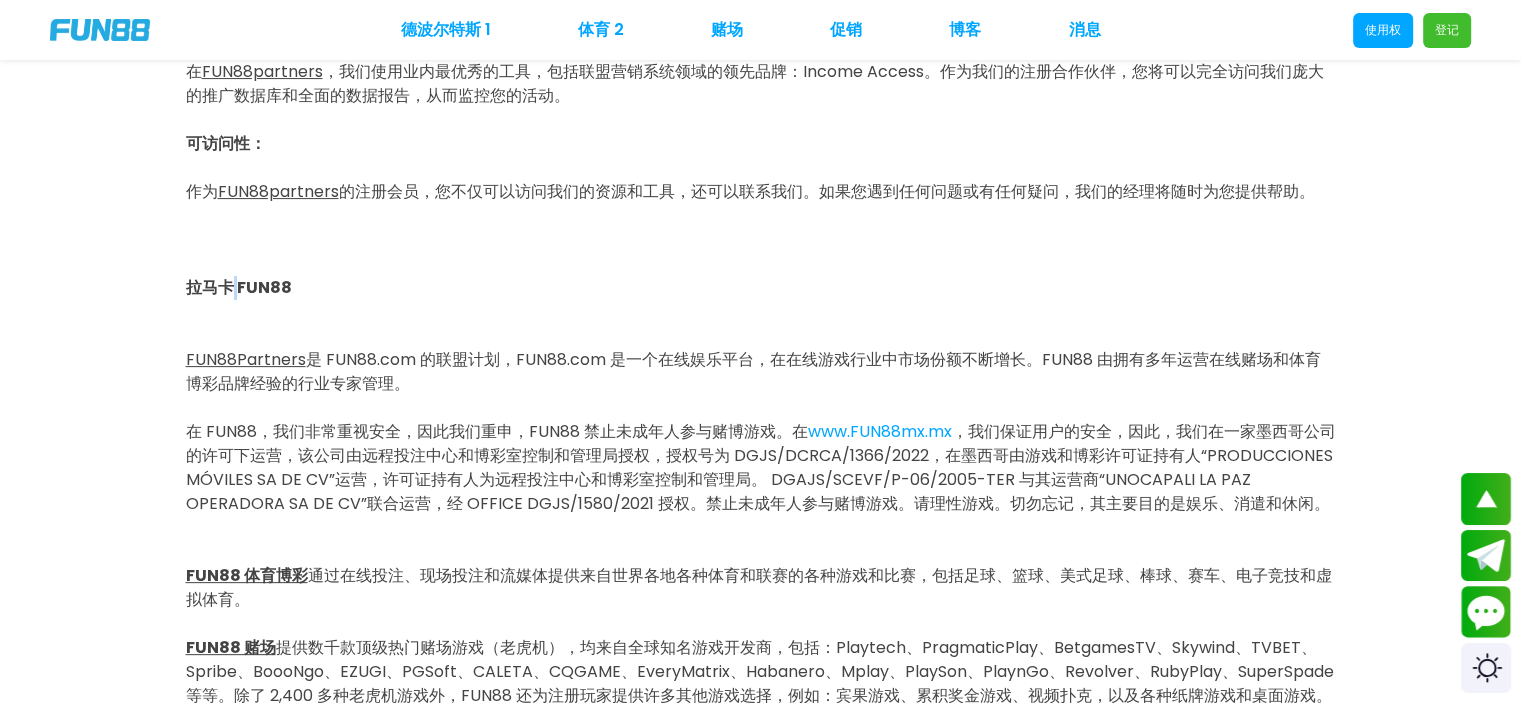 click on "拉马卡 FUN88" at bounding box center [239, 287] 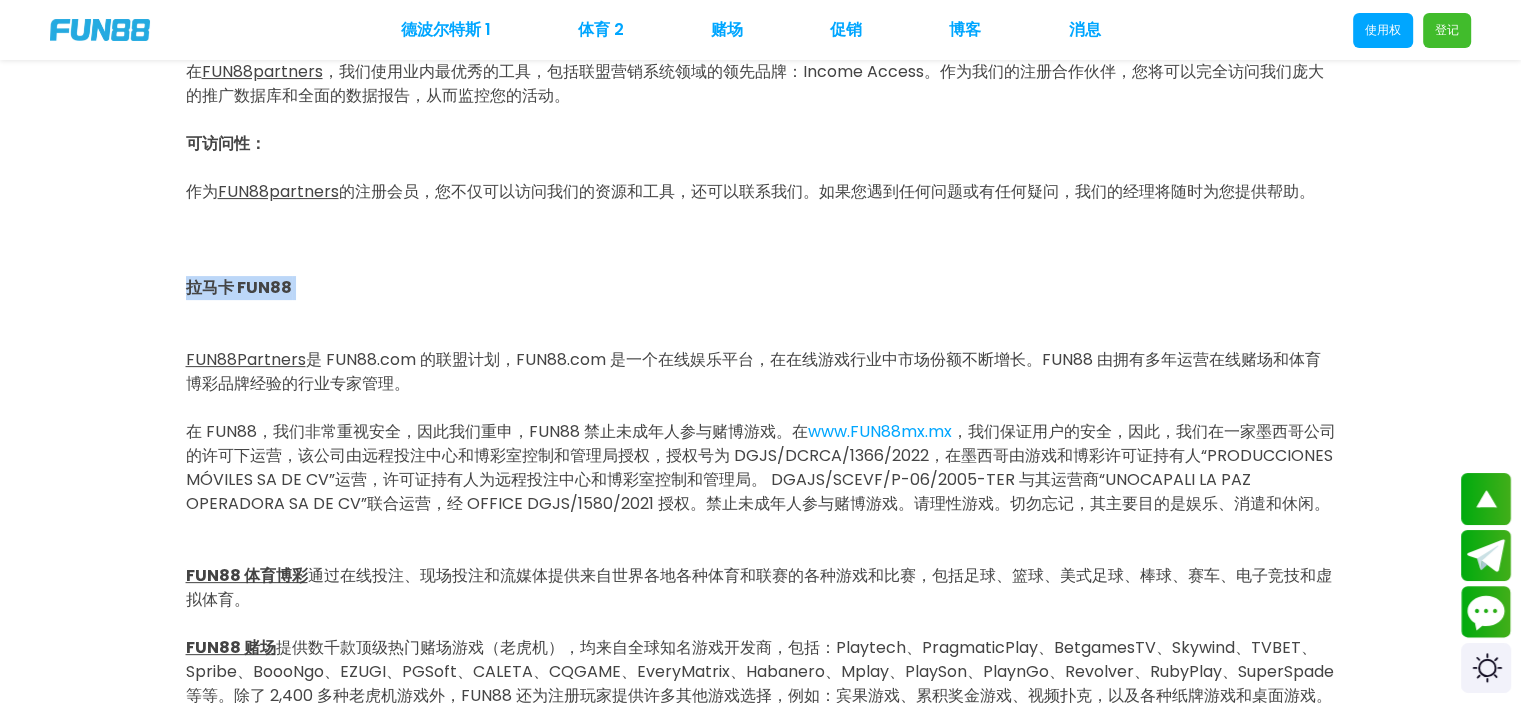 click on "拉马卡 FUN88" at bounding box center [239, 287] 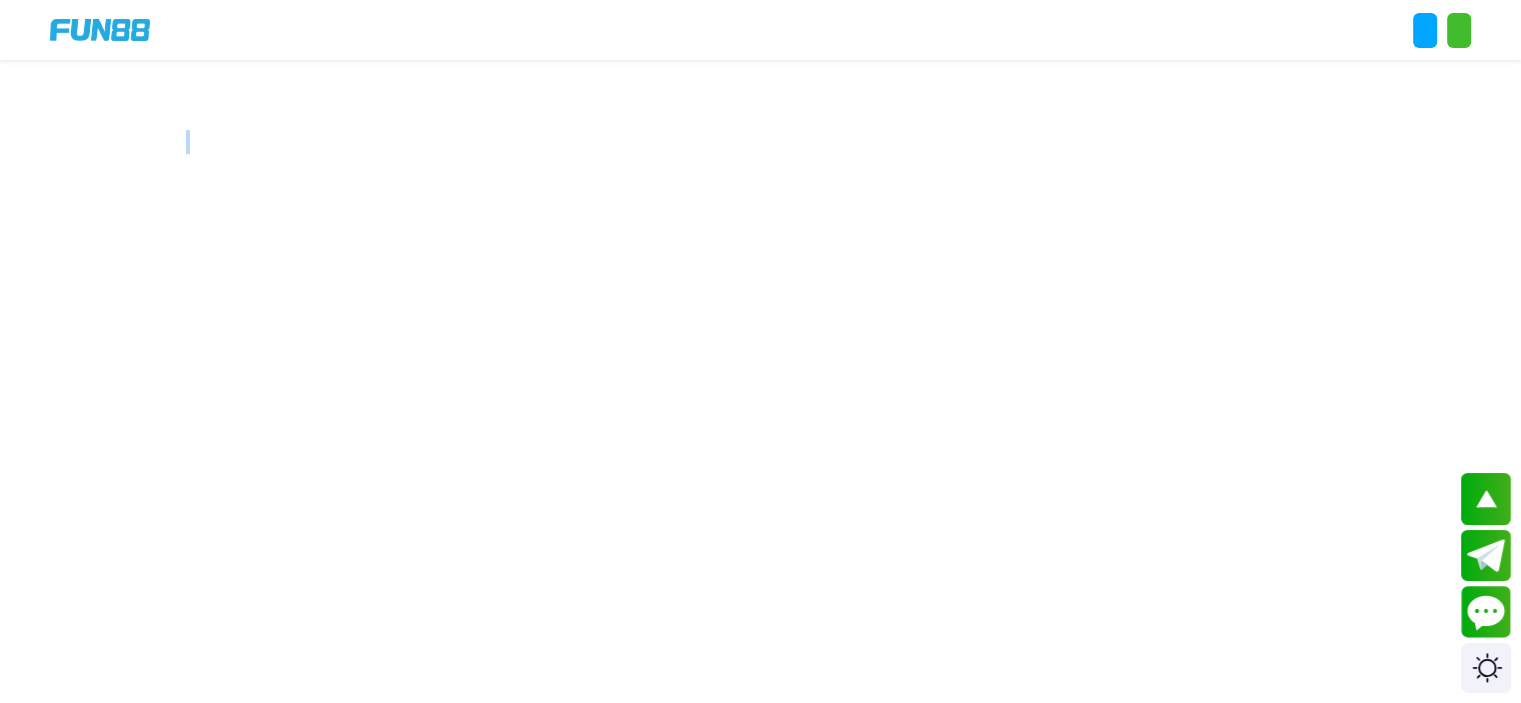 scroll, scrollTop: 384, scrollLeft: 0, axis: vertical 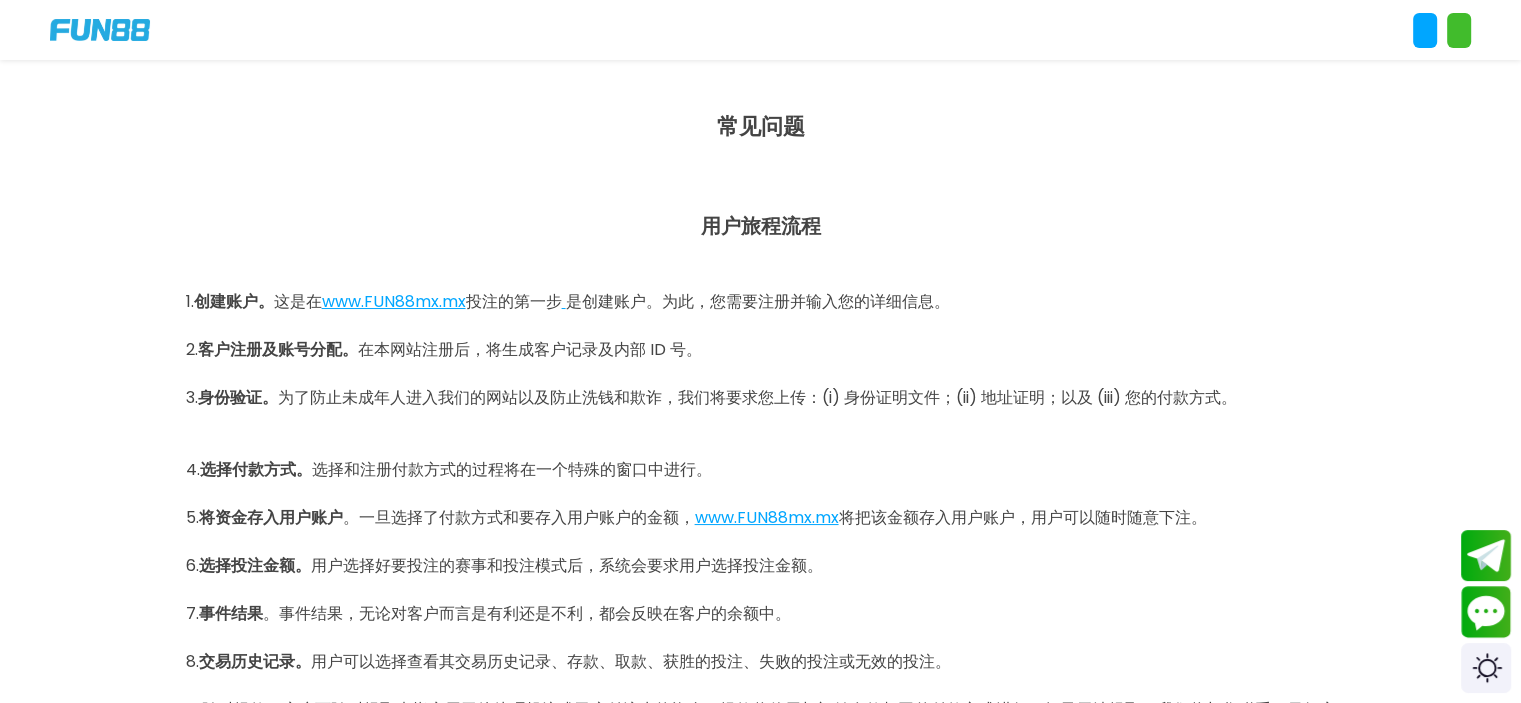 click at bounding box center [760, 30] 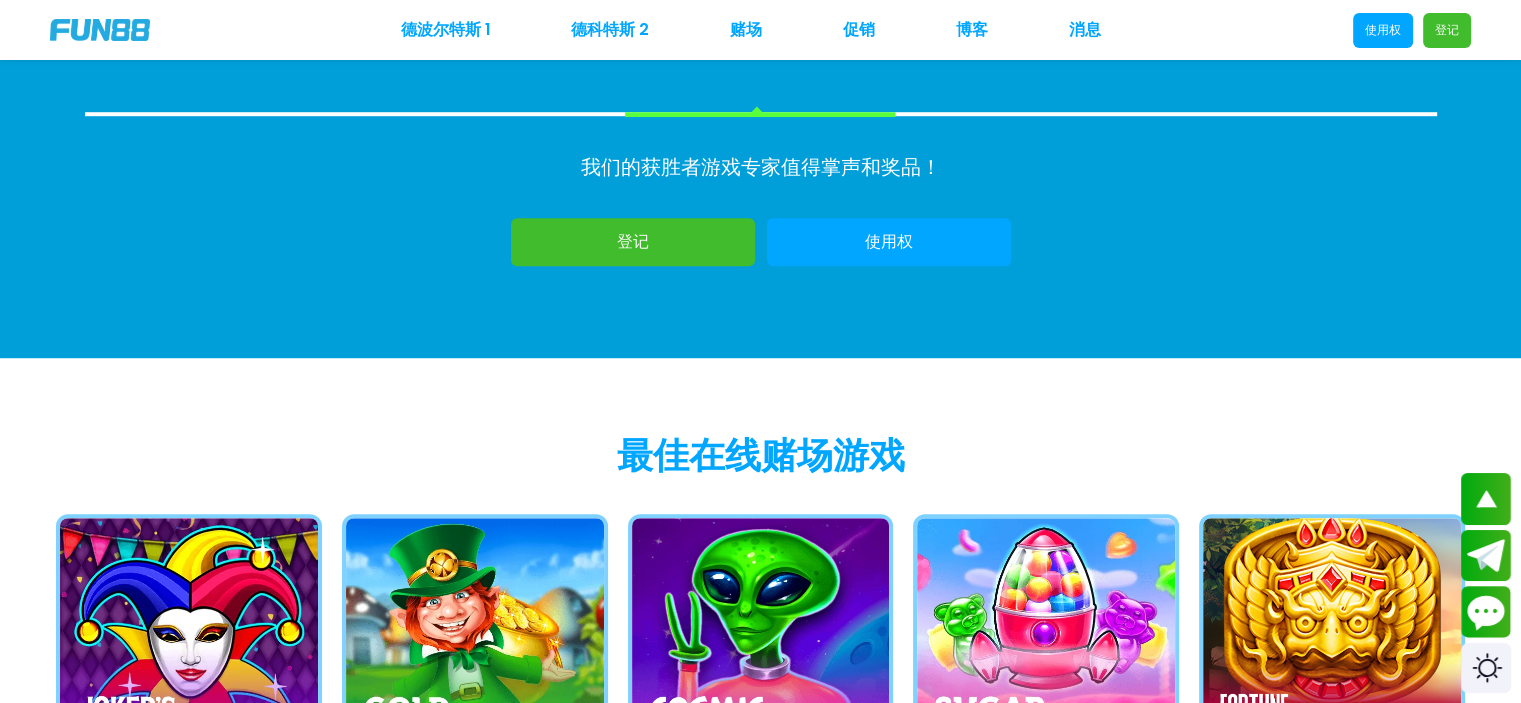 scroll, scrollTop: 1100, scrollLeft: 0, axis: vertical 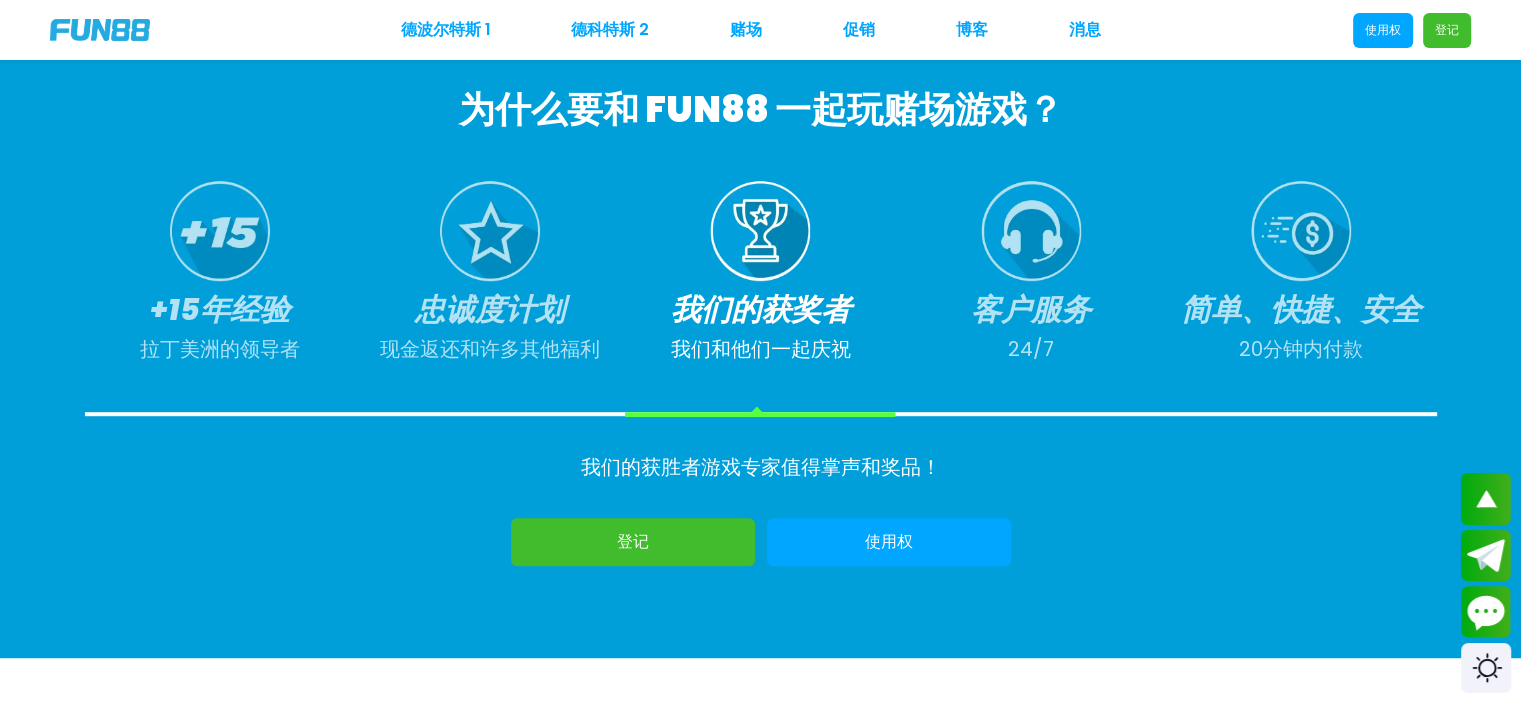 click at bounding box center [1031, 231] 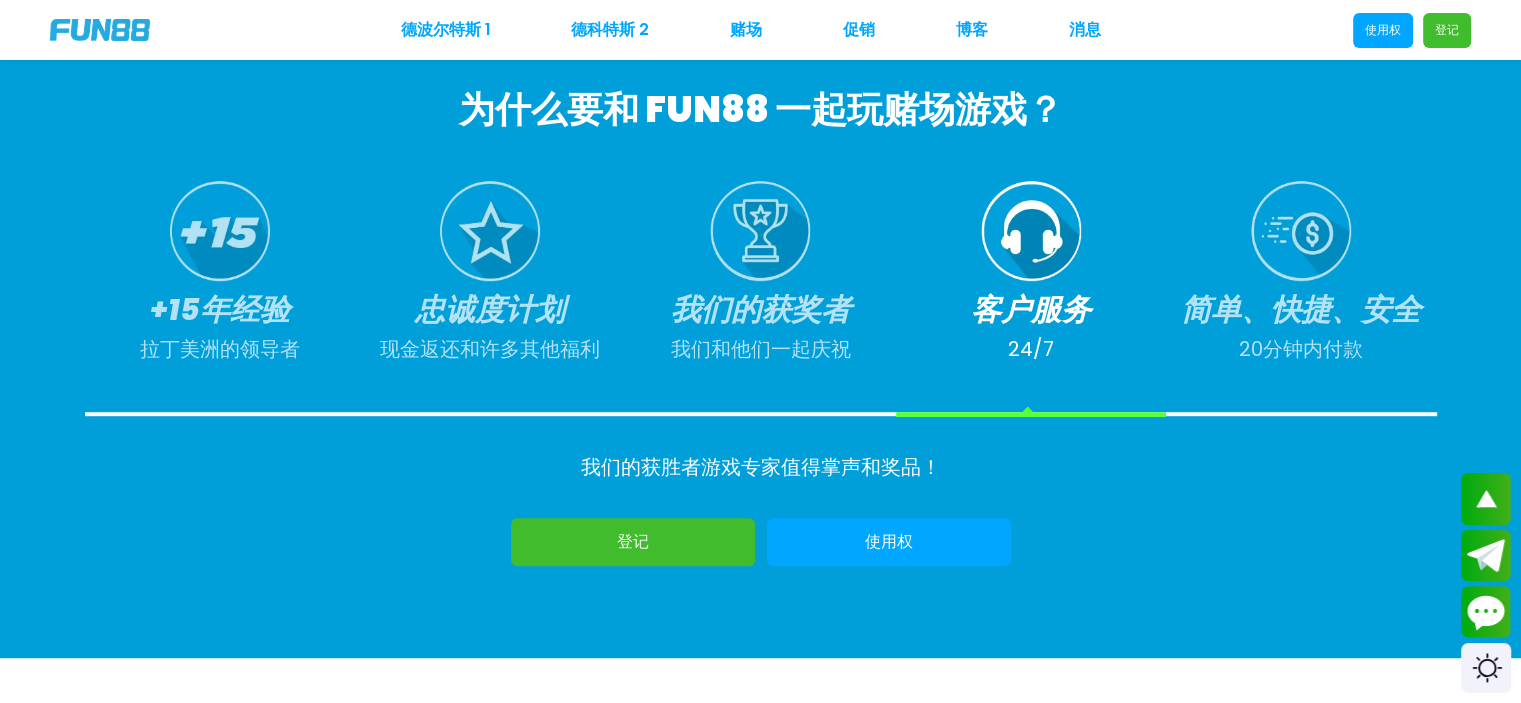 click at bounding box center [1301, 231] 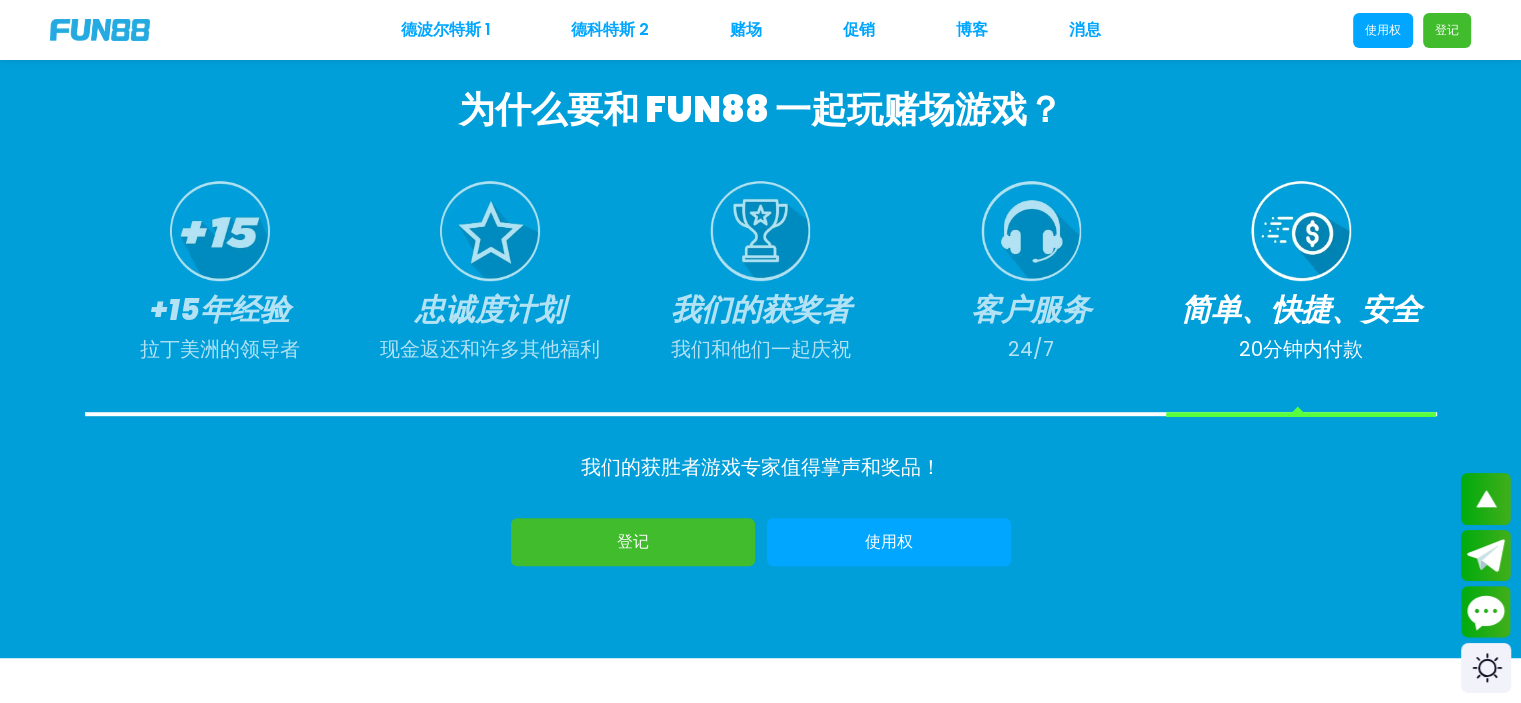 click on "我们的获奖者 我们和他们一起庆祝" at bounding box center (760, 278) 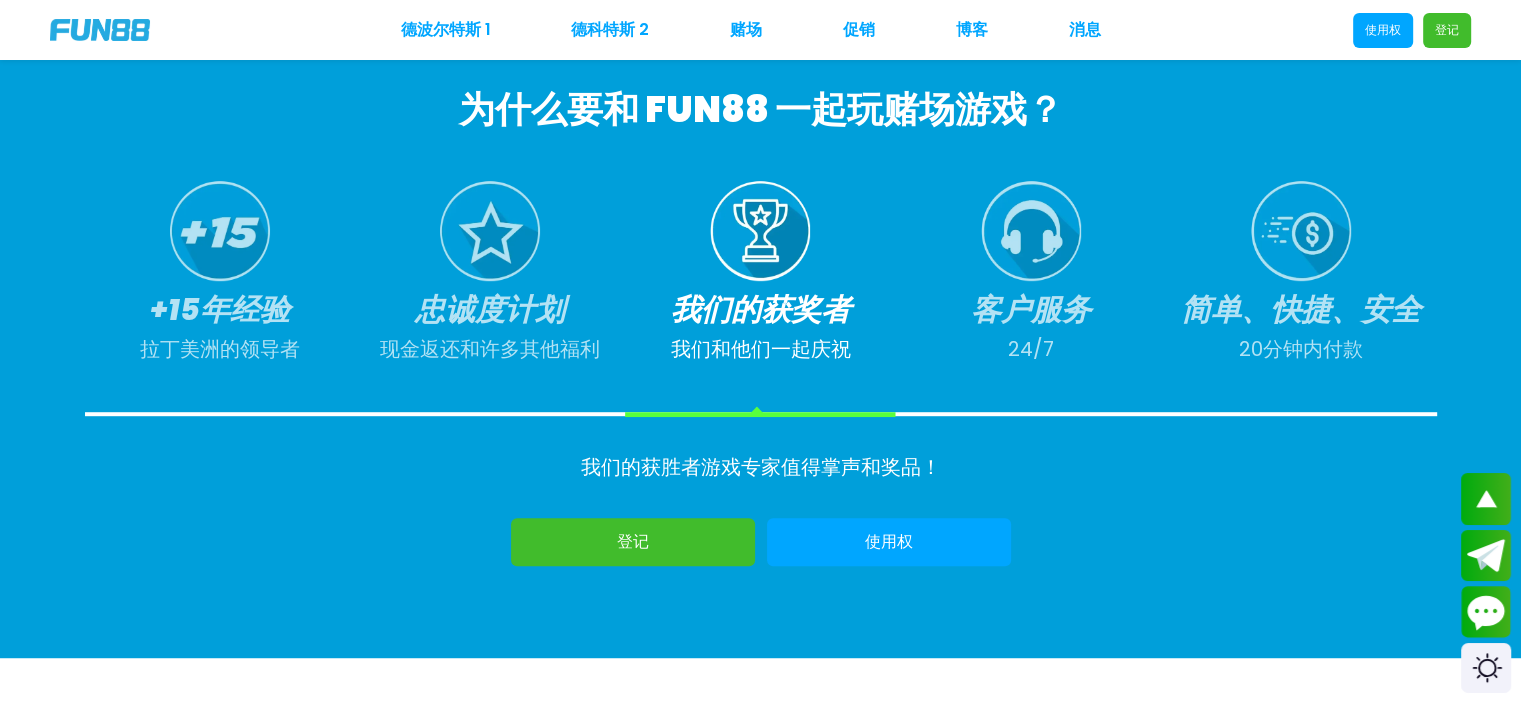 drag, startPoint x: 540, startPoint y: 263, endPoint x: 385, endPoint y: 272, distance: 155.26108 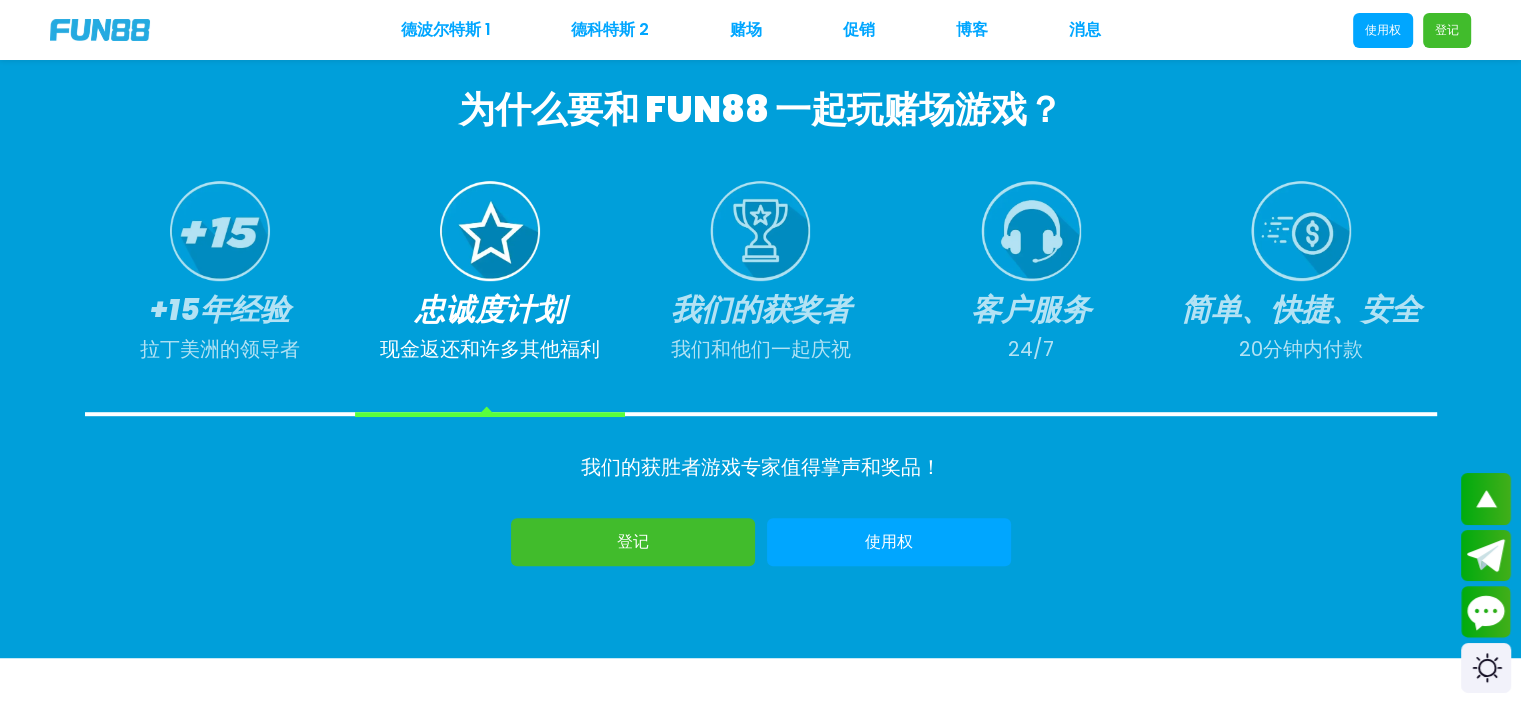 click on "+15年经验 拉丁美洲的领导者" at bounding box center (220, 278) 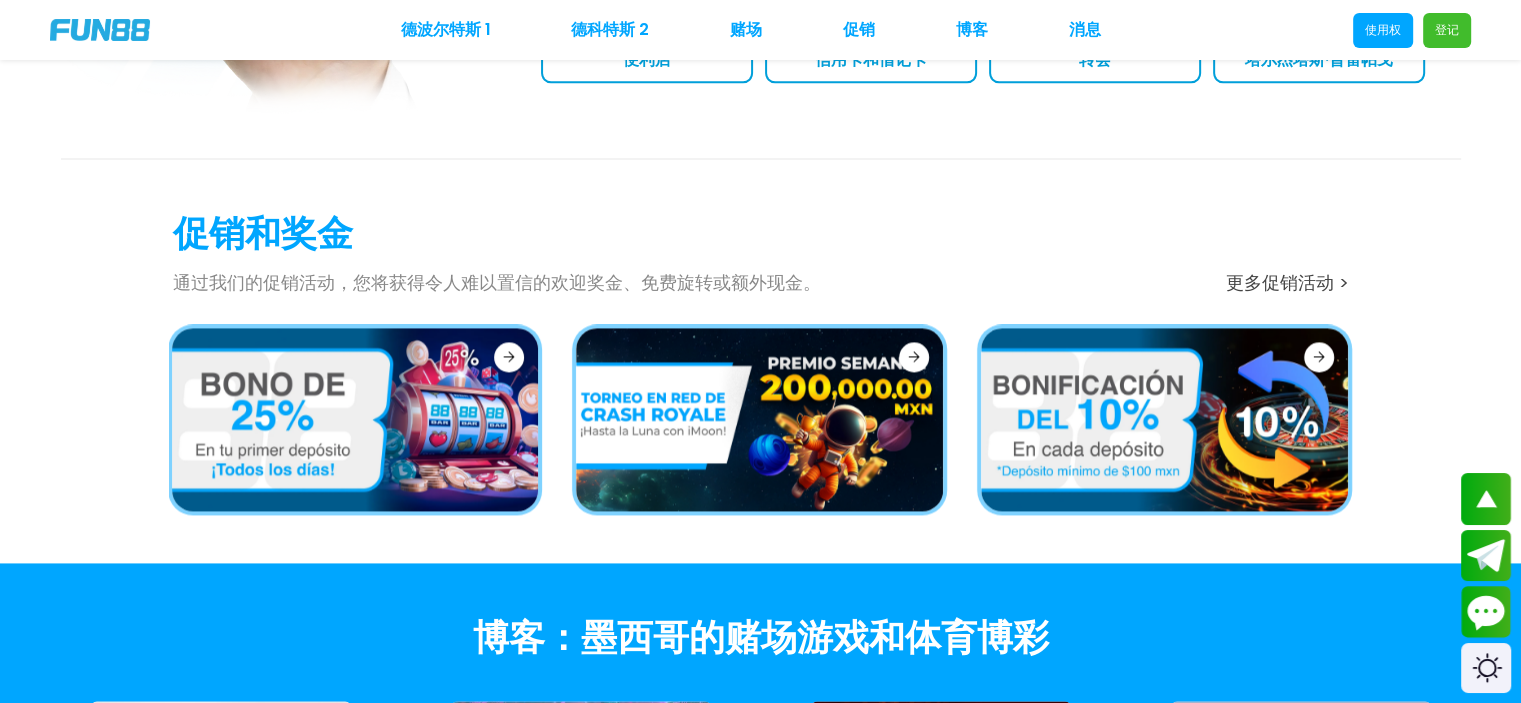 scroll, scrollTop: 2800, scrollLeft: 0, axis: vertical 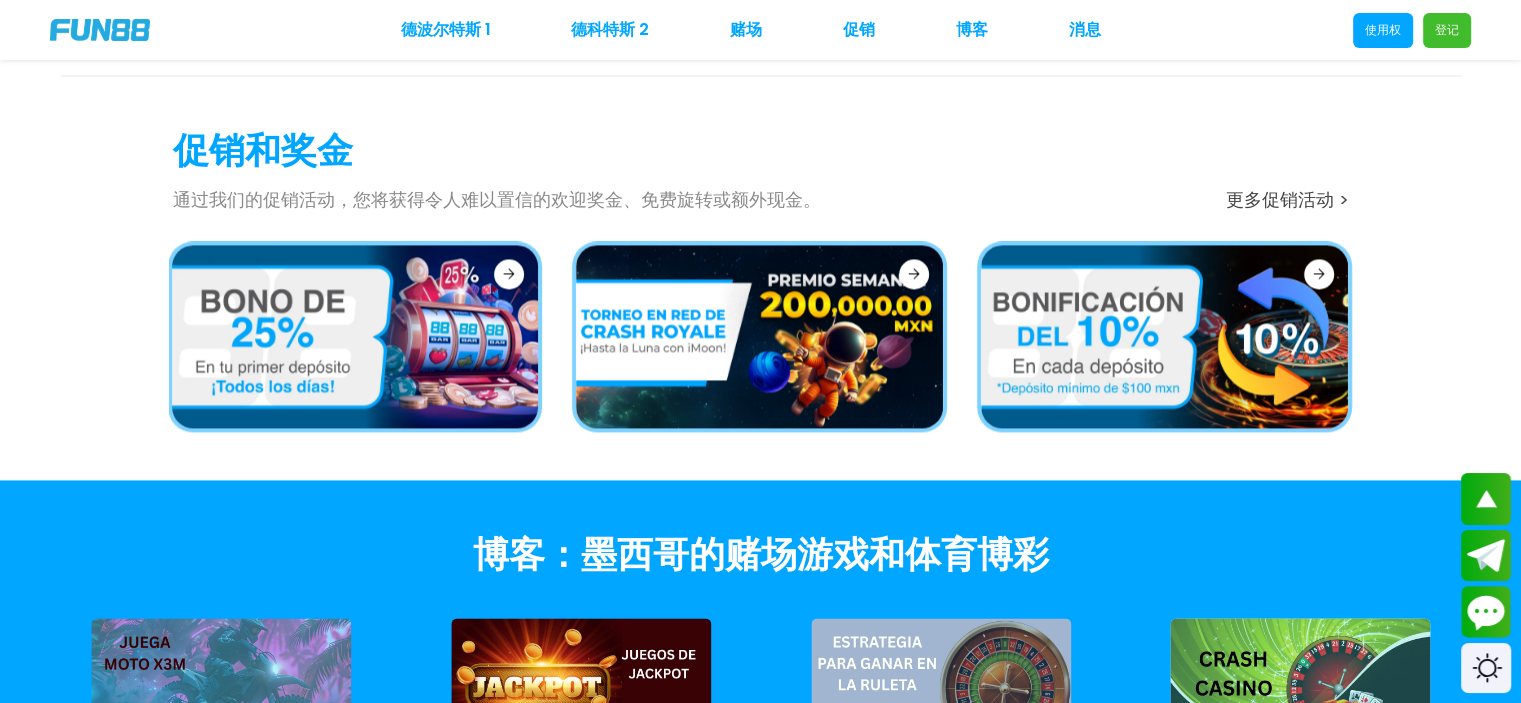 click on "通过我们的促销活动，您将获得令人难以置信的欢迎奖金、免费旋转或额外现金。" at bounding box center [497, 199] 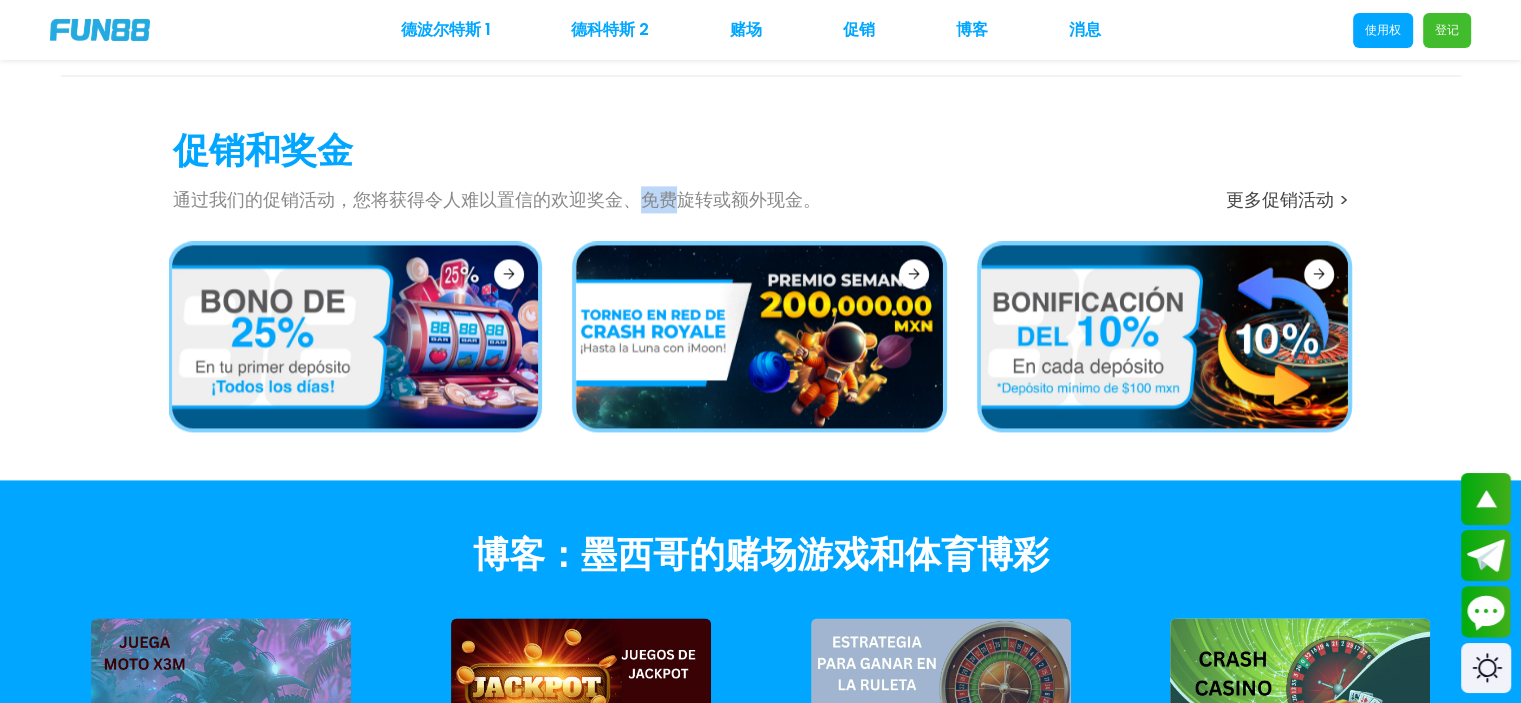 click on "通过我们的促销活动，您将获得令人难以置信的欢迎奖金、免费旋转或额外现金。" at bounding box center [497, 199] 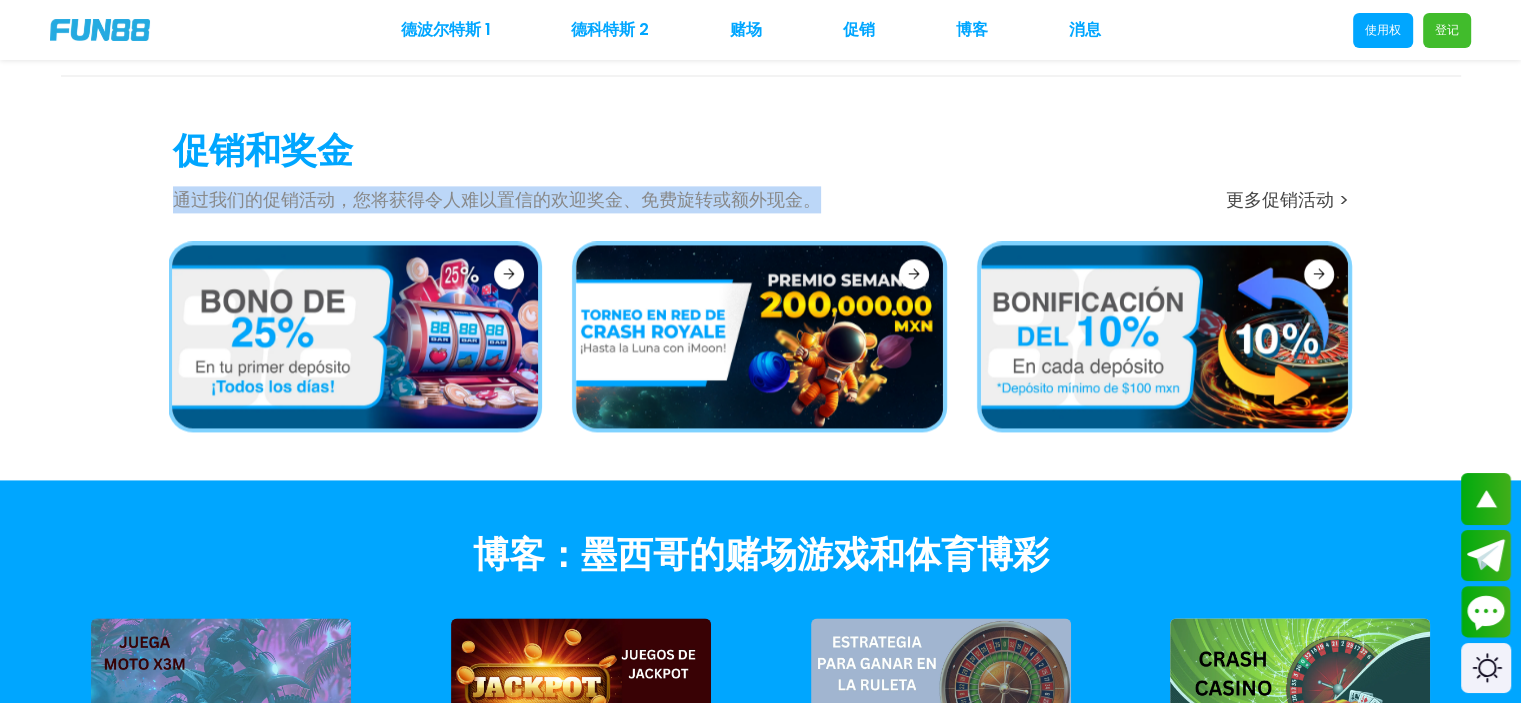 click on "通过我们的促销活动，您将获得令人难以置信的欢迎奖金、免费旋转或额外现金。" at bounding box center [497, 199] 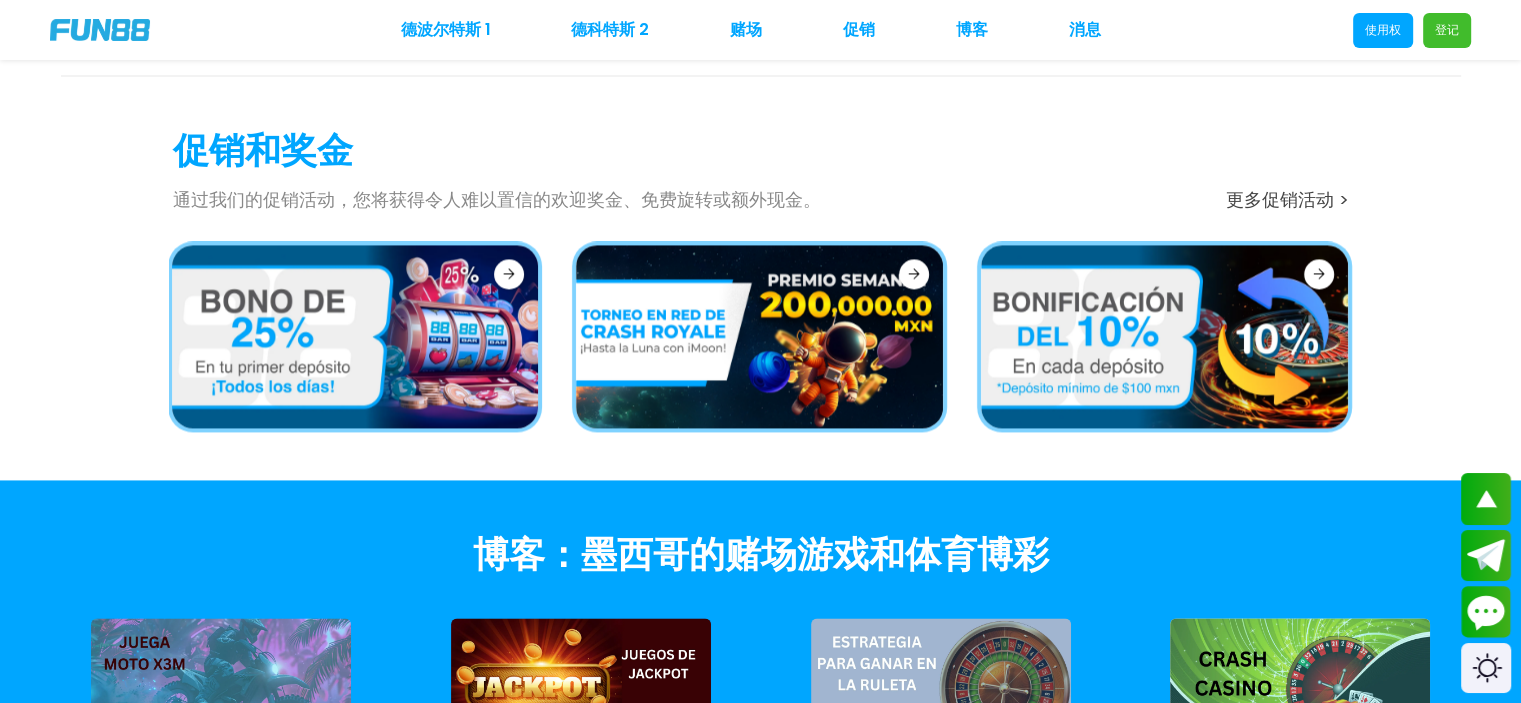 click on "Regístrate Regístrate Regístrate Regístrate Regístrate 墨西哥的现场体育博彩和在线赌场游戏 体育博彩 插槽 实时表格 Regístrate Acceso 为什么要和 FUN88 一起玩赌场游戏？ +15年经验 拉丁美洲的领导者 忠诚度计划 现金返还和许多其他福利 我们的获奖者 我们和他们一起庆祝 客户服务 24/7 简单、快捷、安全 20分钟内付款 我们的获胜者游戏专家值得掌声和奖品！ 登记 使用权 最佳在线赌场游戏 小丑的珠宝 黄金派对 宇宙现金 甜蜜冲刺 财富宝石2 钻石打击 糖冲1000 Inca Gems Fortune Gems 3 Gates of Olympus Gold Party 2 - After Hours Aztec Gems Fortune Tiger Fortune Rabbit Oink Oink Oink™ Fortune Dragon Blue Wizard  / FIREBLAZE Fortune Ox Gates of Olympus Xmas 1000 5 Lions Megaways Sugar Bonanza Deluxe Big Juan Gates of Olympus Super Scatter Piñata Smash™ Mega Fire Blaze: Big Circus  7 Clovers of Fortune Fortune Mouse Super Elephant Chilli Heat Respin Mania Megaways Ultra Burn" at bounding box center [760, -357] 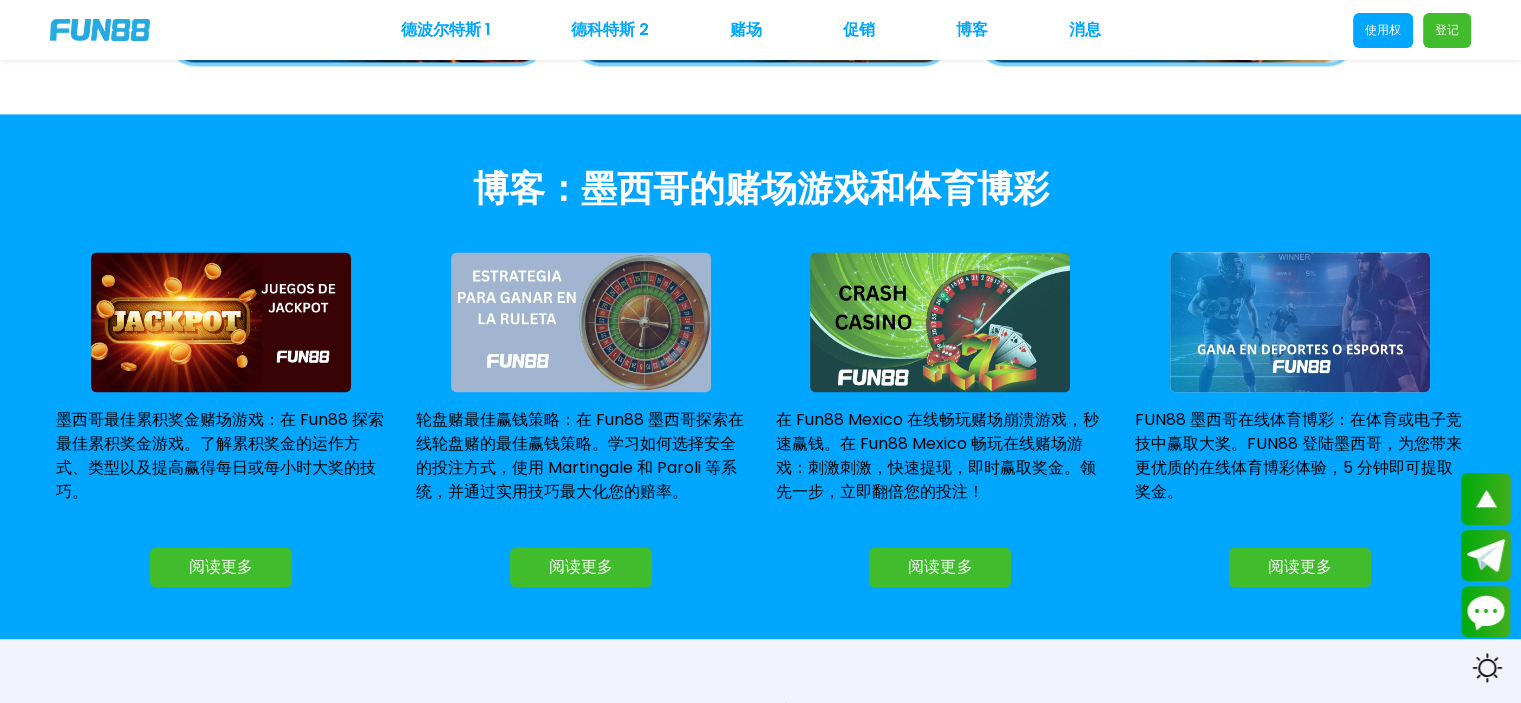 scroll, scrollTop: 3200, scrollLeft: 0, axis: vertical 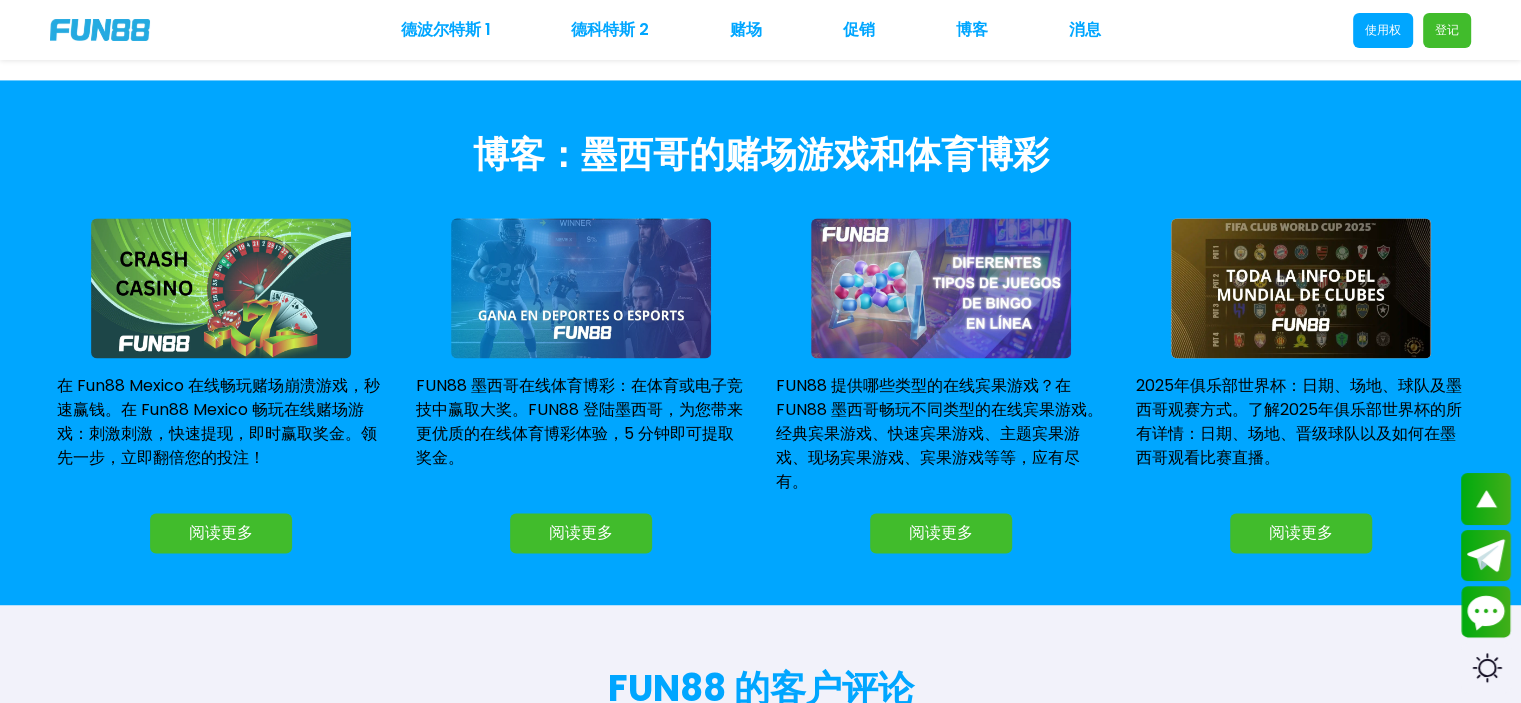 drag, startPoint x: 950, startPoint y: 532, endPoint x: 745, endPoint y: 479, distance: 211.7404 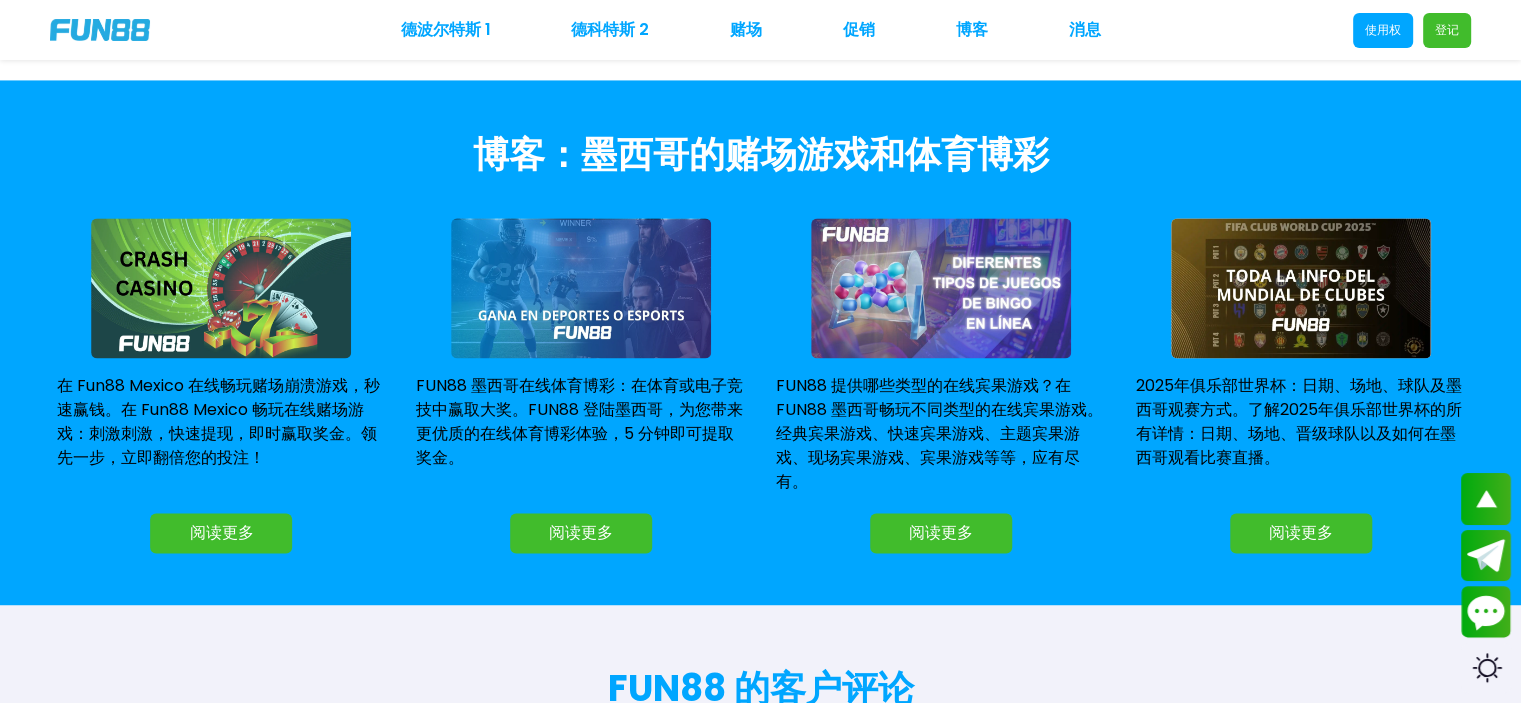 click on "FUN88 墨西哥在线体育博彩：在体育或电子竞技中赢取大奖。FUN88 登陆墨西哥，为您带来更优质的在线体育博彩体验，5 分钟即可提取奖金。 阅读更多" at bounding box center [566, 385] 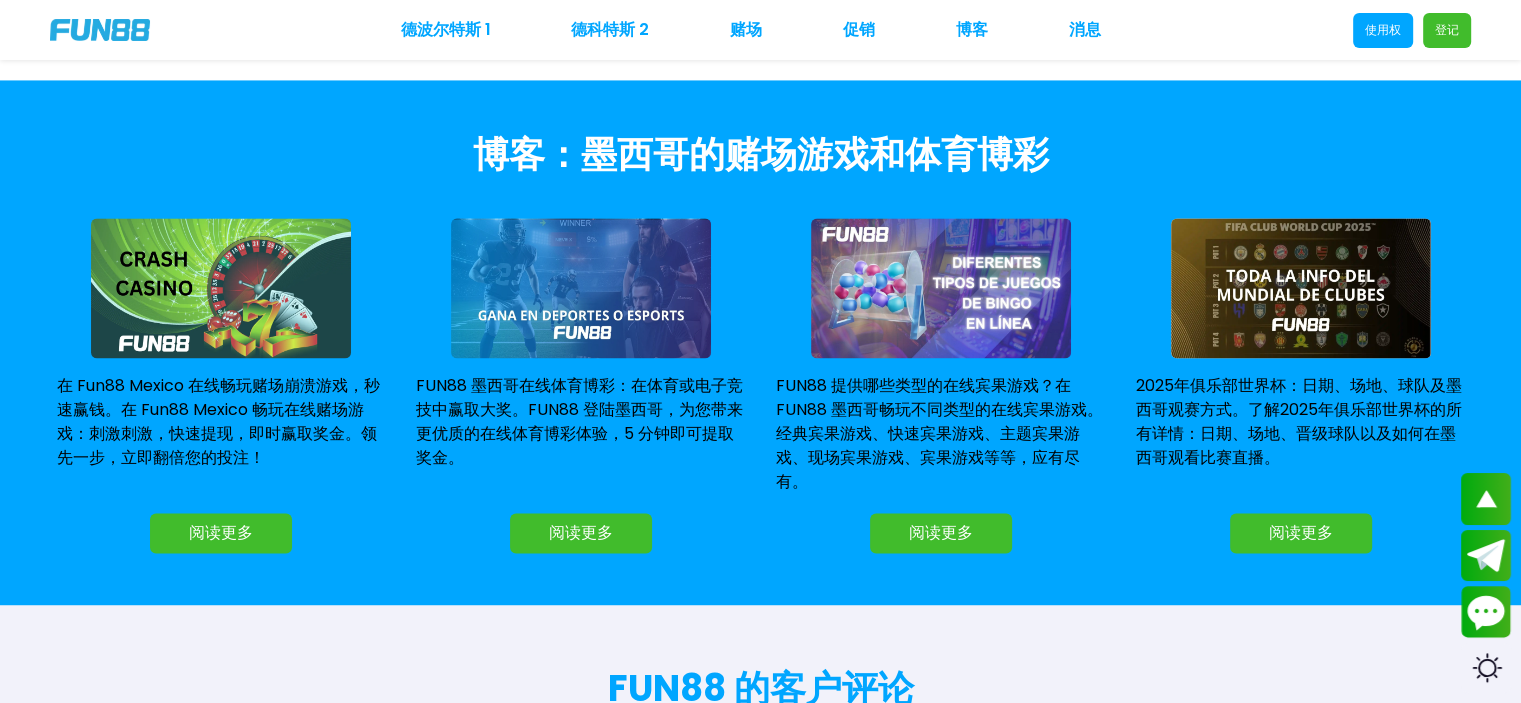 click on "阅读更多" at bounding box center (581, 532) 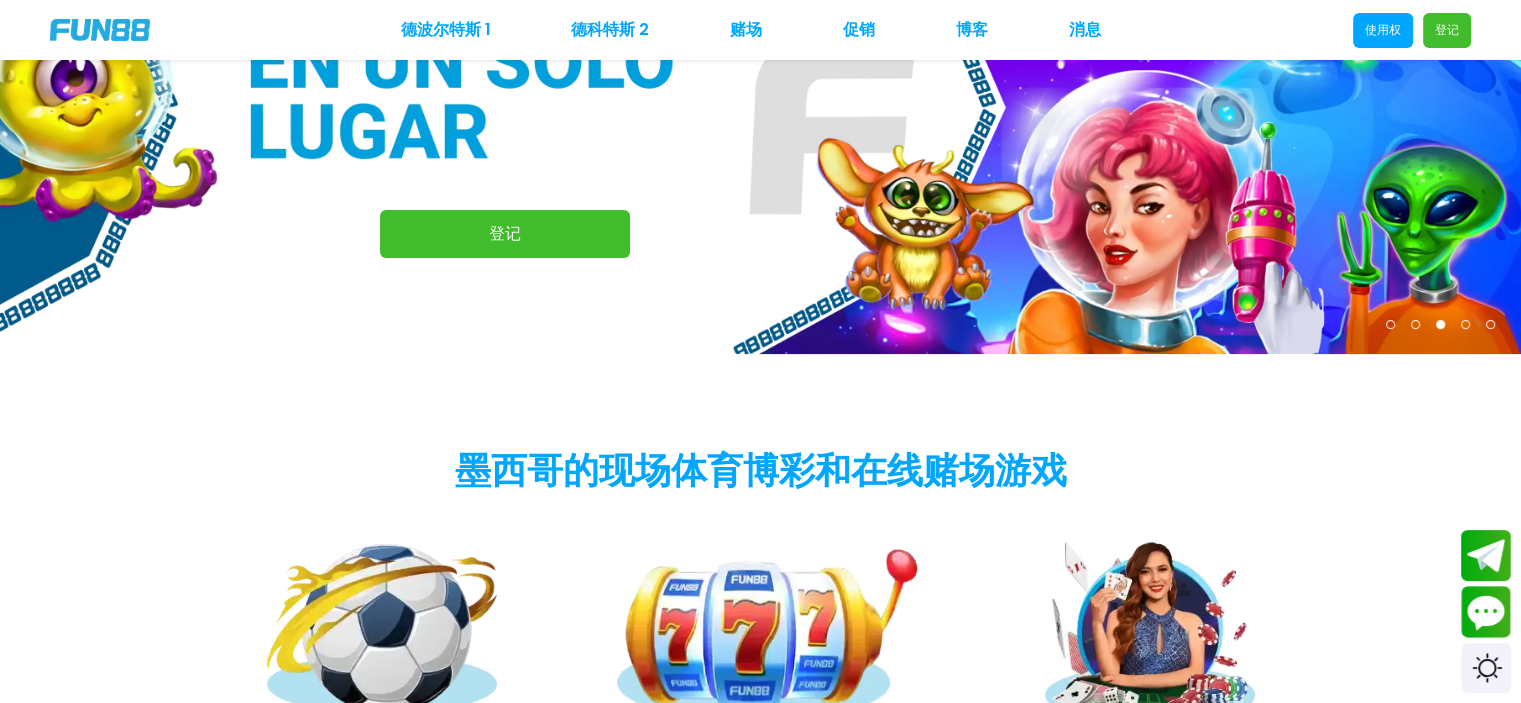 scroll, scrollTop: 300, scrollLeft: 0, axis: vertical 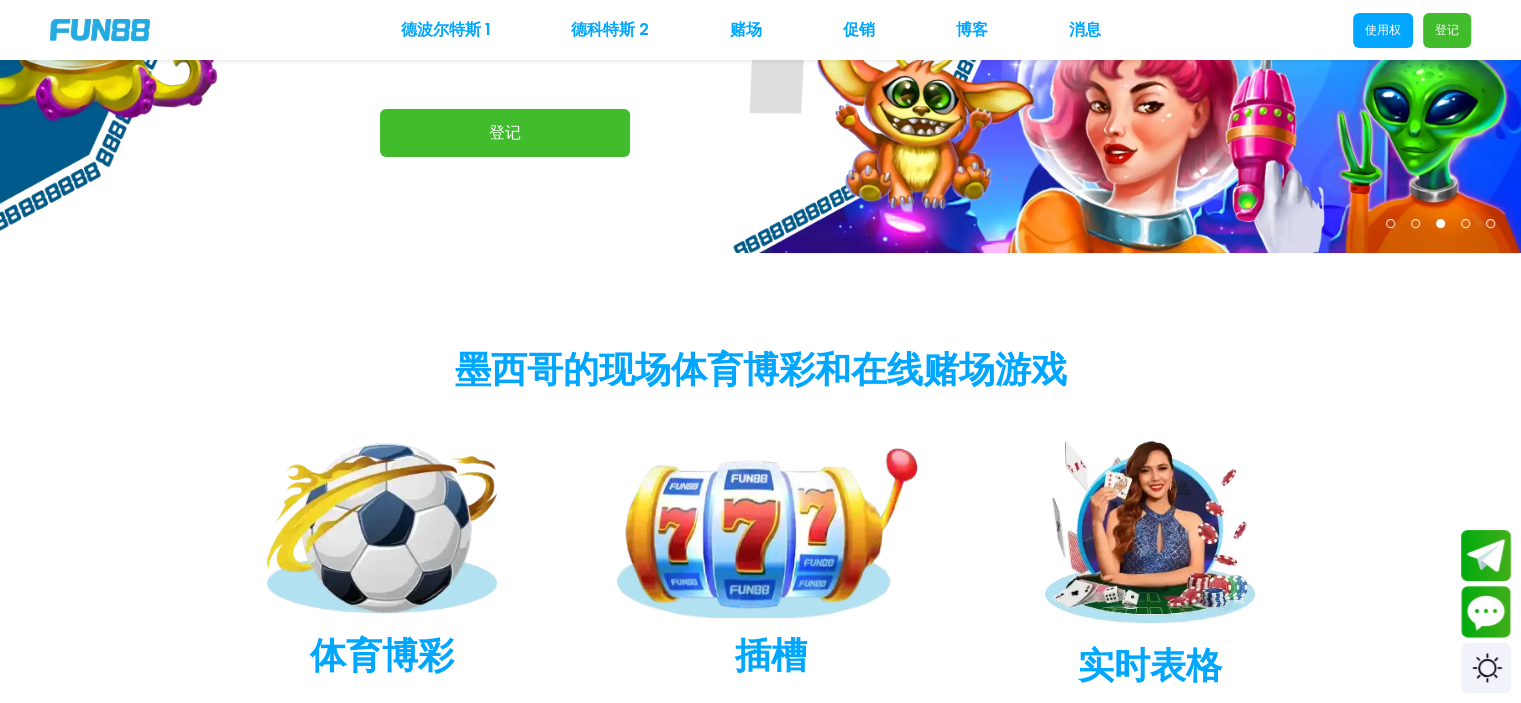 click on "德波尔特斯 1 德科特斯 2 赌场 促销 博客 消息" at bounding box center (751, 30) 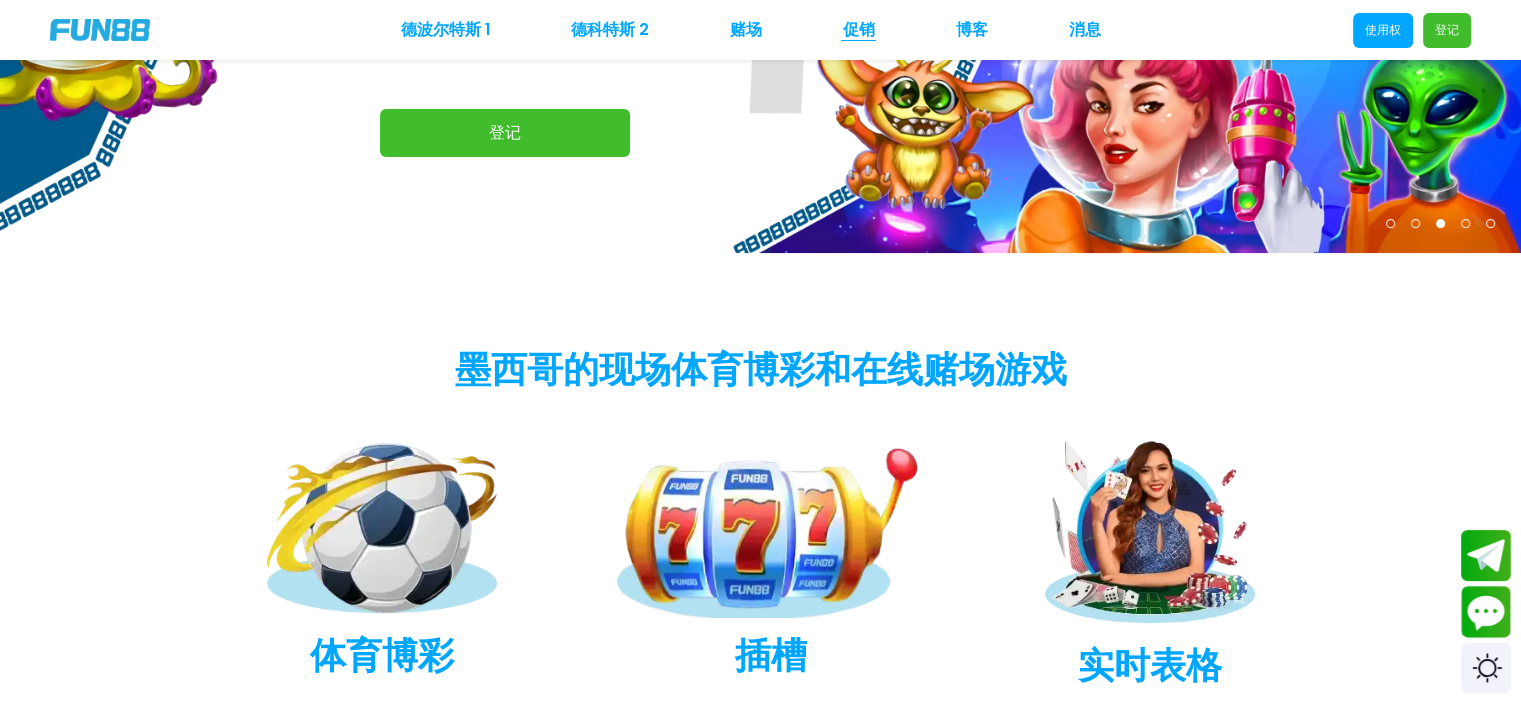 click on "促销" at bounding box center [859, 29] 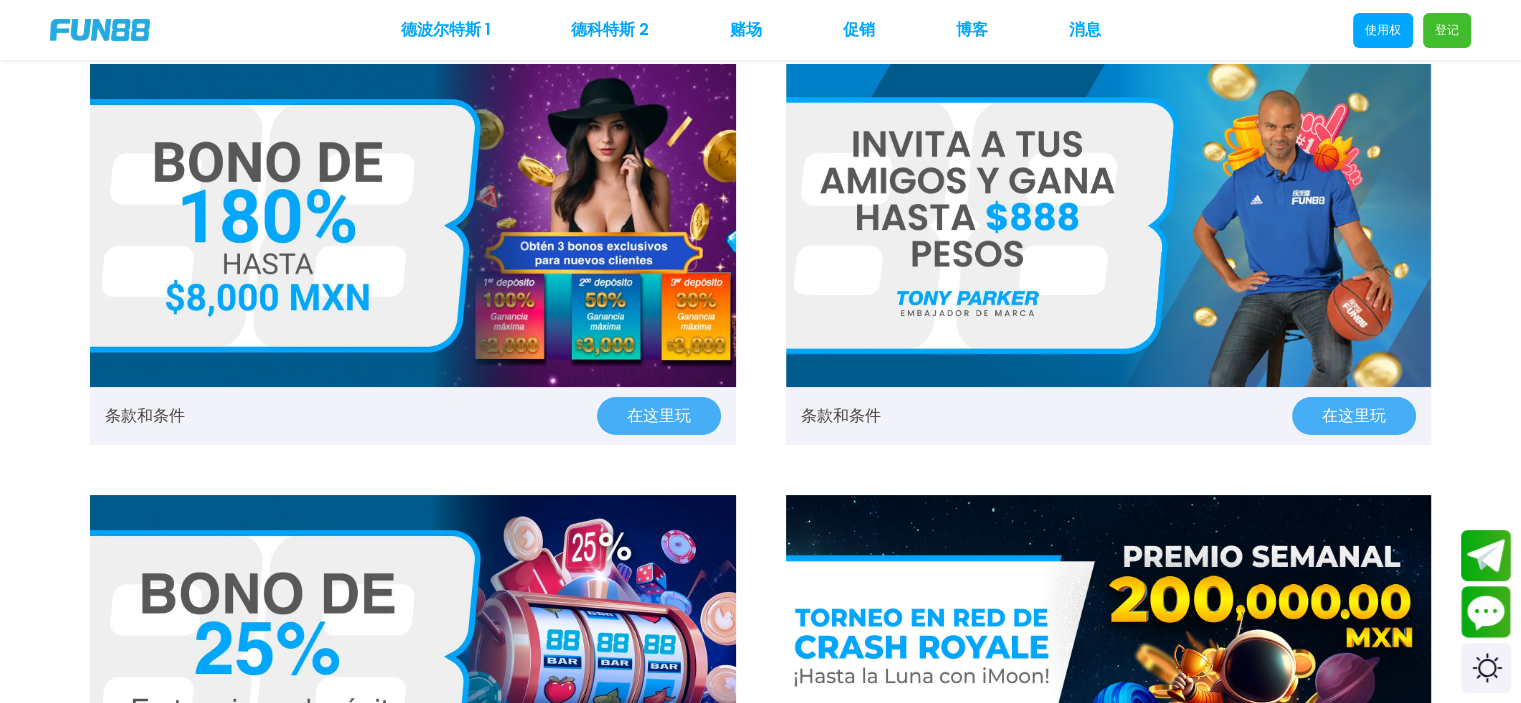 scroll, scrollTop: 0, scrollLeft: 0, axis: both 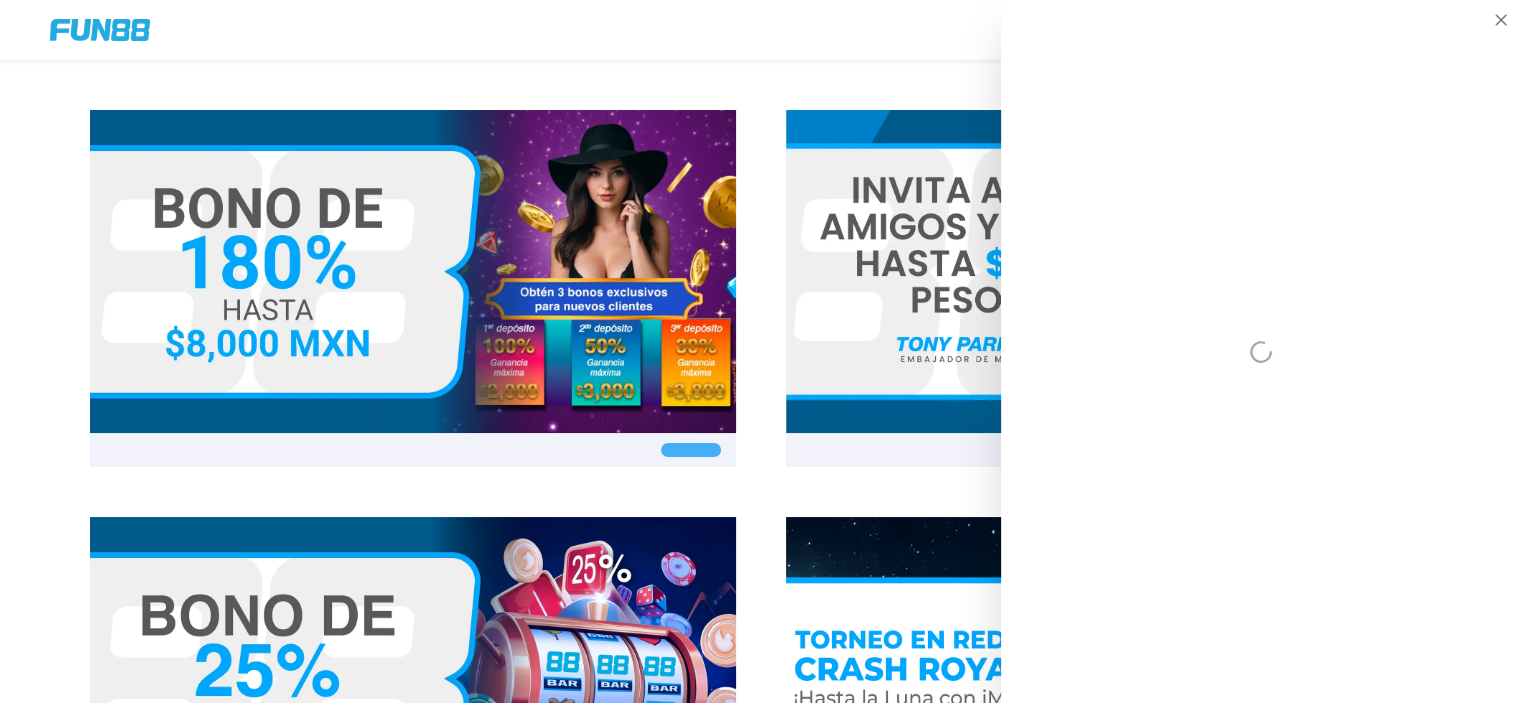click on "Términos y condiciones Juega aquí" at bounding box center (760, 1114) 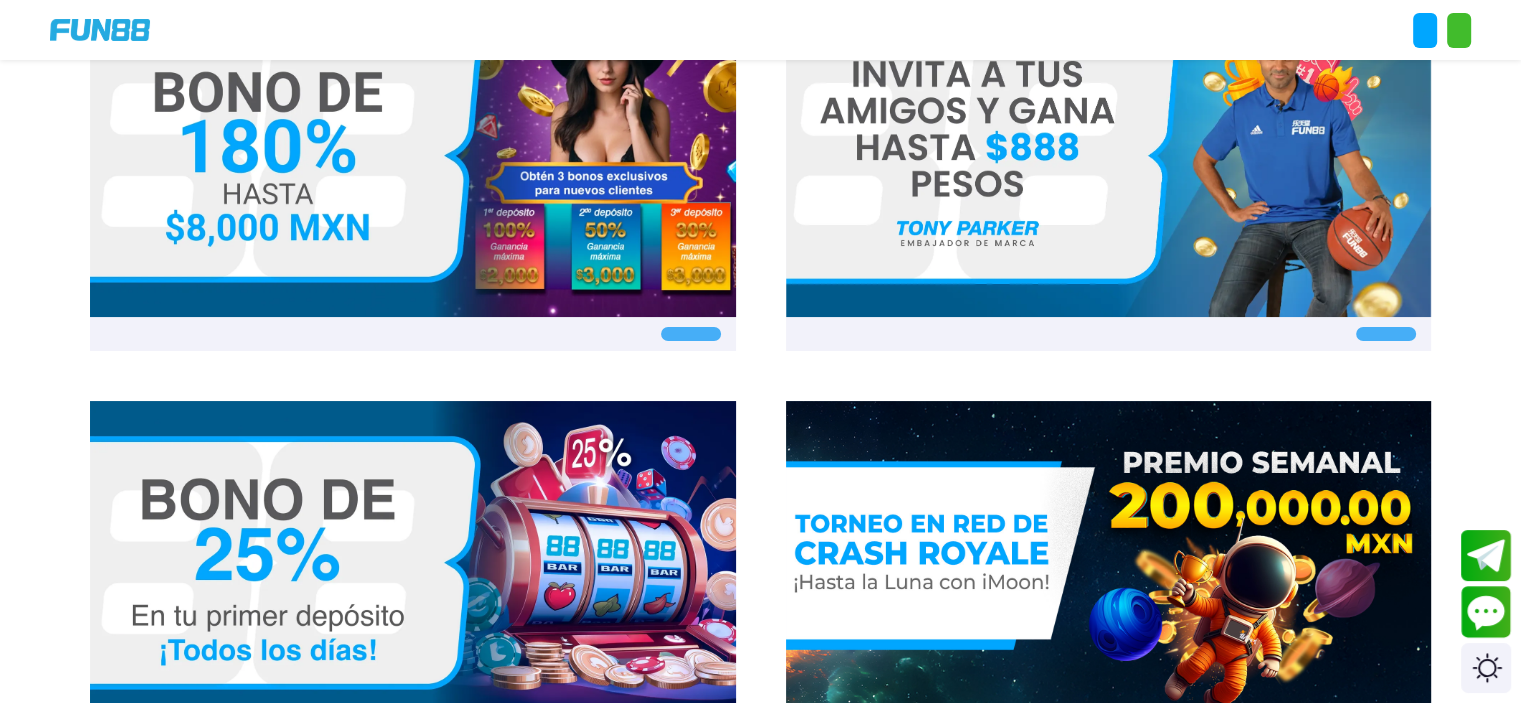 scroll, scrollTop: 0, scrollLeft: 0, axis: both 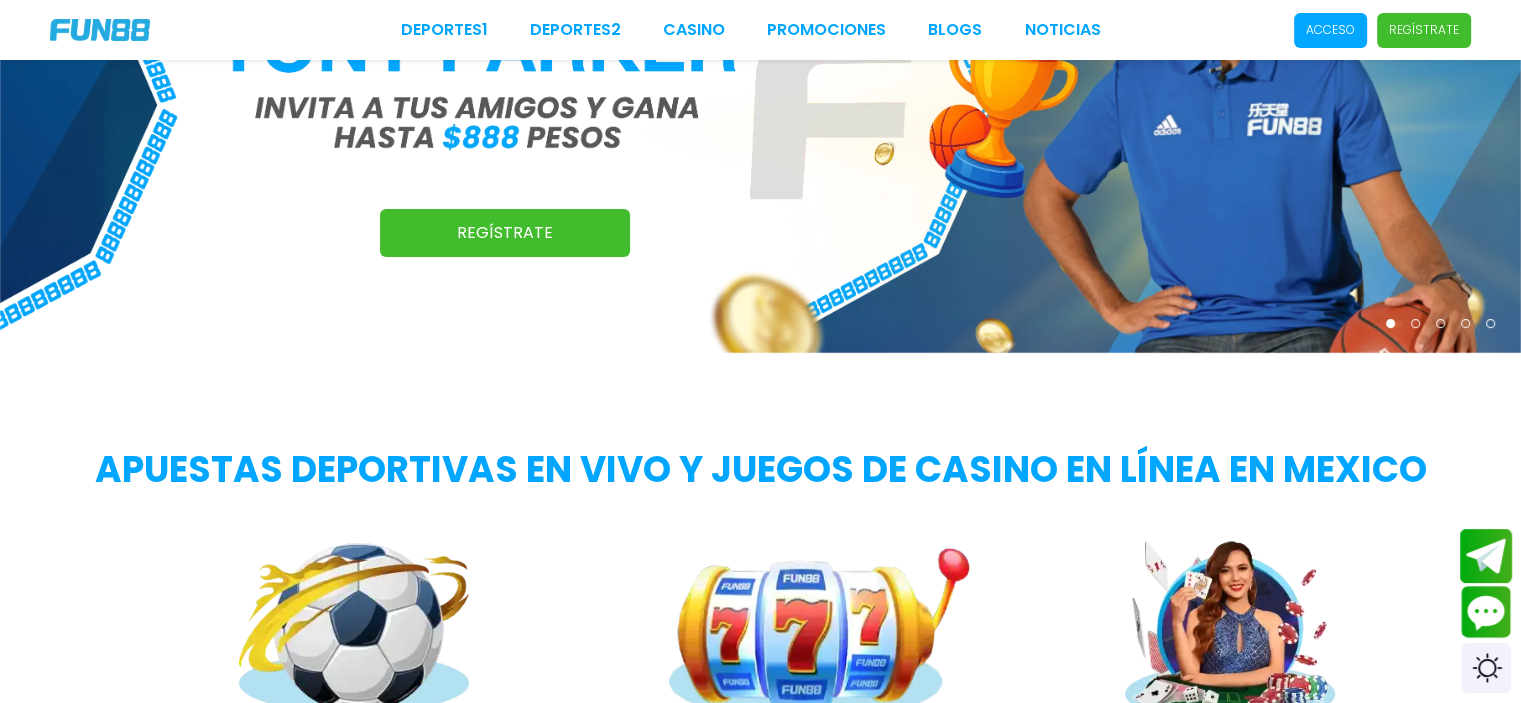 click at bounding box center (1486, 555) 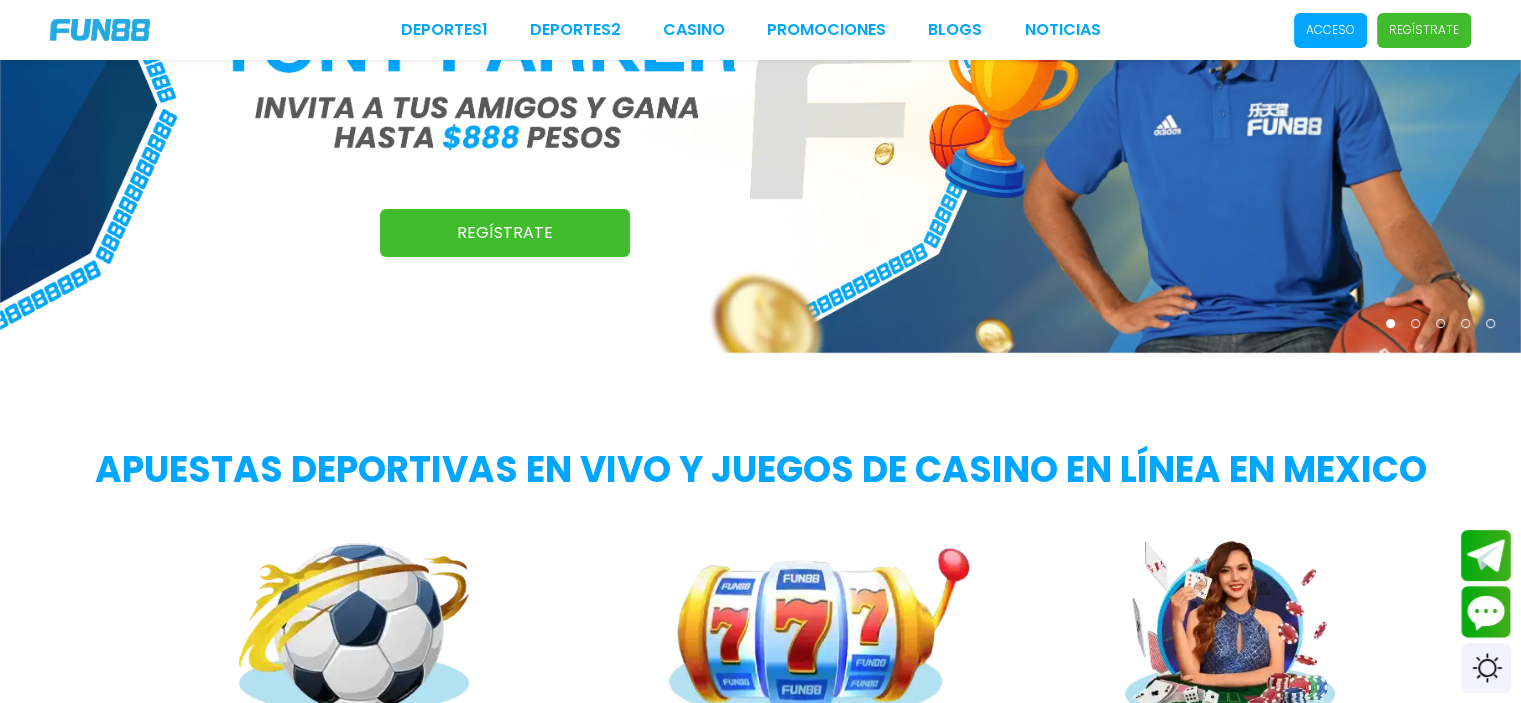type 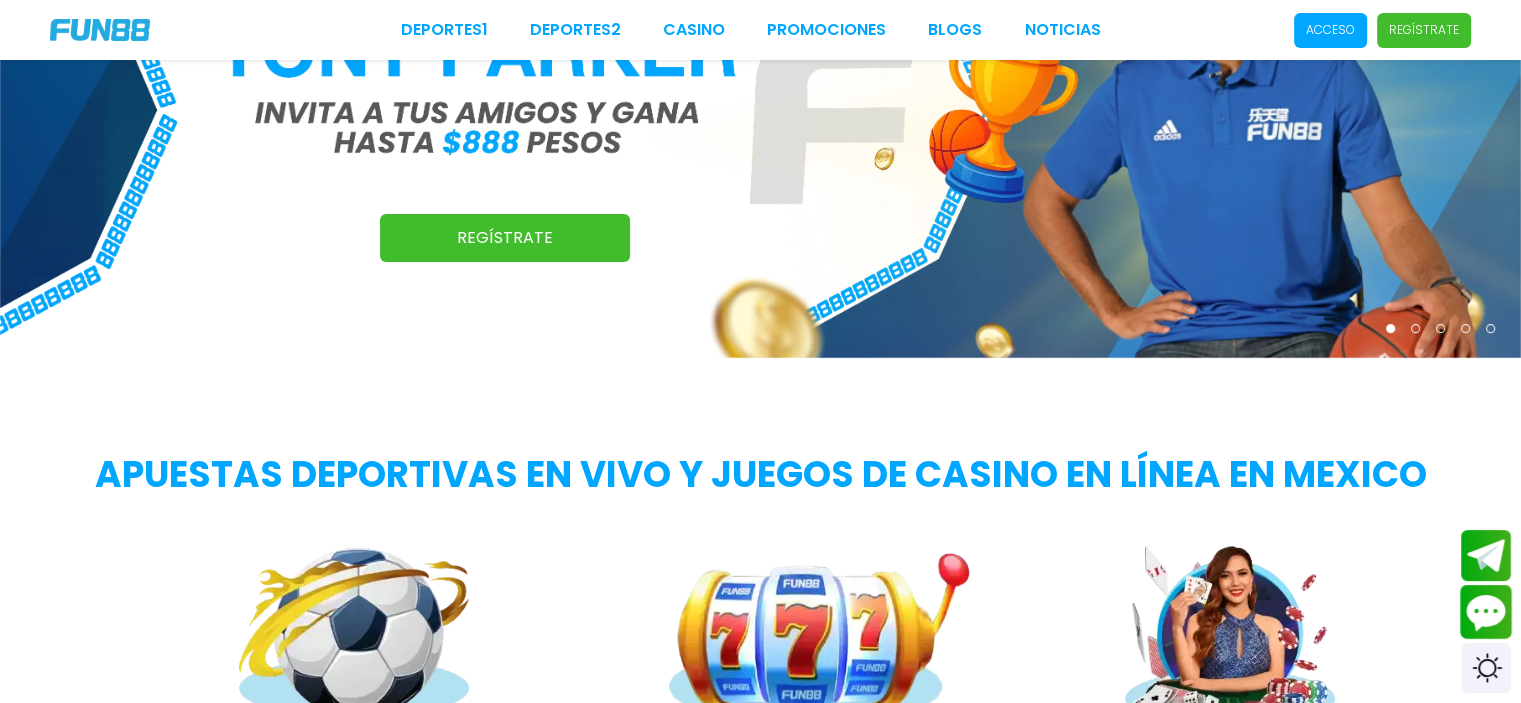 click at bounding box center [1486, 612] 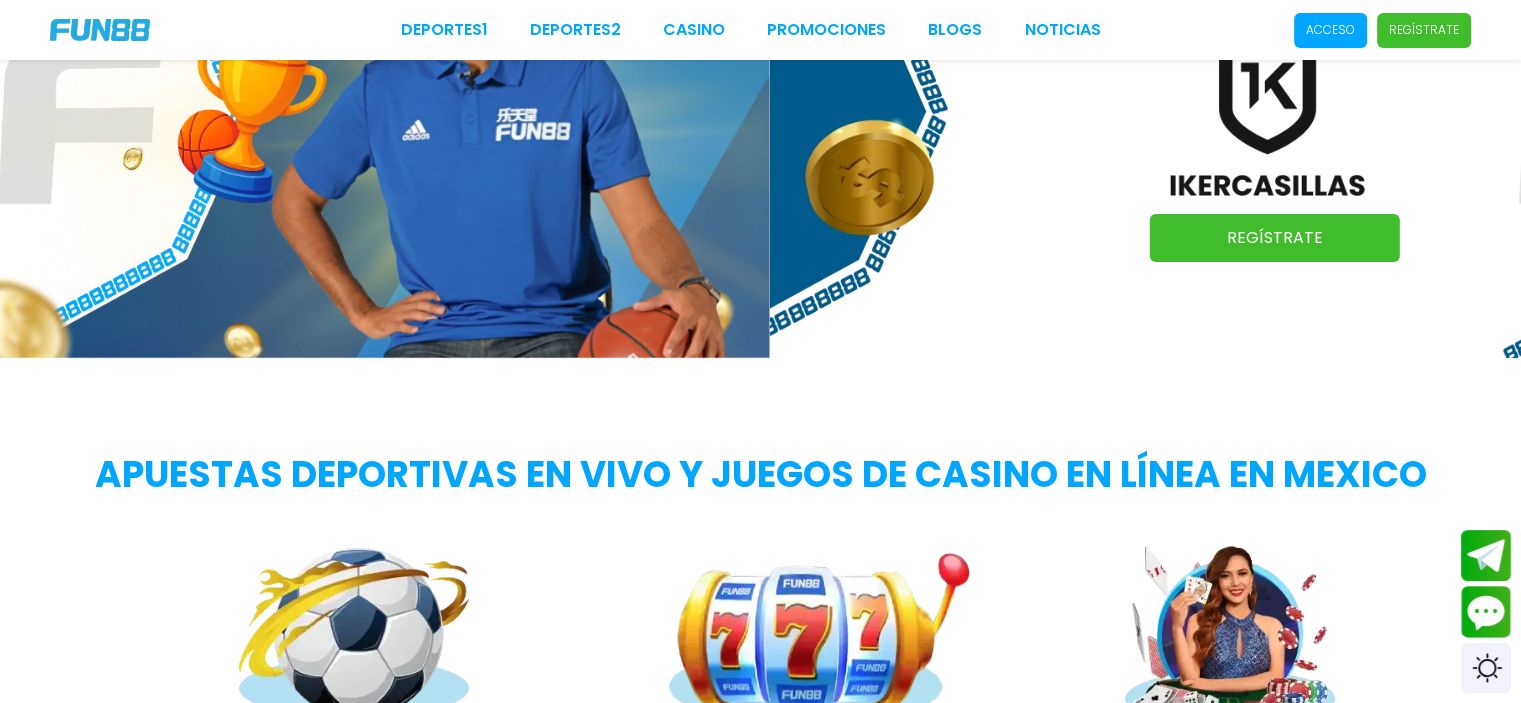 type 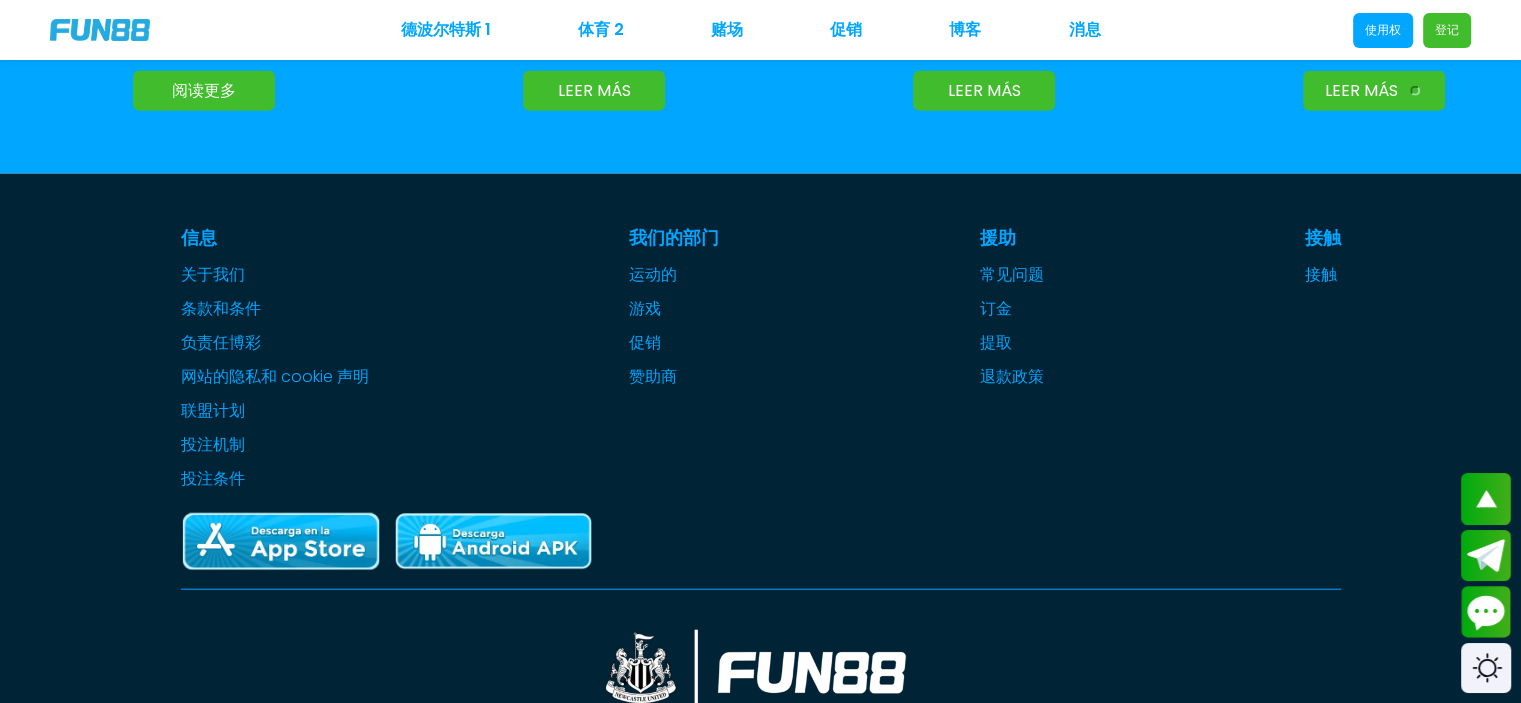 scroll, scrollTop: 4395, scrollLeft: 0, axis: vertical 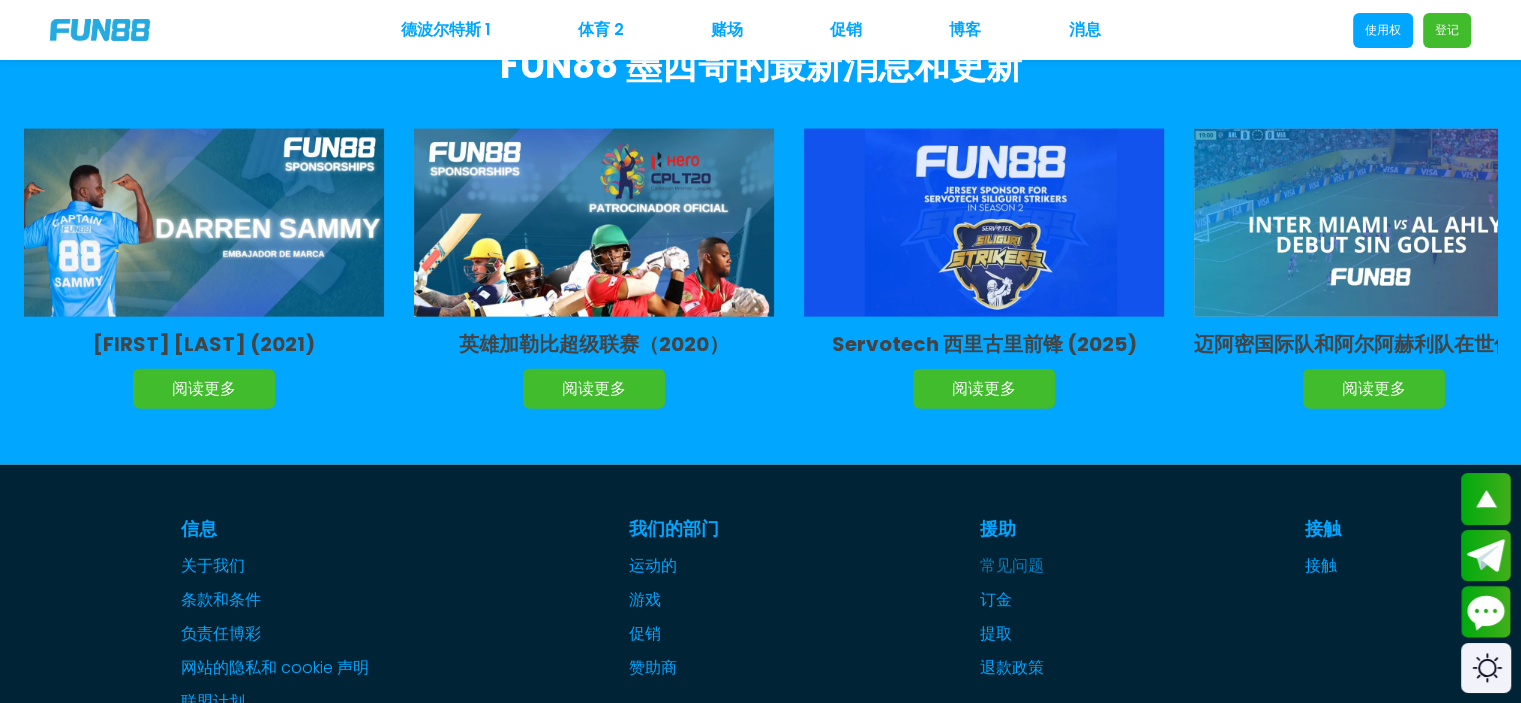 click on "常见问题" at bounding box center (1012, 565) 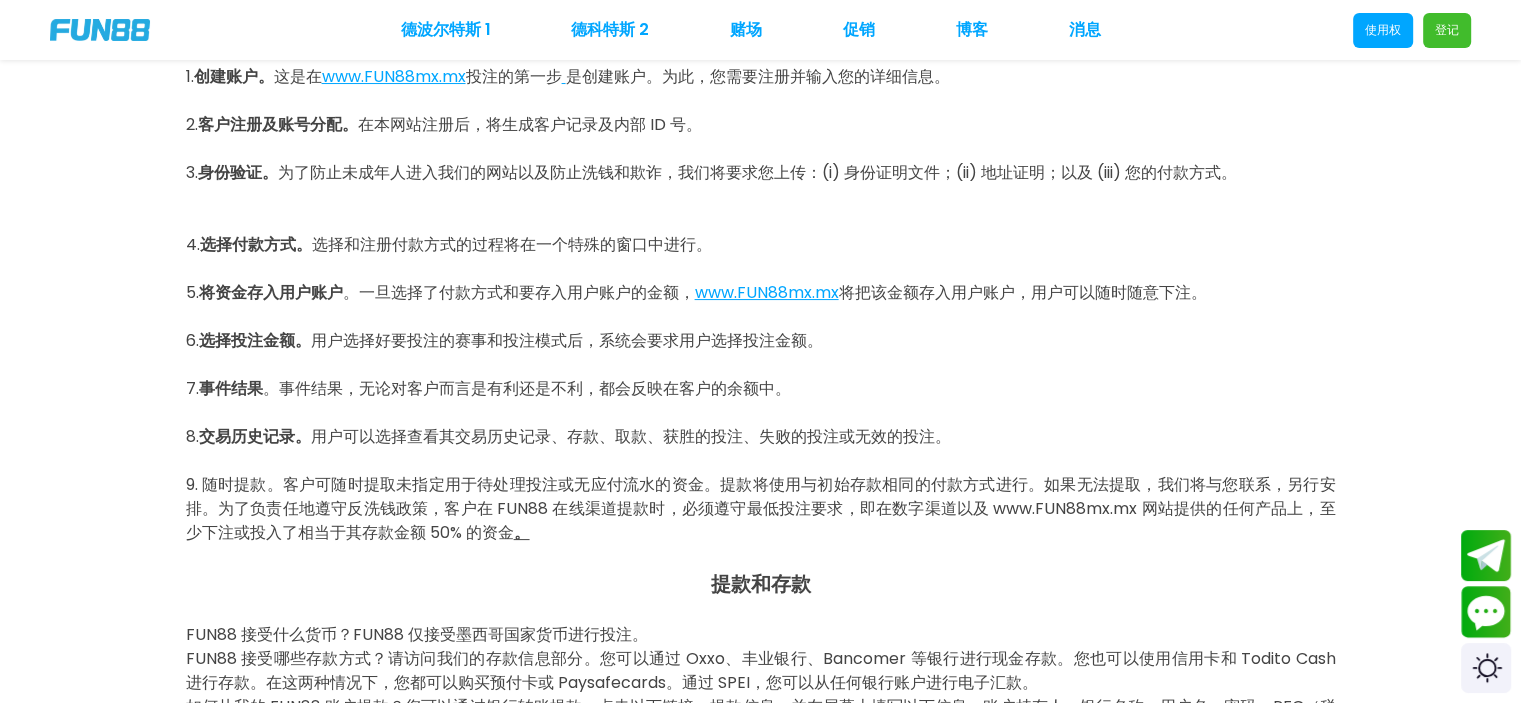 scroll, scrollTop: 400, scrollLeft: 0, axis: vertical 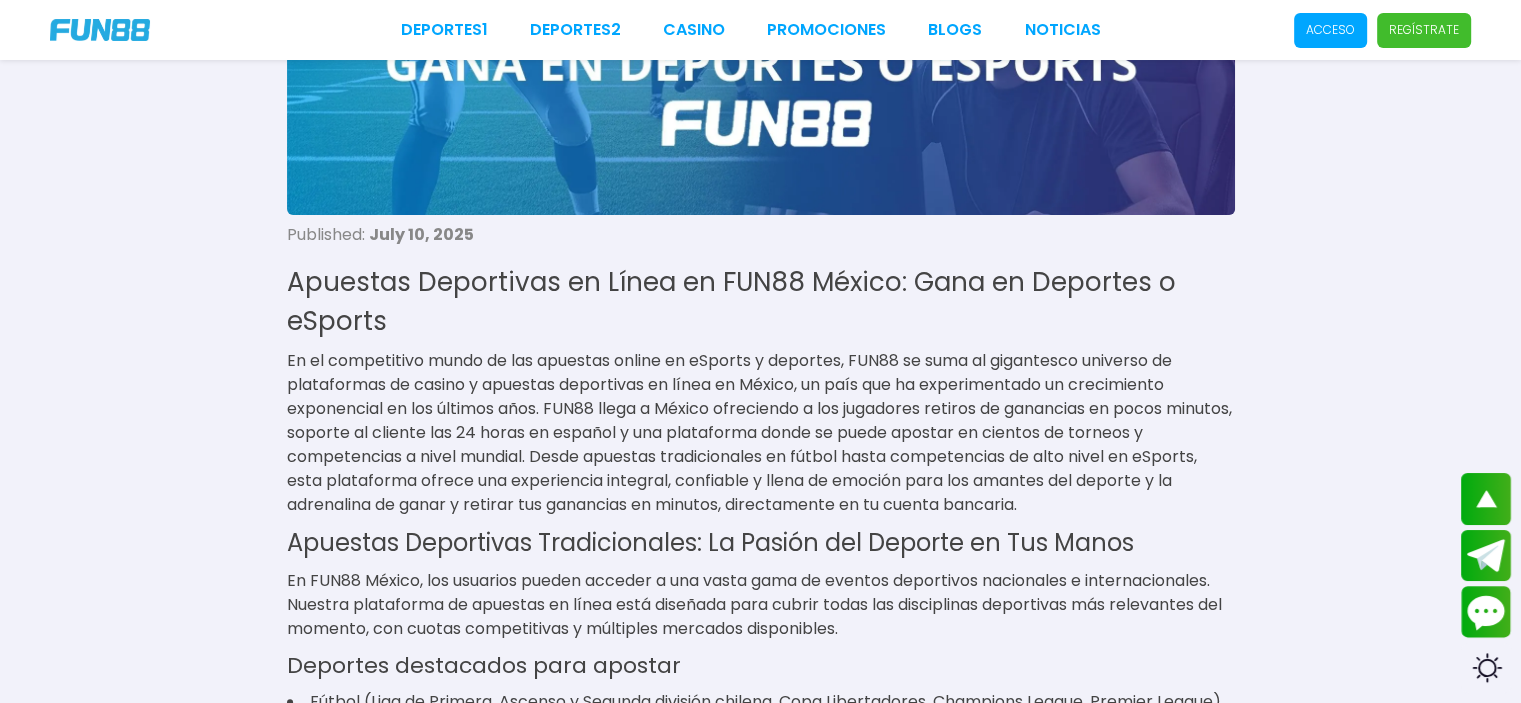 click on "En el competitivo mundo de las apuestas online en eSports y deportes, FUN88 se suma al gigantesco universo de plataformas de casino y apuestas deportivas en línea en México, un país que ha experimentado un crecimiento exponencial en los últimos años. FUN88 llega a México ofreciendo a los jugadores retiros de ganancias en pocos minutos, soporte al cliente las 24 horas en español y una plataforma donde se puede apostar en cientos de torneos y competencias a nivel mundial. Desde apuestas tradicionales en fútbol hasta competencias de alto nivel en eSports, esta plataforma ofrece una experiencia integral, confiable y llena de emoción para los amantes del deporte y la adrenalina de ganar y retirar tus ganancias en minutos, directamente en tu cuenta bancaria." at bounding box center [761, 433] 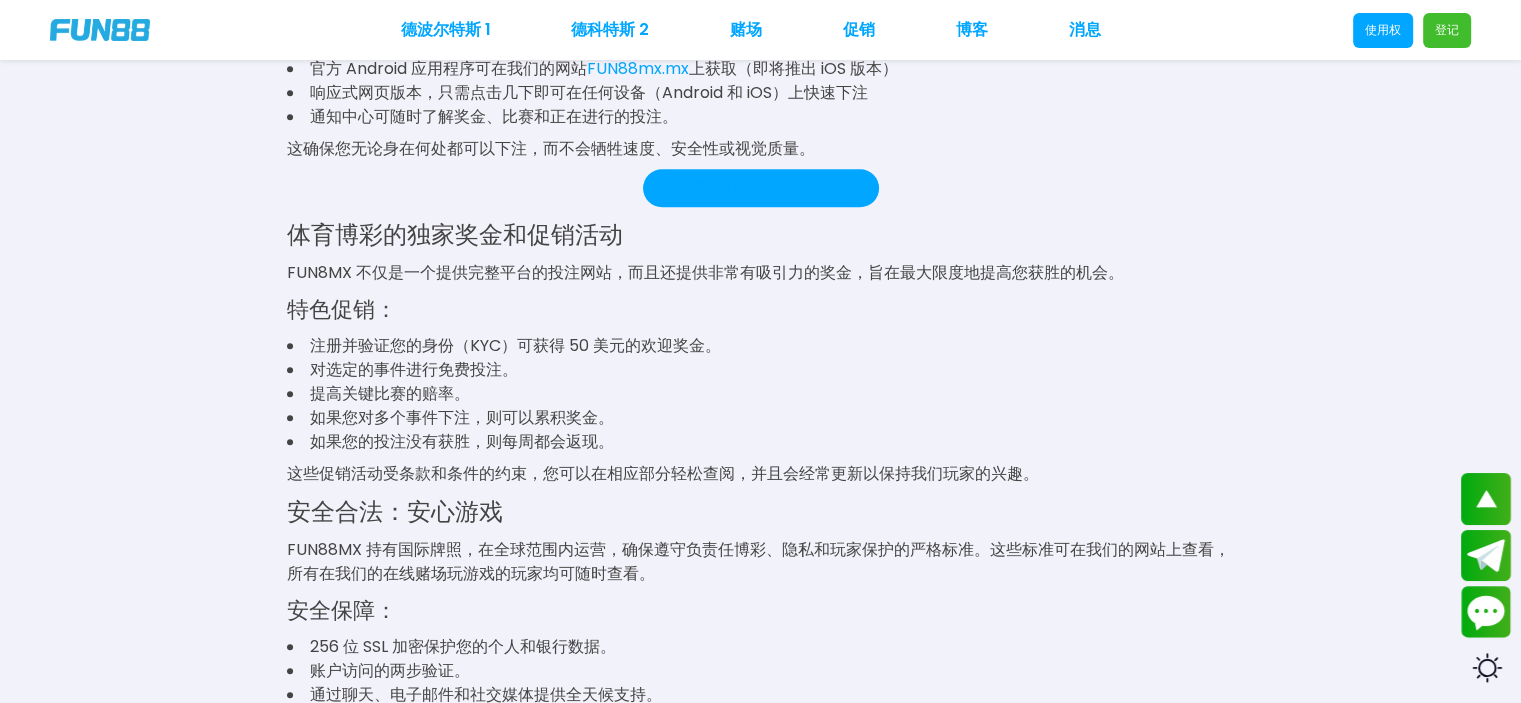 scroll, scrollTop: 2139, scrollLeft: 0, axis: vertical 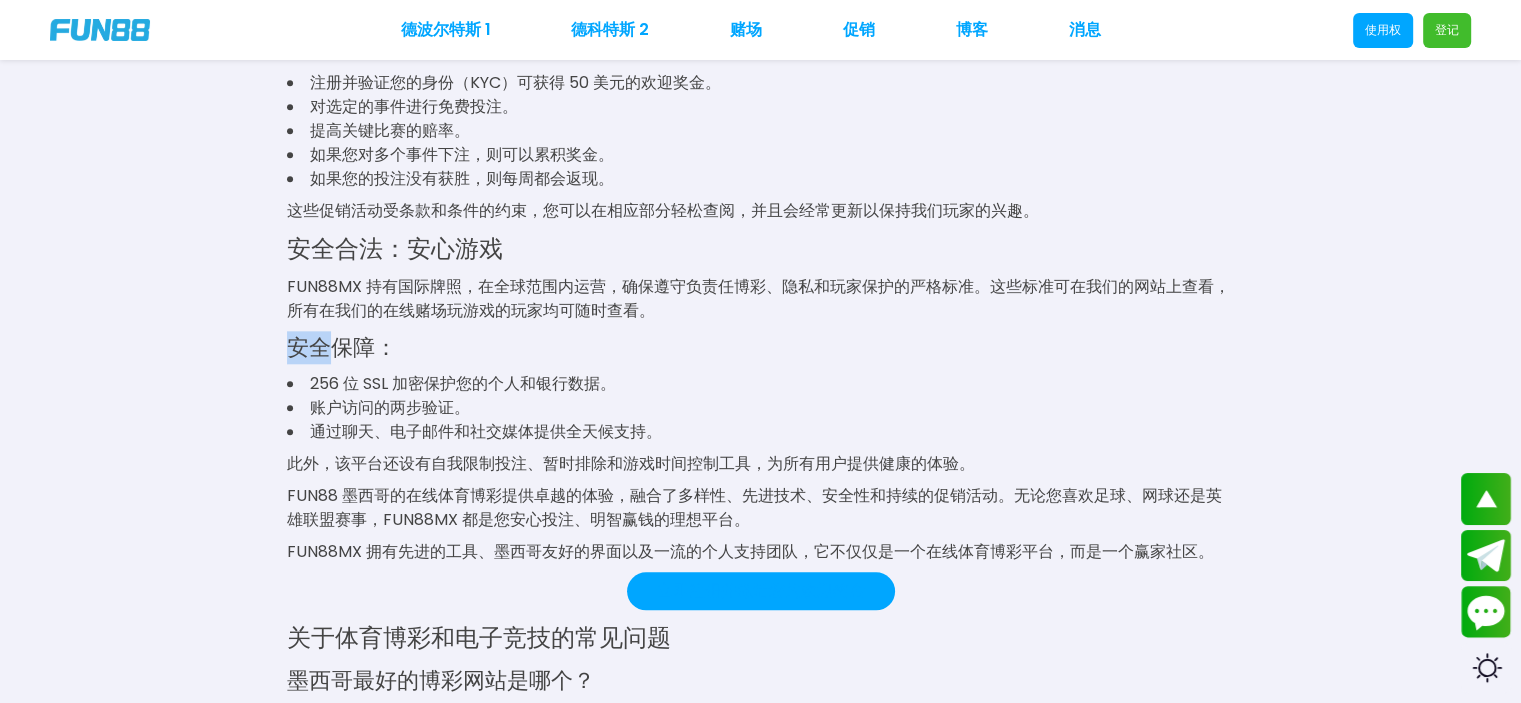 drag, startPoint x: 289, startPoint y: 339, endPoint x: 332, endPoint y: 343, distance: 43.185646 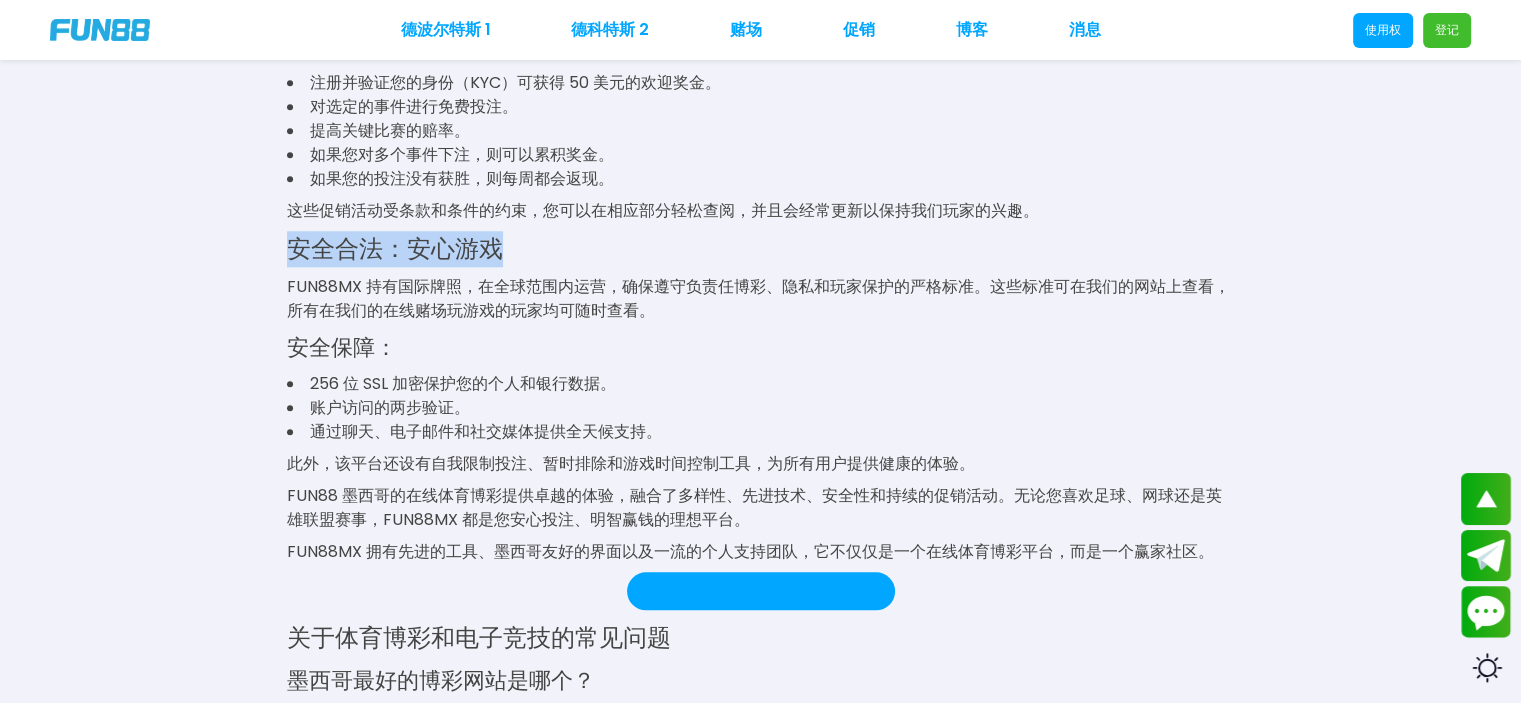 drag, startPoint x: 296, startPoint y: 251, endPoint x: 516, endPoint y: 251, distance: 220 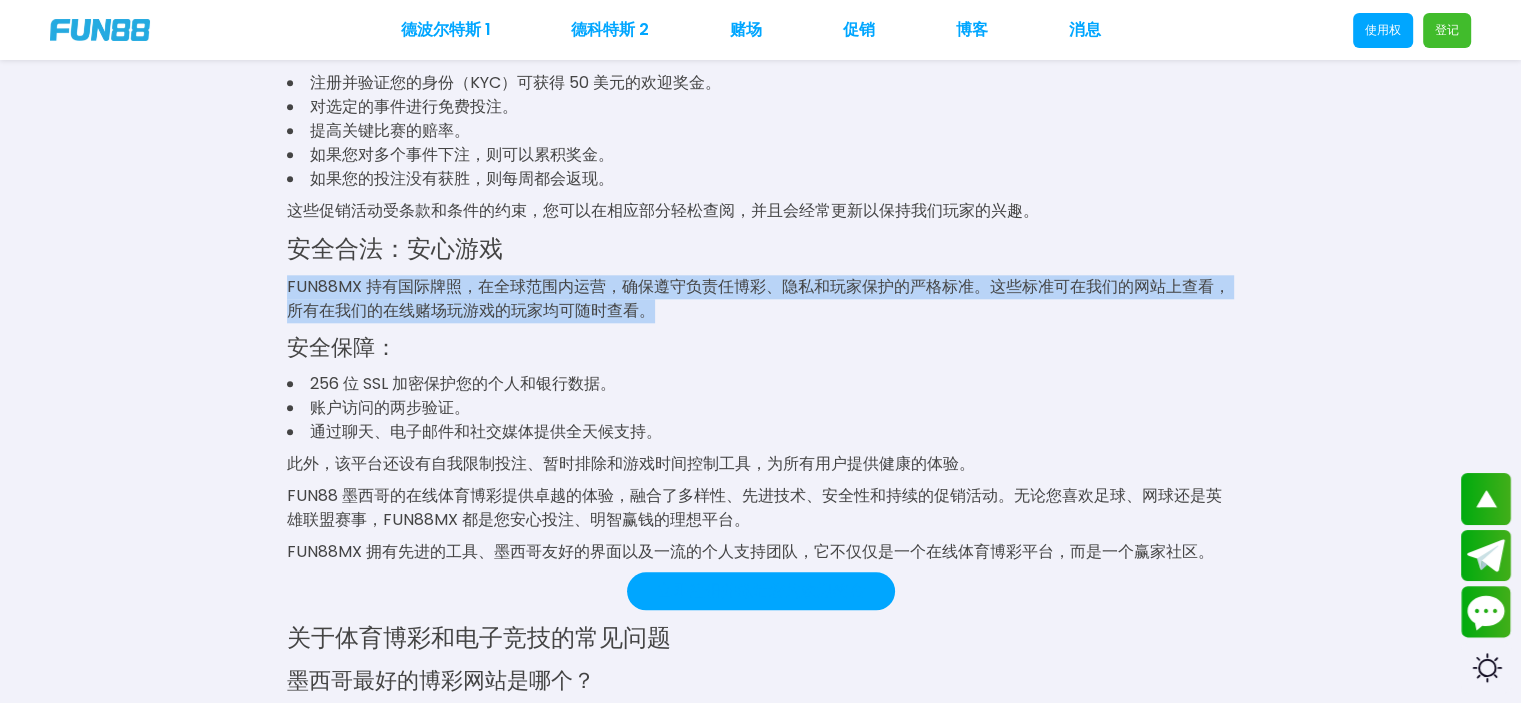 drag, startPoint x: 650, startPoint y: 310, endPoint x: 272, endPoint y: 293, distance: 378.38208 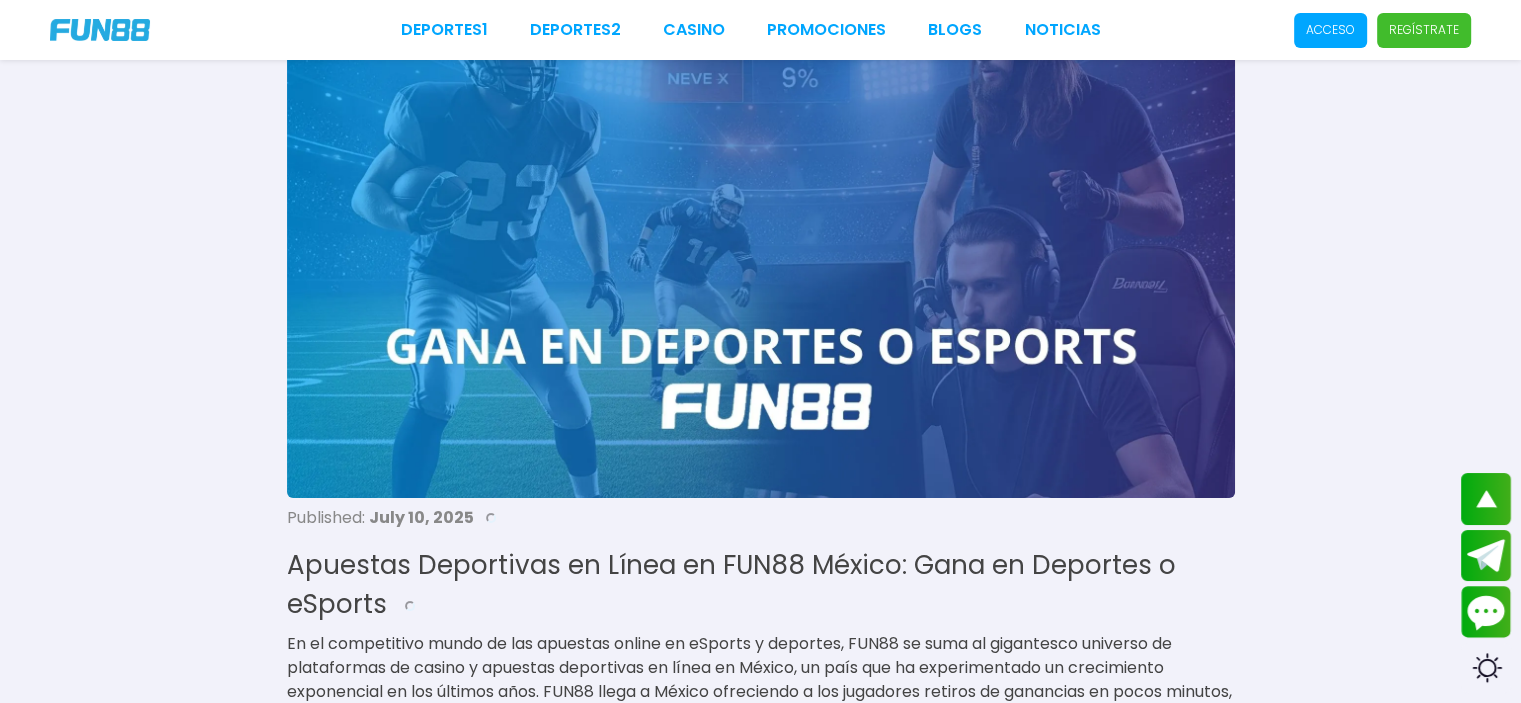scroll, scrollTop: 0, scrollLeft: 0, axis: both 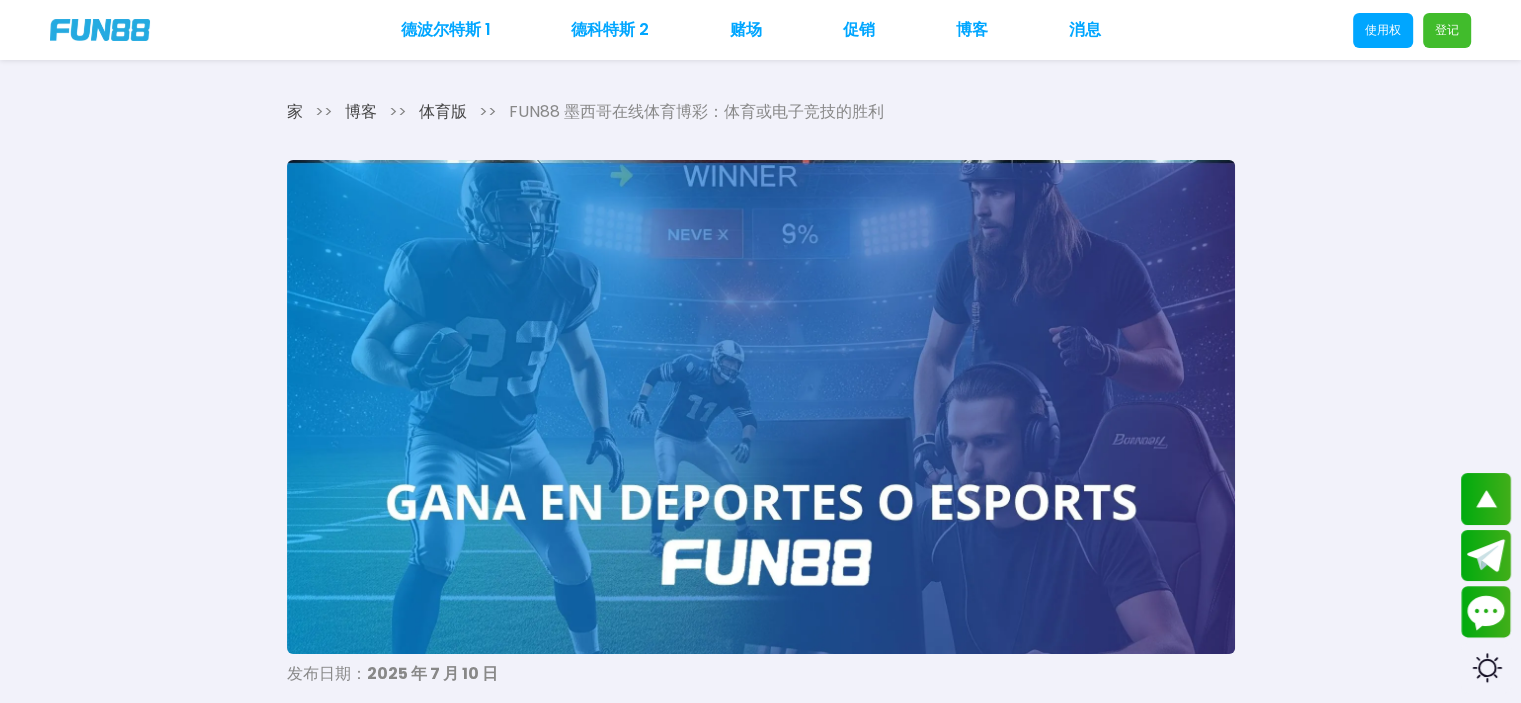 click on "德波尔特斯 1 德科特斯 2 赌场 促销 博客 消息 使用权 登记" at bounding box center [760, 30] 